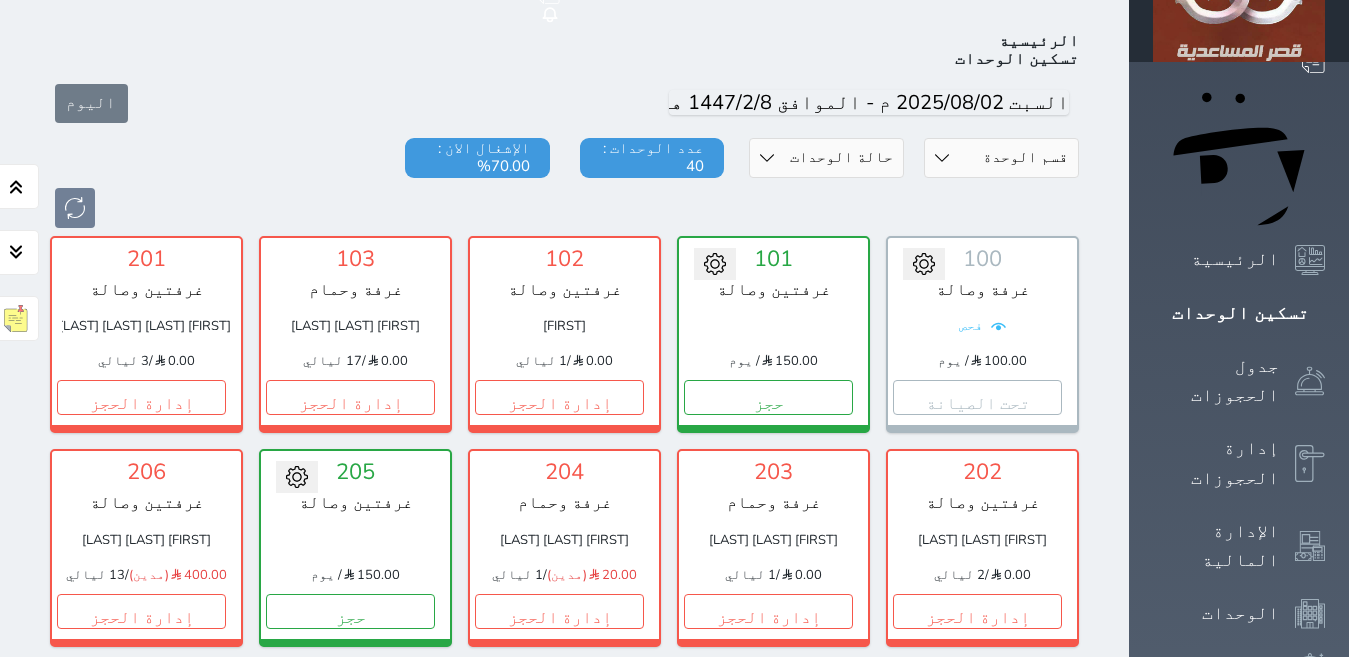 scroll, scrollTop: 110, scrollLeft: 0, axis: vertical 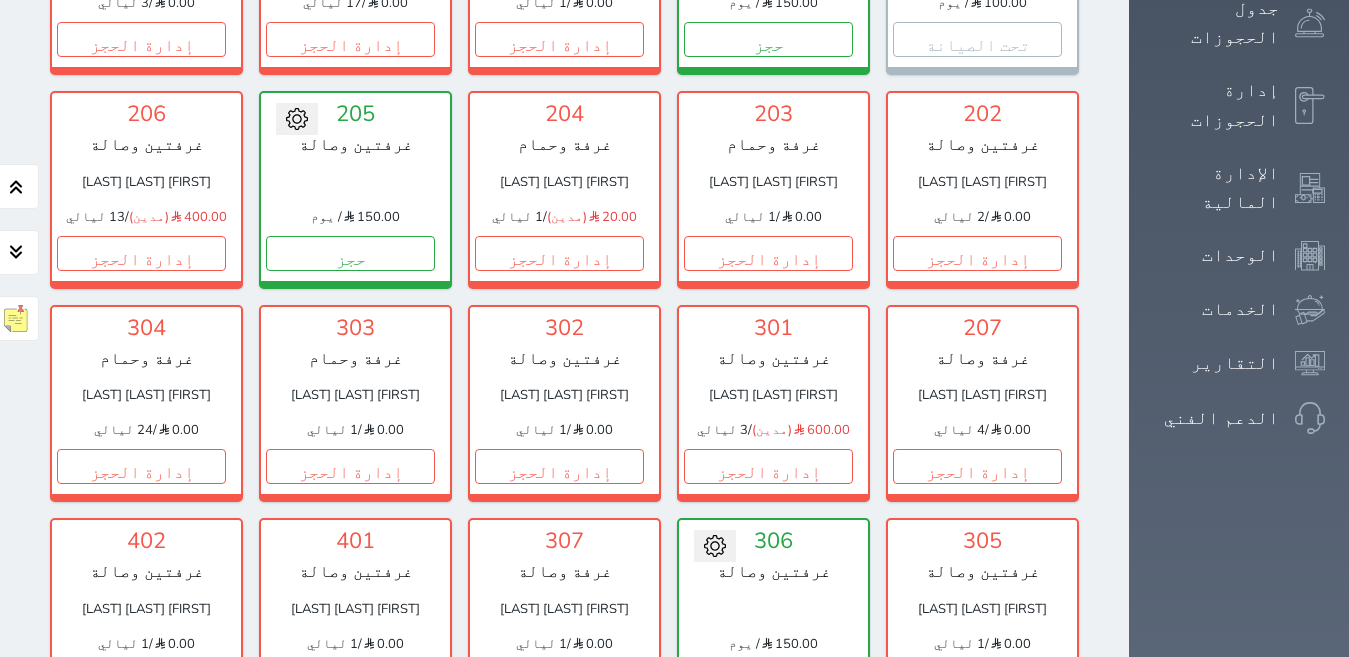 click on "إدارة الحجز" at bounding box center (350, 680) 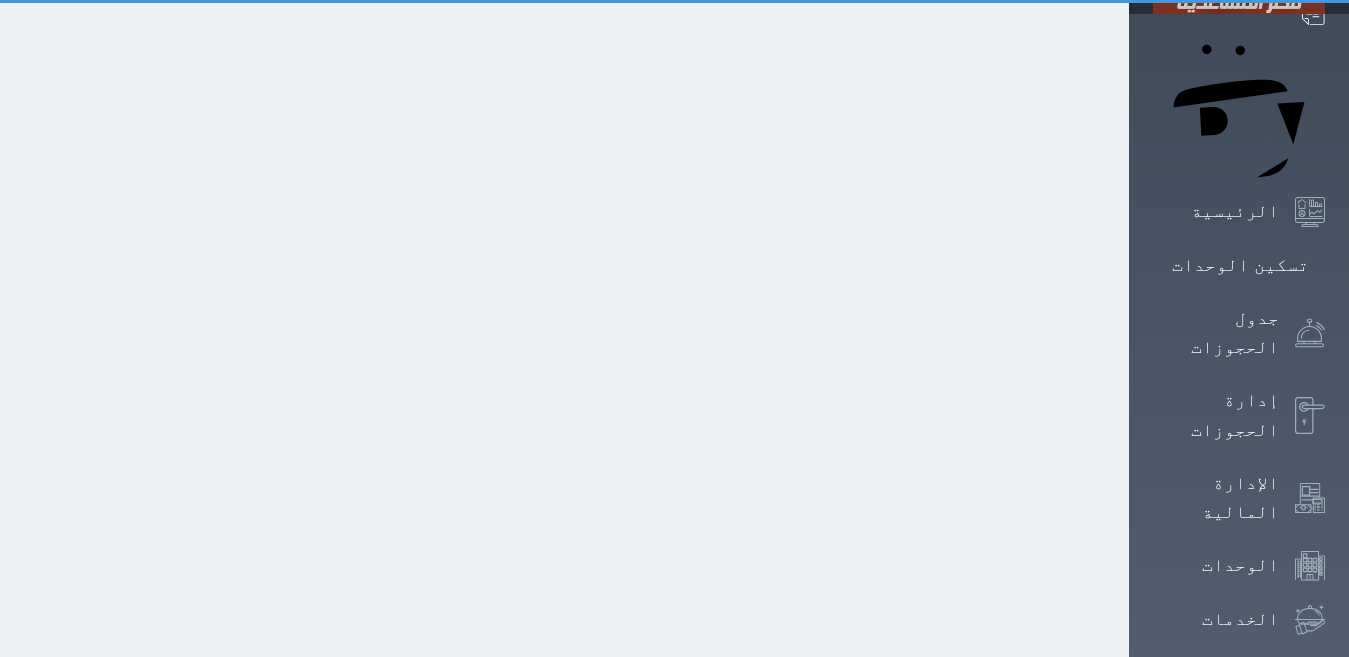 scroll, scrollTop: 0, scrollLeft: 0, axis: both 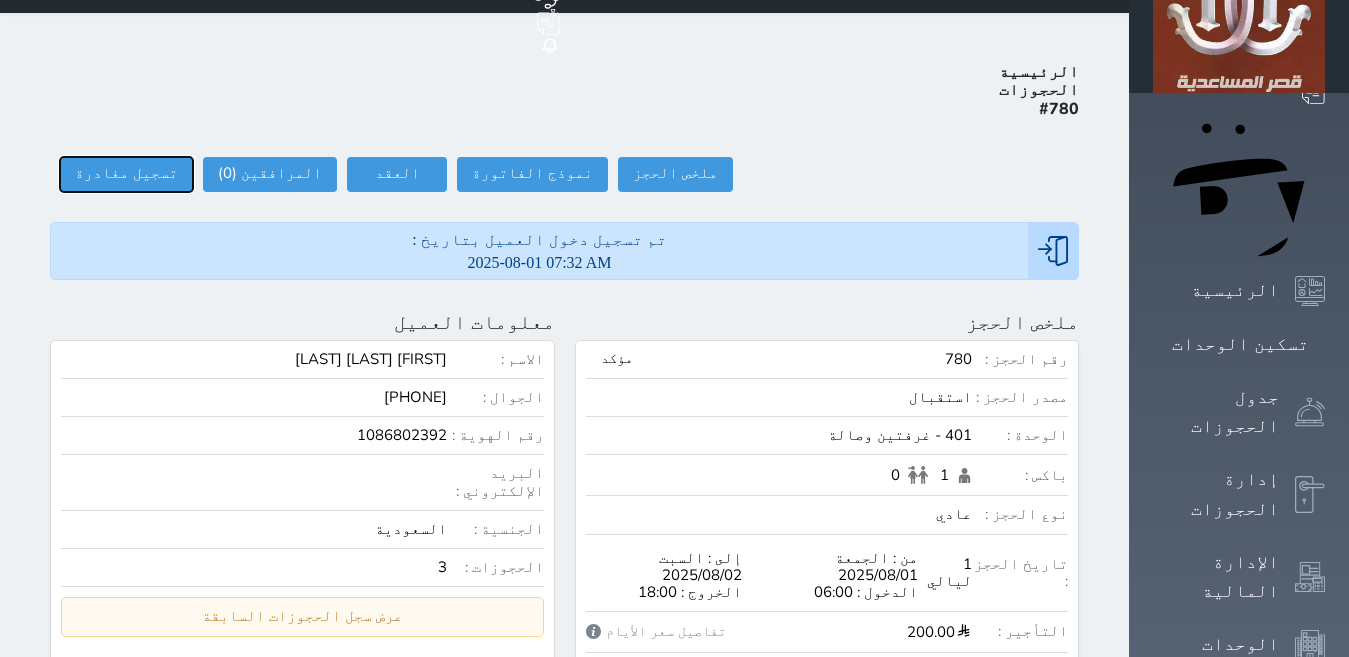 click on "تسجيل مغادرة" at bounding box center (126, 174) 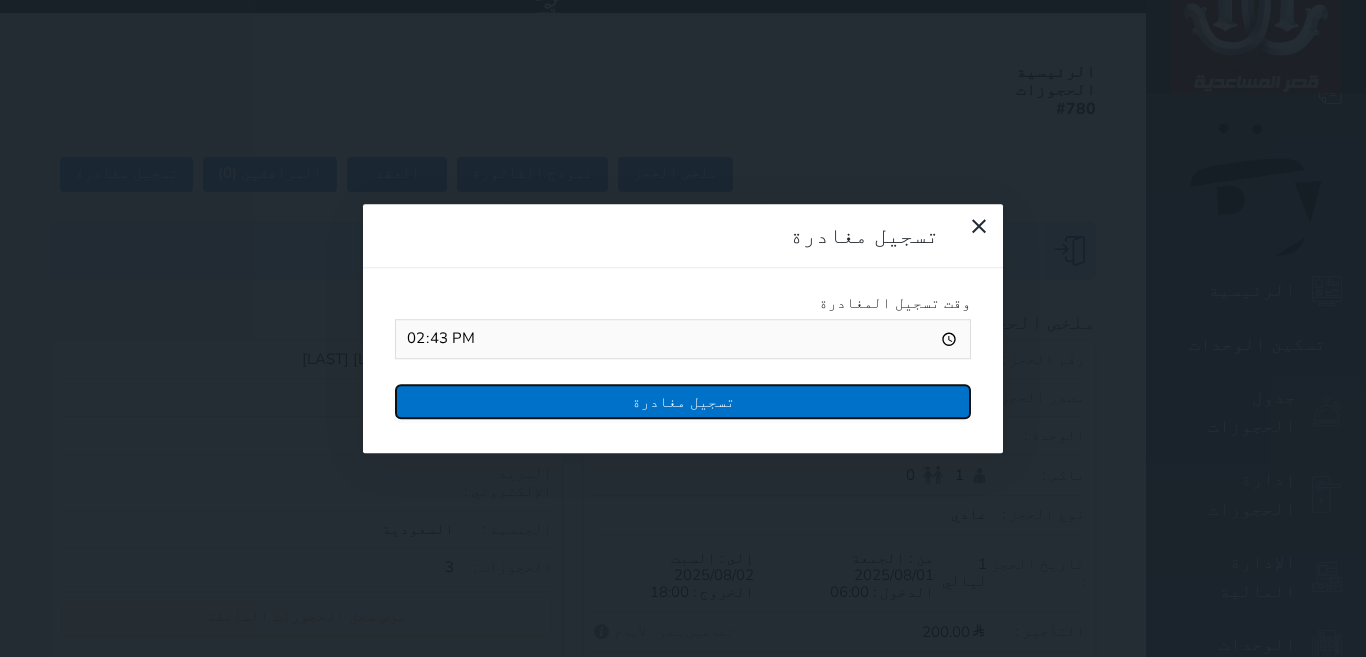 click on "تسجيل مغادرة" at bounding box center [683, 401] 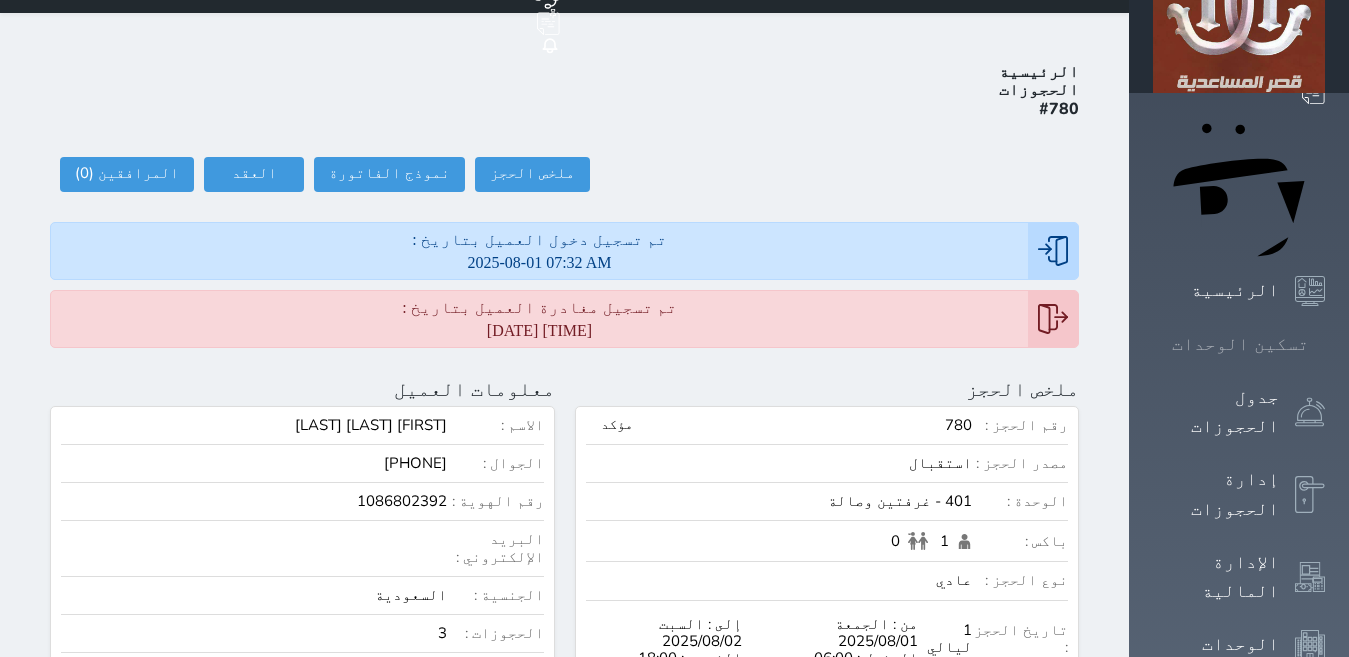 click on "تسكين الوحدات" at bounding box center [1240, 344] 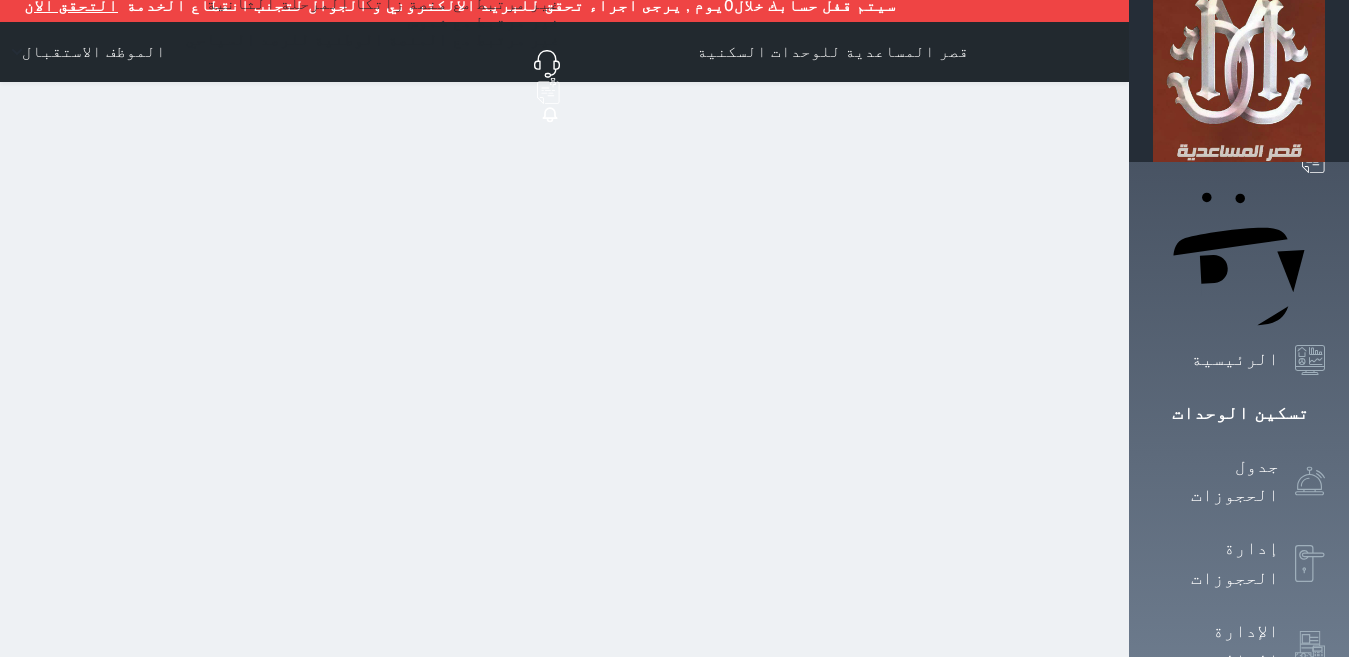 scroll, scrollTop: 0, scrollLeft: 0, axis: both 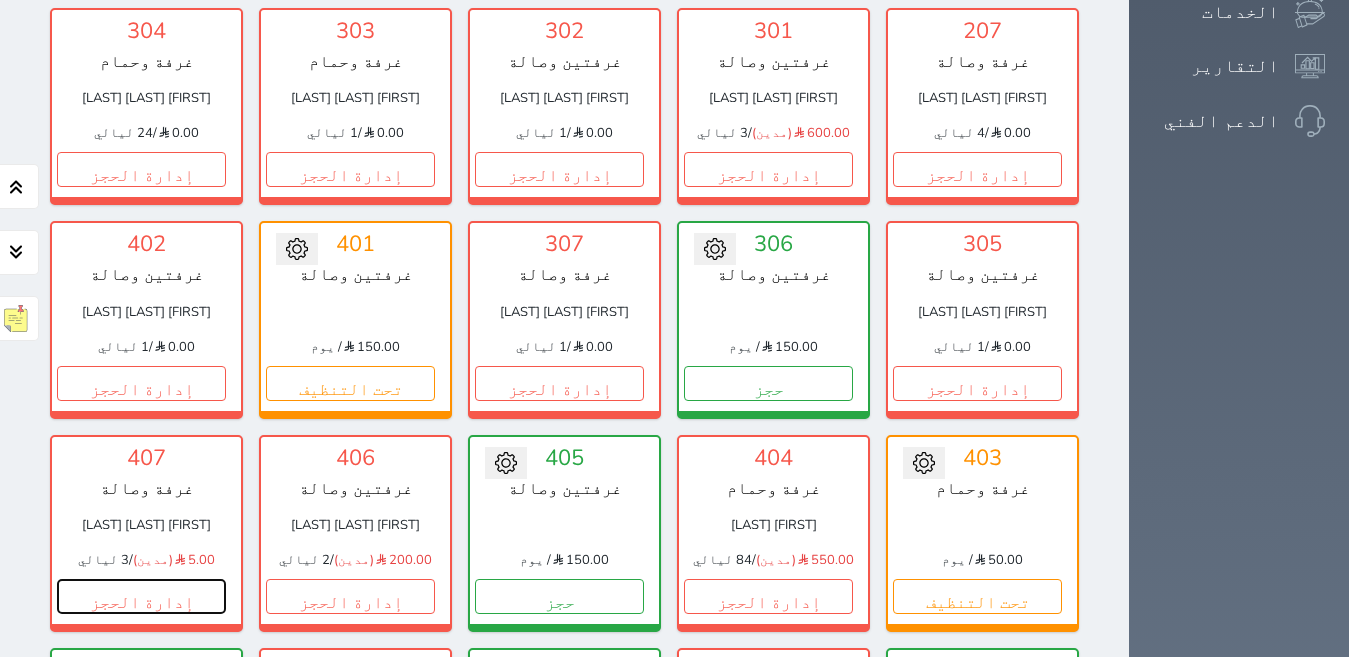 drag, startPoint x: 1145, startPoint y: 554, endPoint x: 896, endPoint y: 540, distance: 249.39326 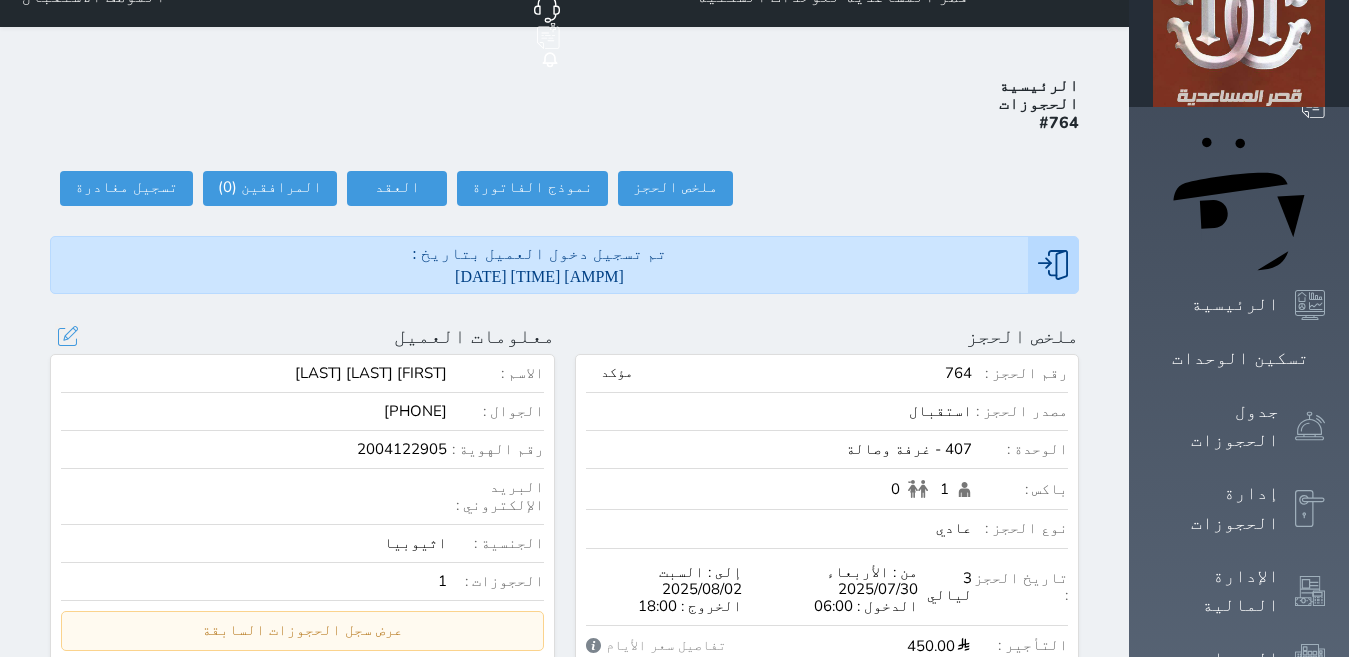 scroll, scrollTop: 100, scrollLeft: 0, axis: vertical 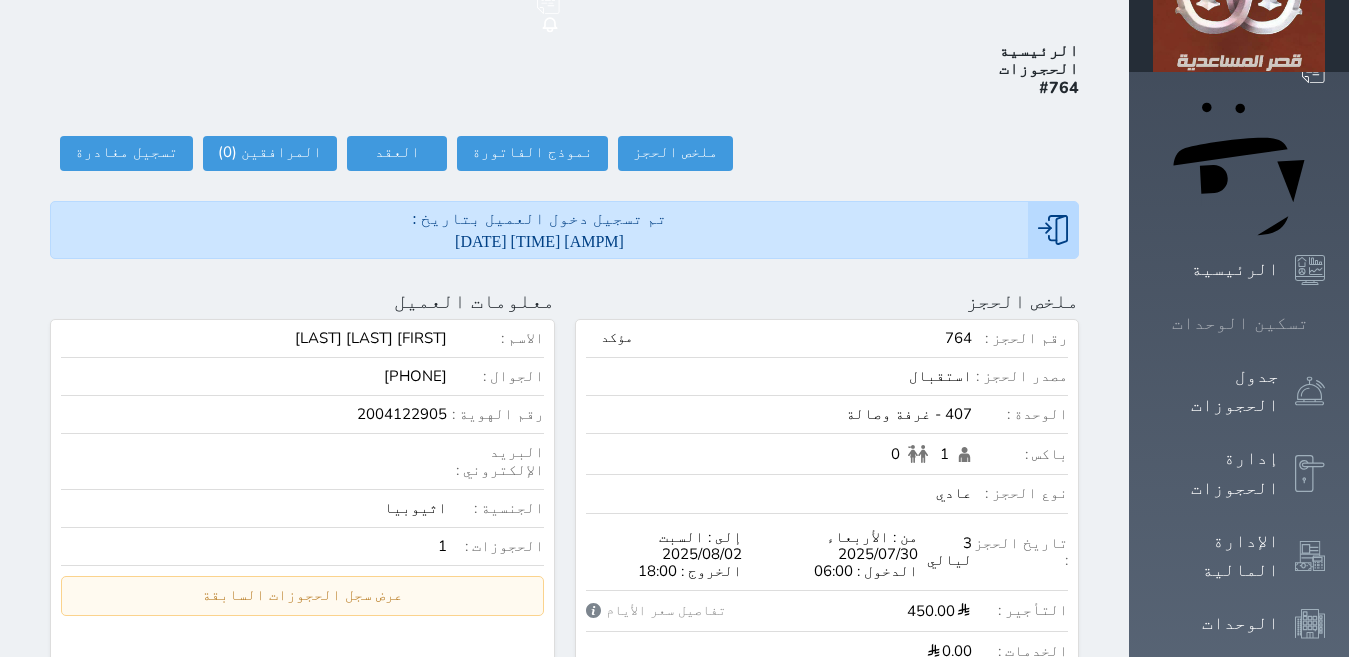 click on "تسكين الوحدات" at bounding box center (1240, 323) 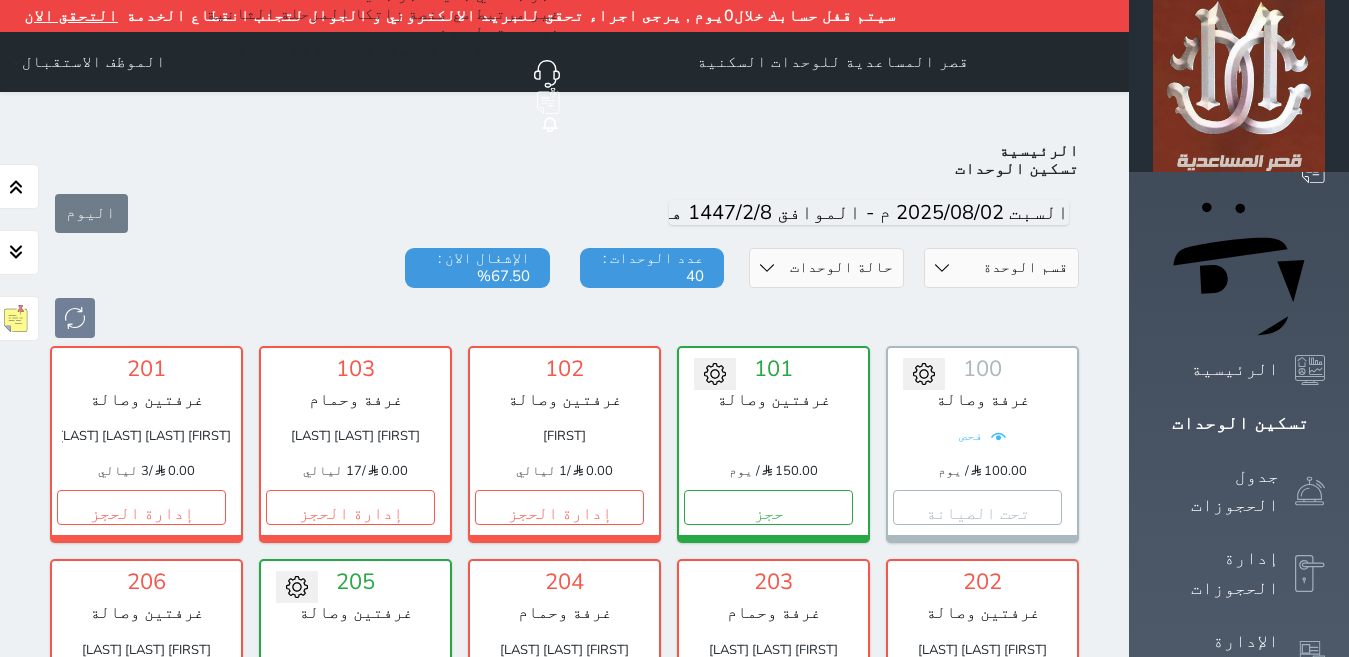 scroll, scrollTop: 110, scrollLeft: 0, axis: vertical 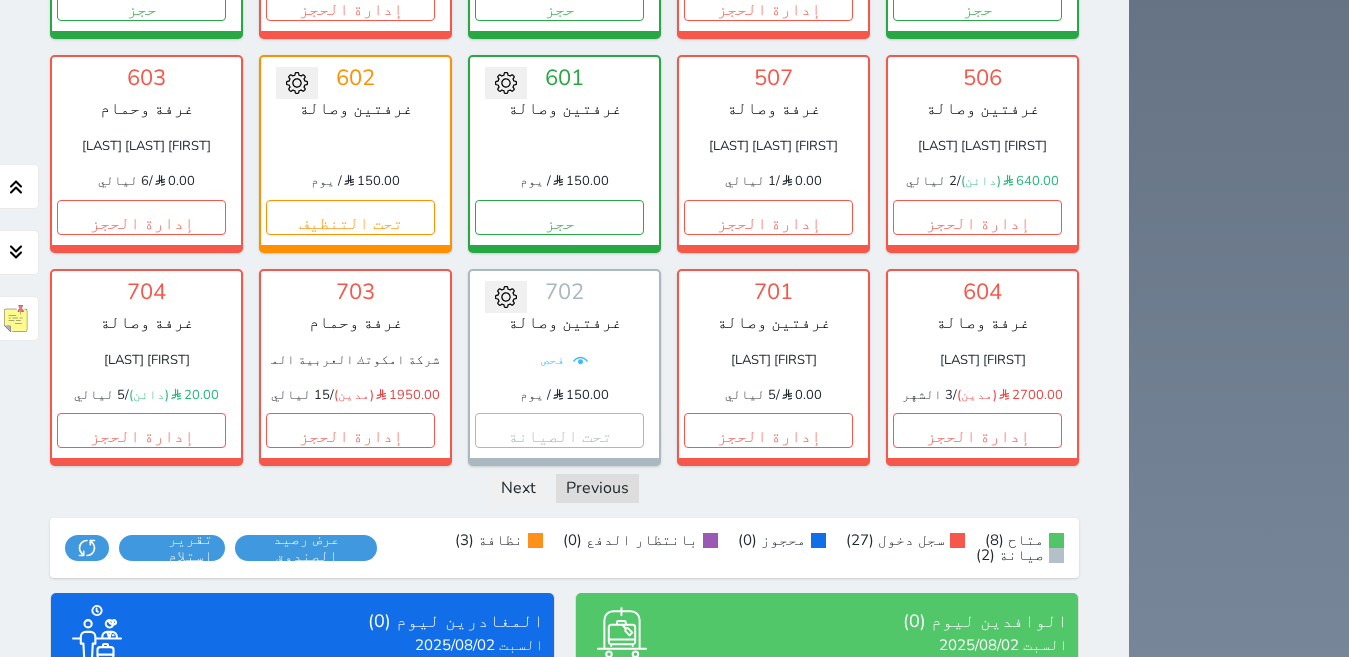 click on "الكل   تم الدخول   تم المغادرة" at bounding box center [483, 695] 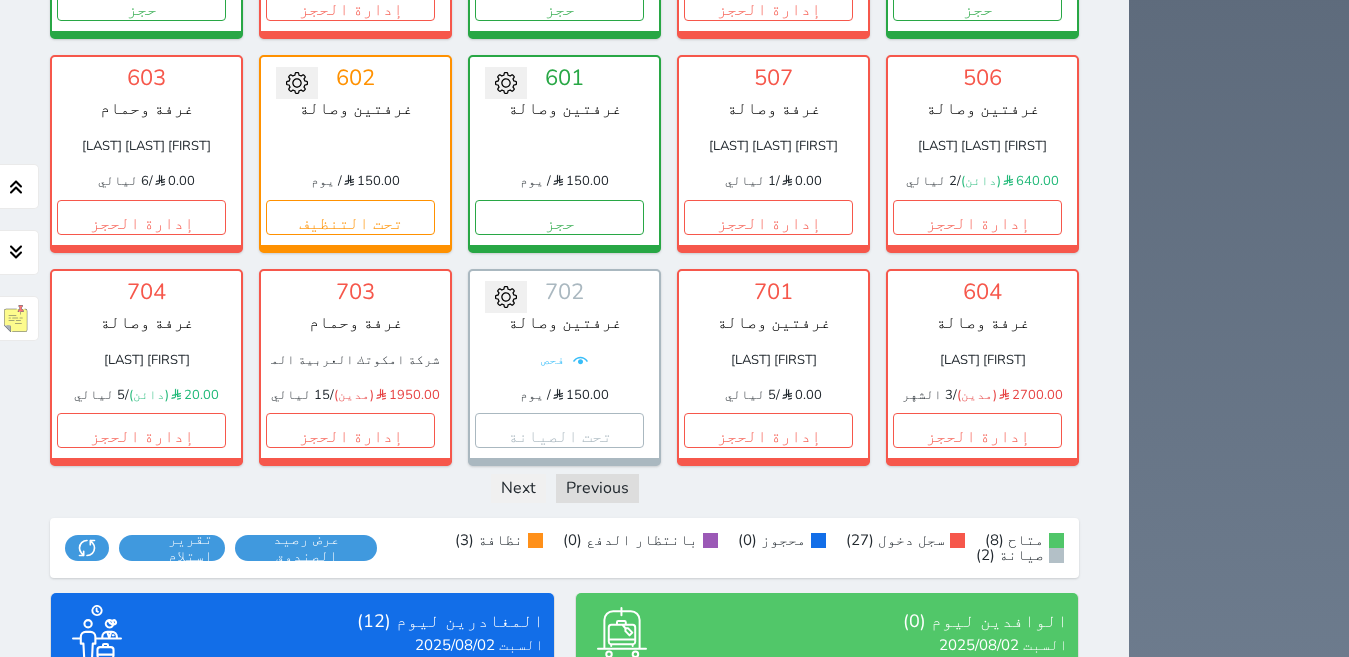 click at bounding box center (73, 695) 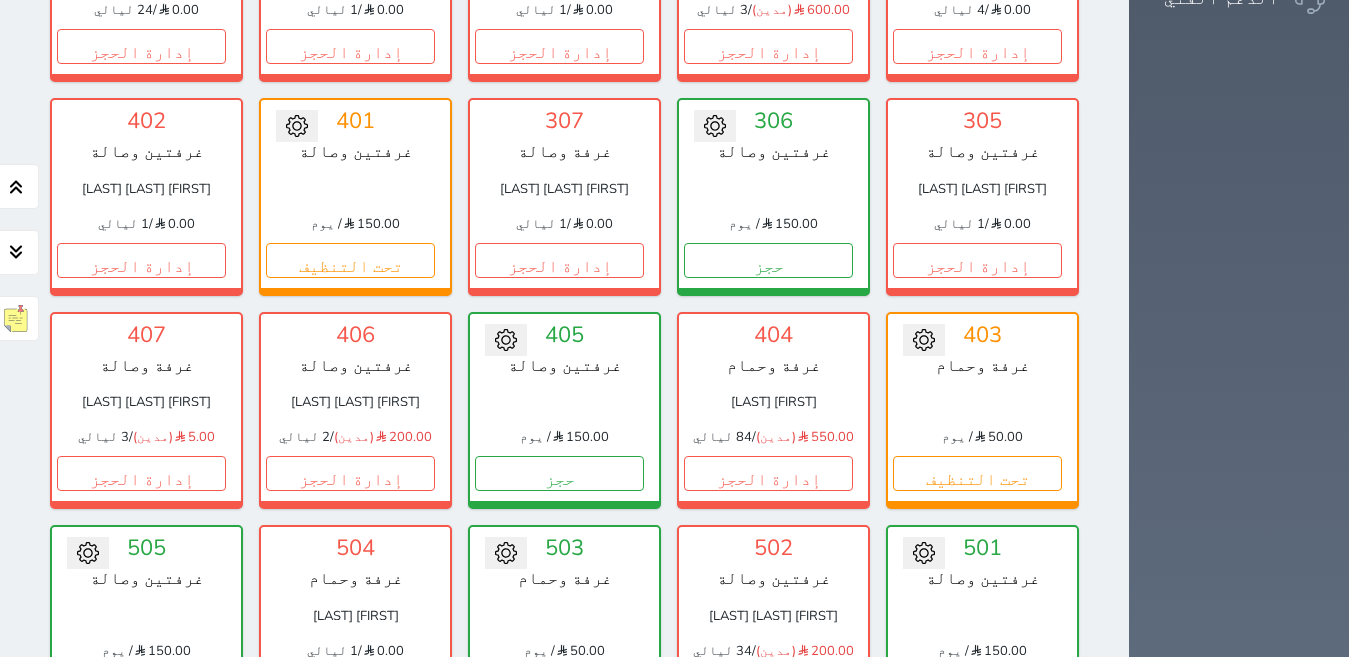 scroll, scrollTop: 884, scrollLeft: 0, axis: vertical 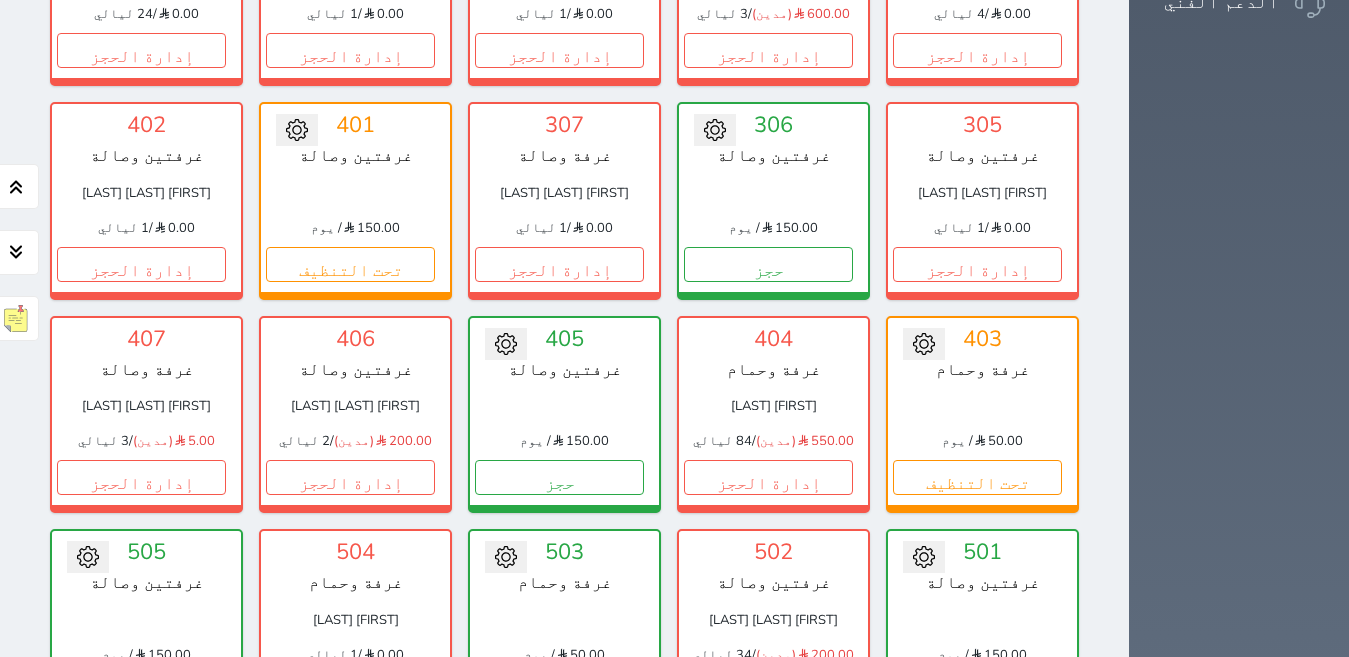click on "إدارة الحجز" at bounding box center [768, 690] 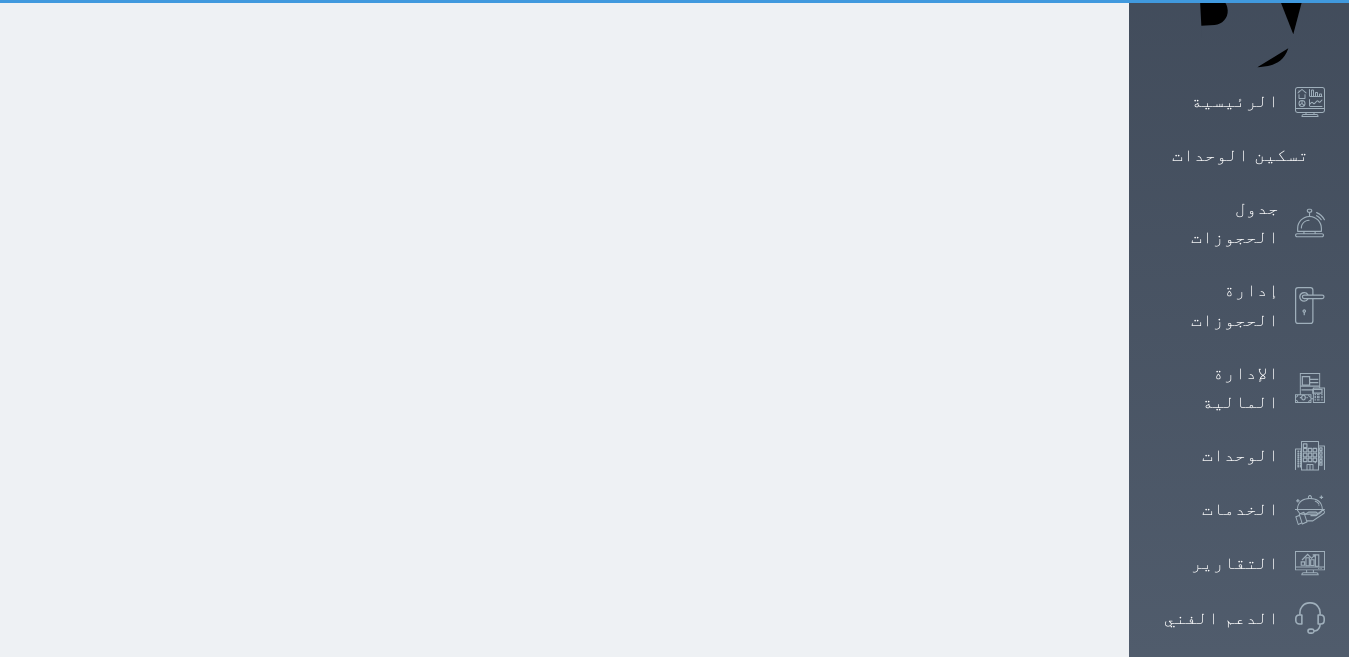scroll, scrollTop: 0, scrollLeft: 0, axis: both 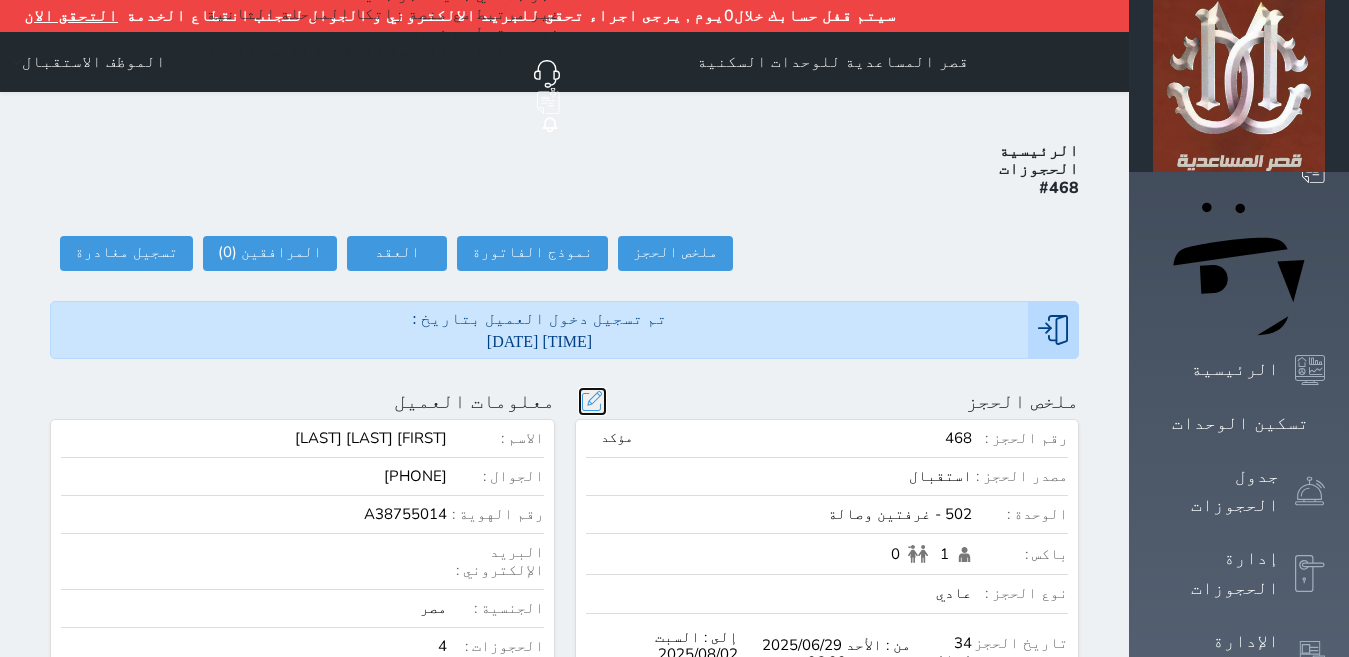 click at bounding box center [592, 401] 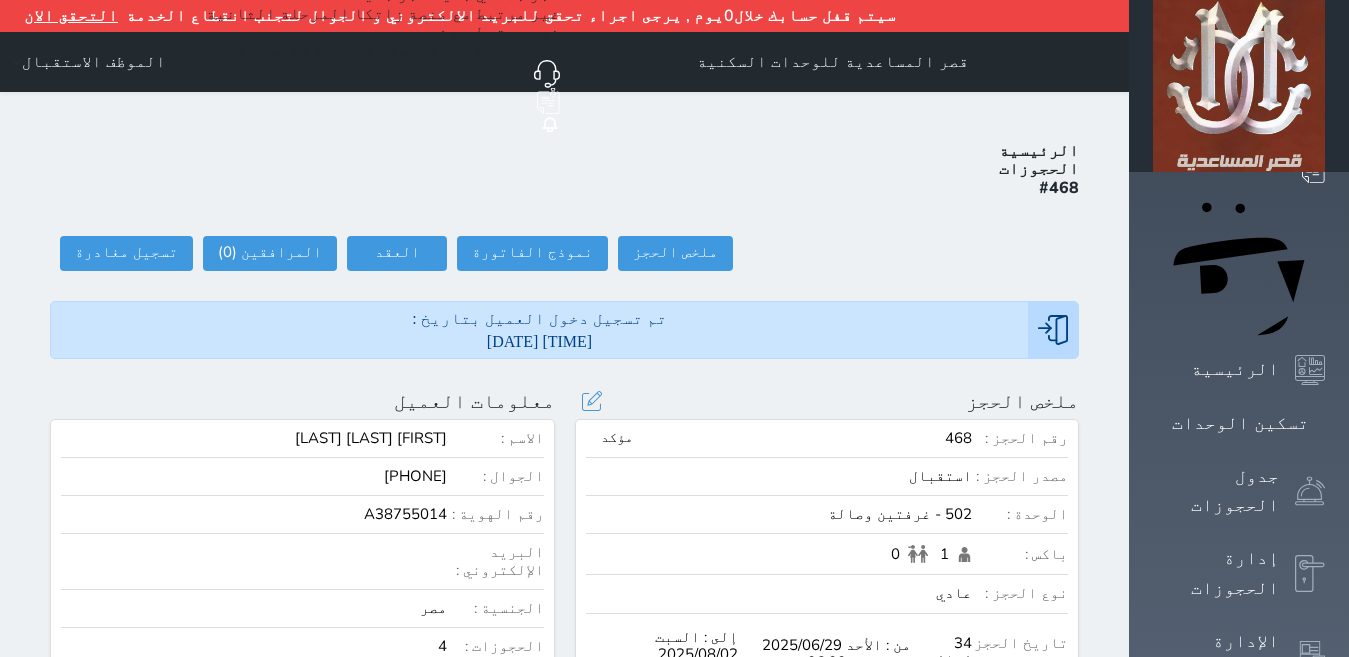click at bounding box center (0, 0) 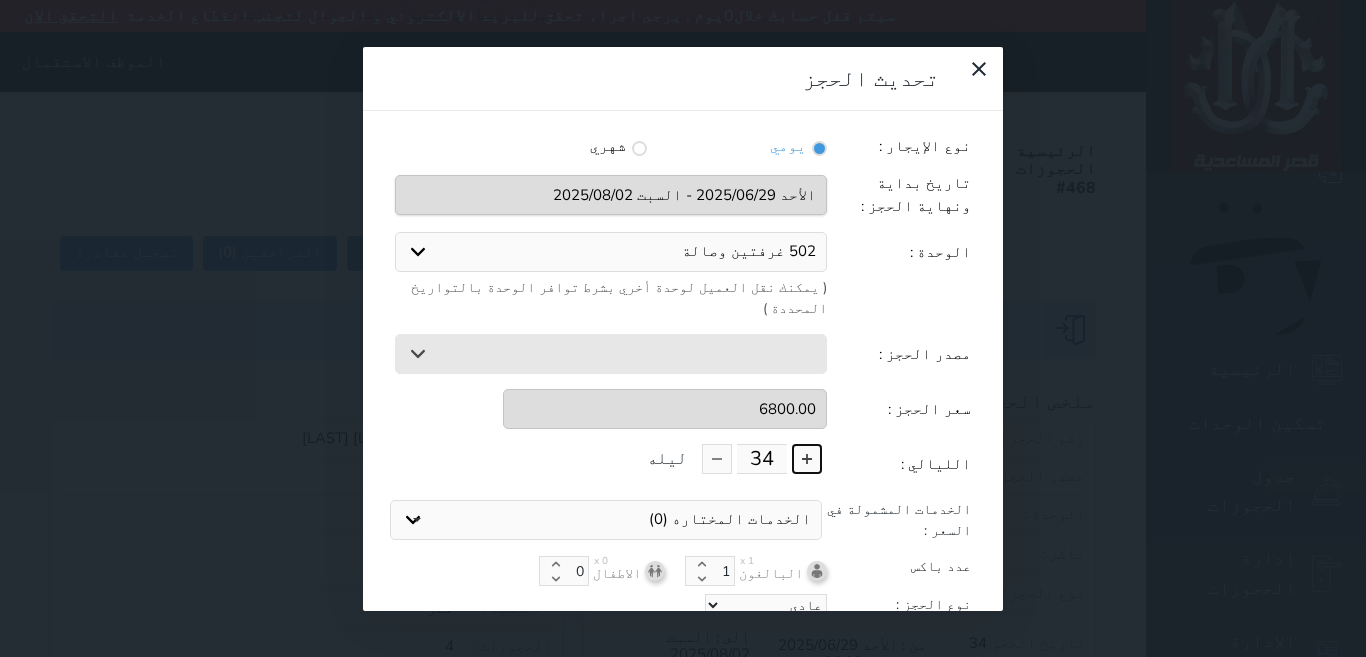 click at bounding box center [807, 459] 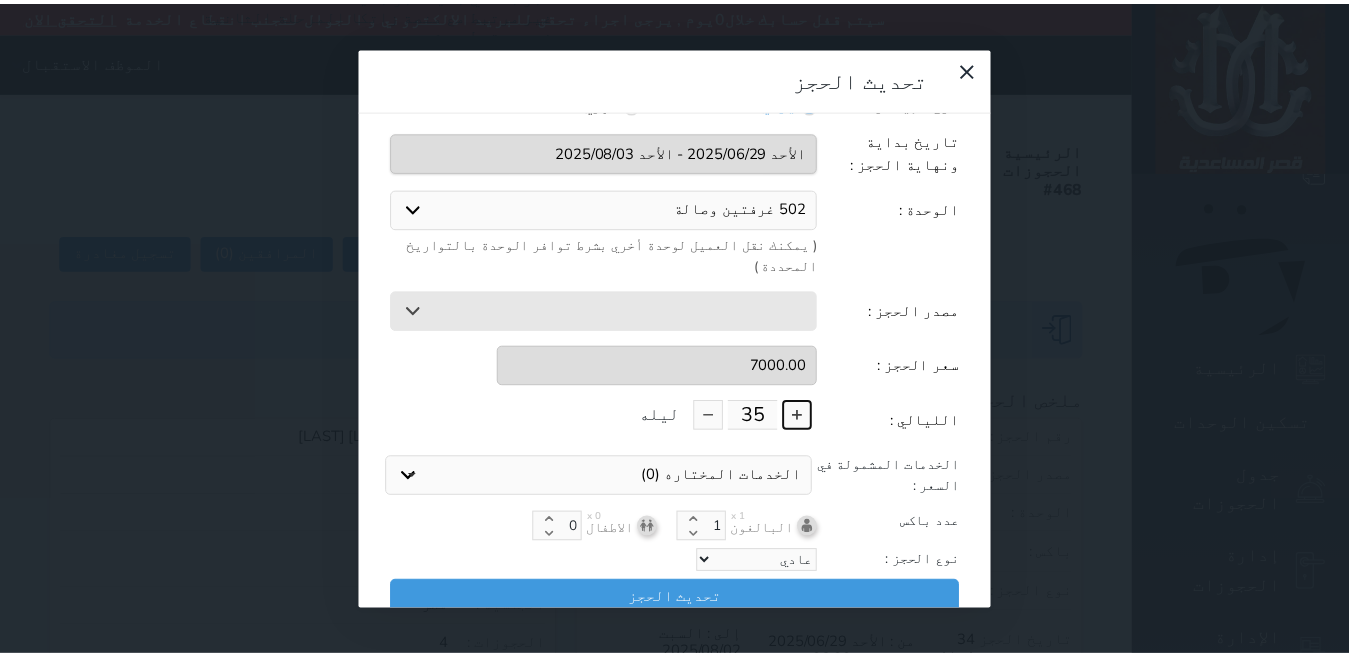 scroll, scrollTop: 45, scrollLeft: 0, axis: vertical 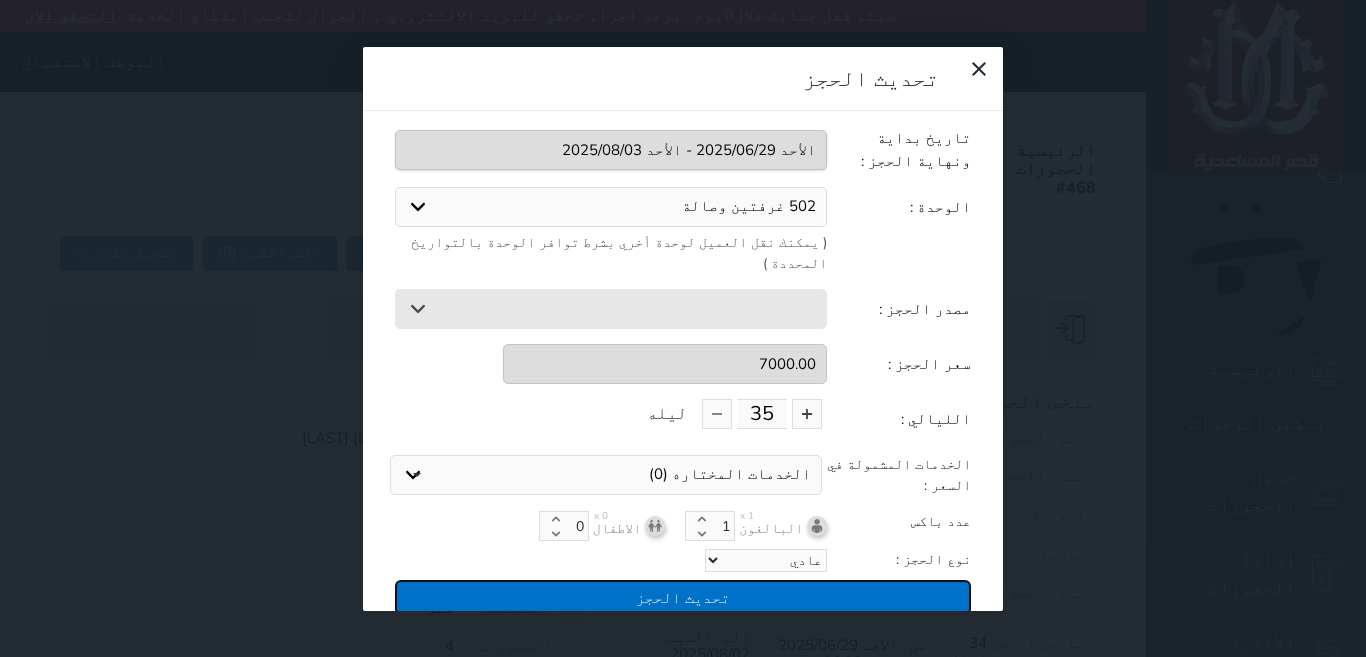 click on "تحديث الحجز" at bounding box center [683, 597] 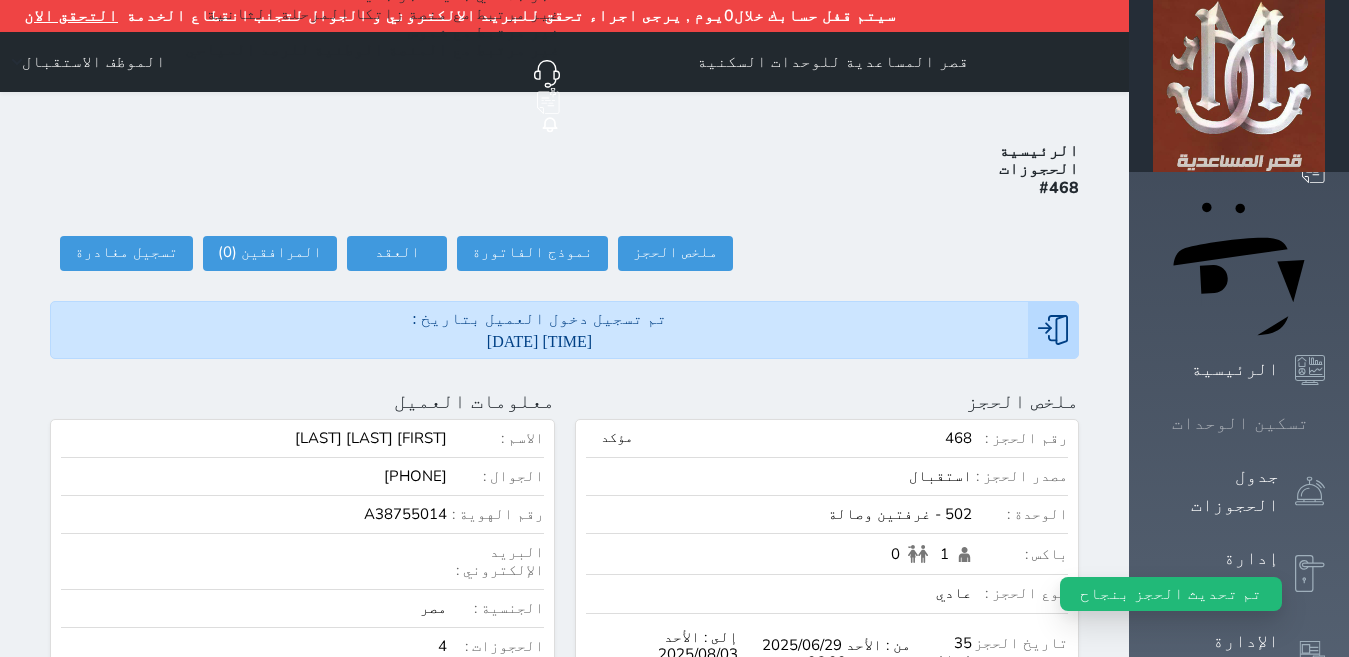click on "تسكين الوحدات" at bounding box center (1240, 423) 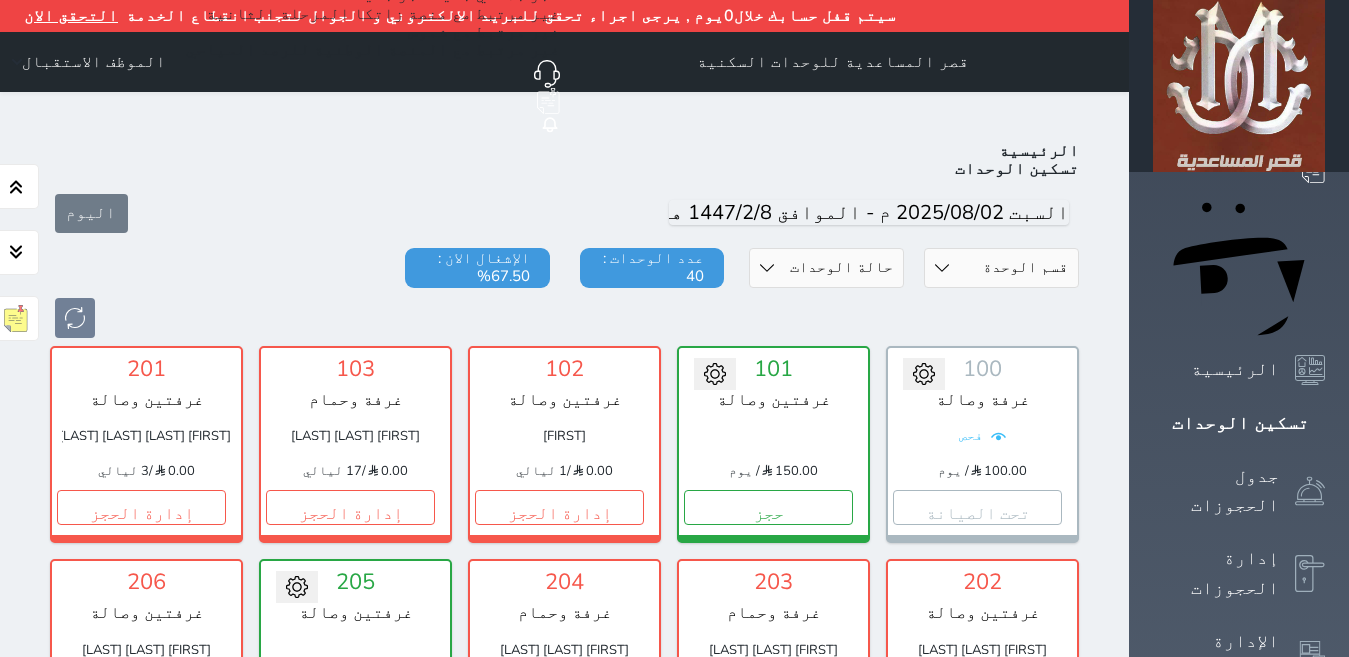 scroll, scrollTop: 110, scrollLeft: 0, axis: vertical 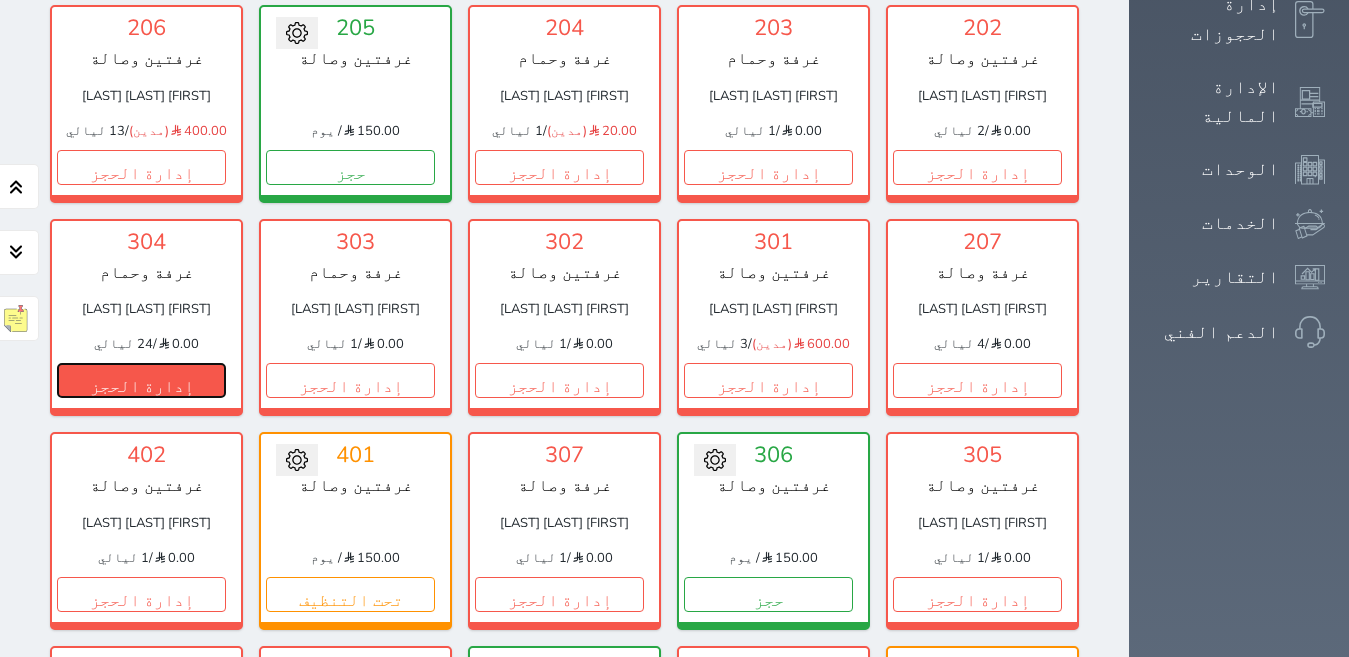 click on "إدارة الحجز" at bounding box center [141, 380] 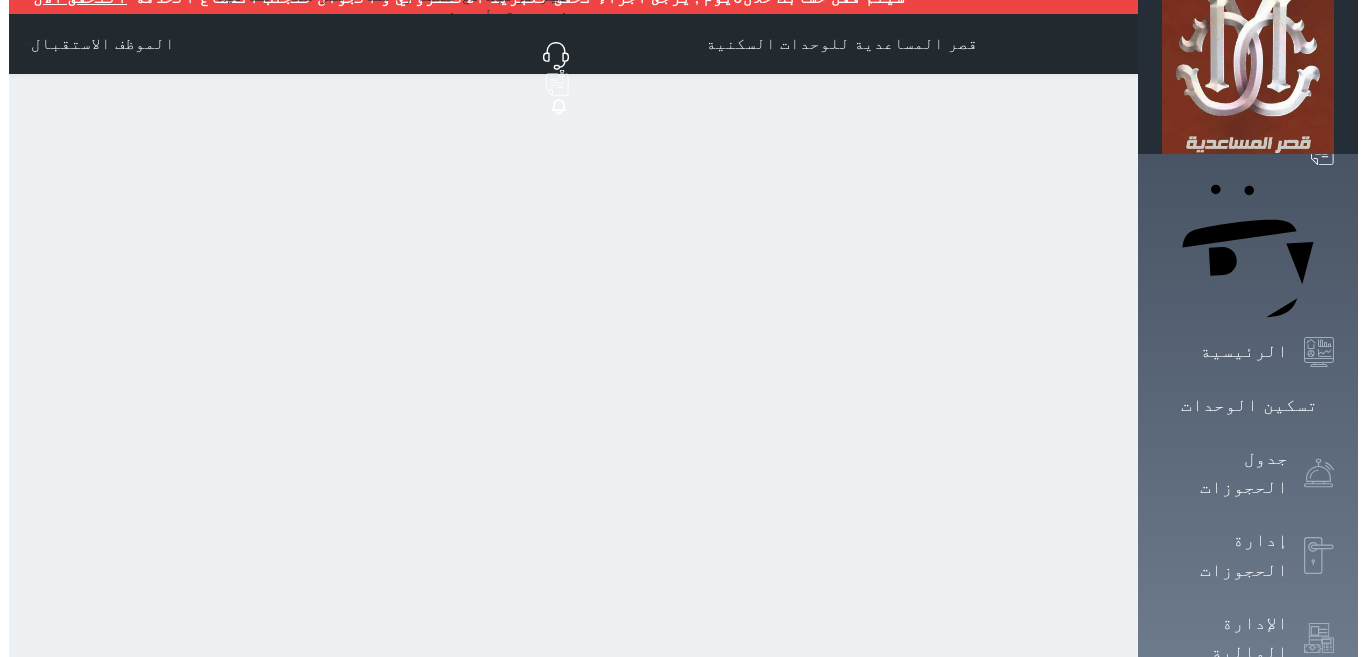 scroll, scrollTop: 0, scrollLeft: 0, axis: both 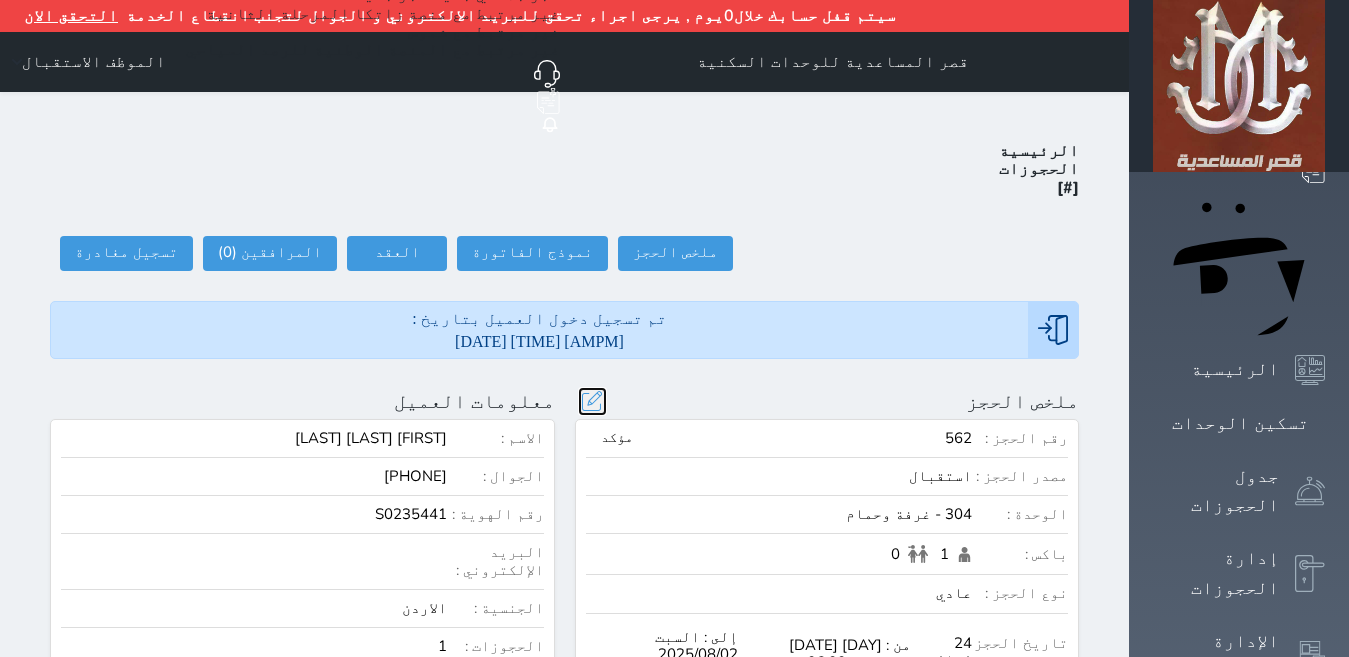 click at bounding box center (592, 401) 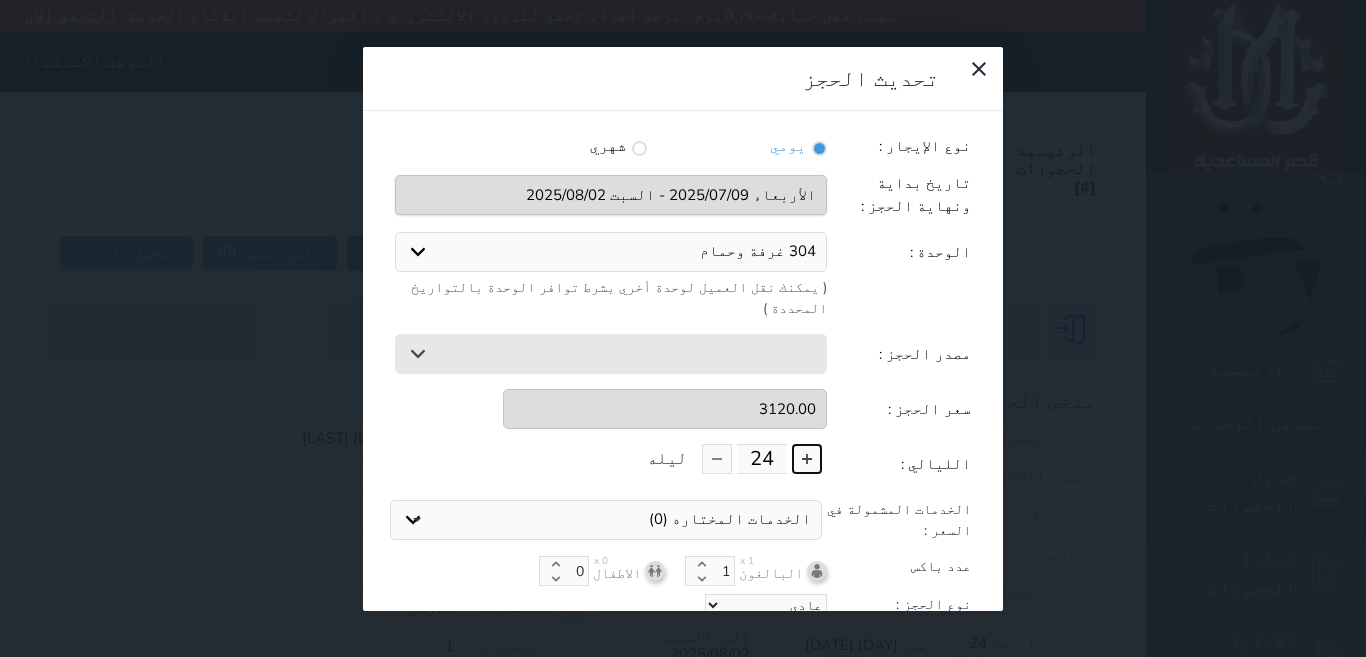 click at bounding box center (807, 459) 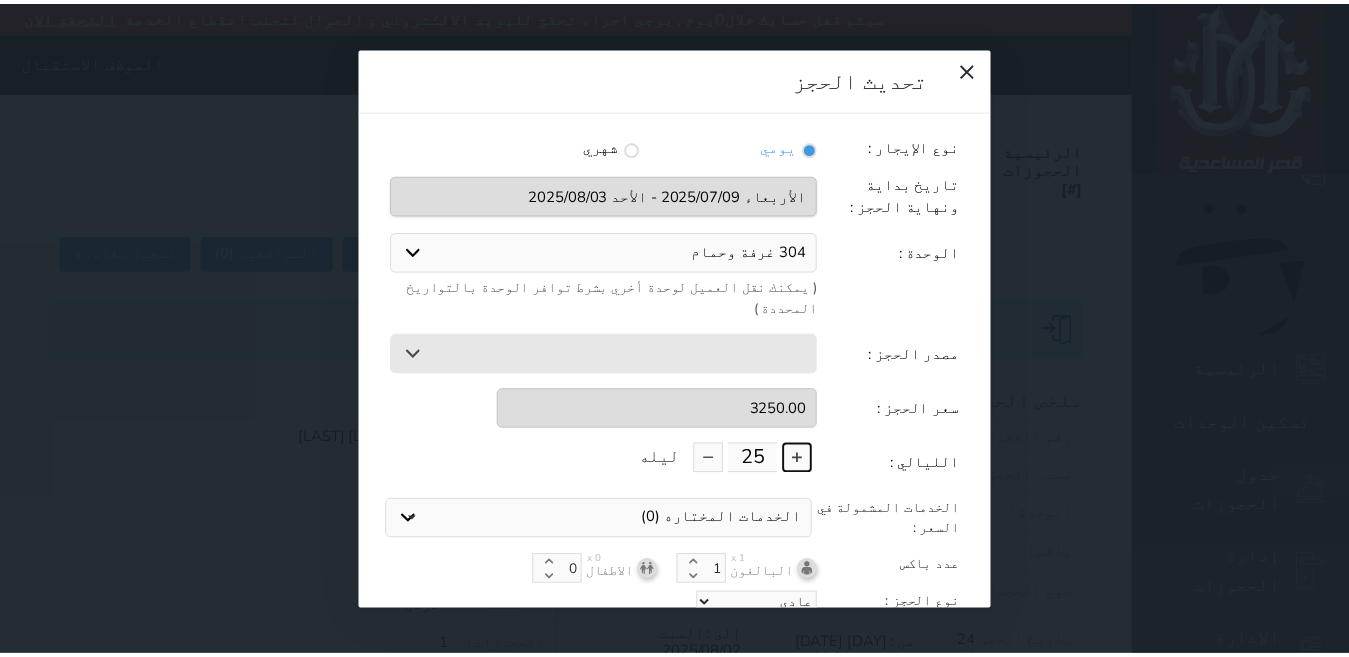 scroll, scrollTop: 45, scrollLeft: 0, axis: vertical 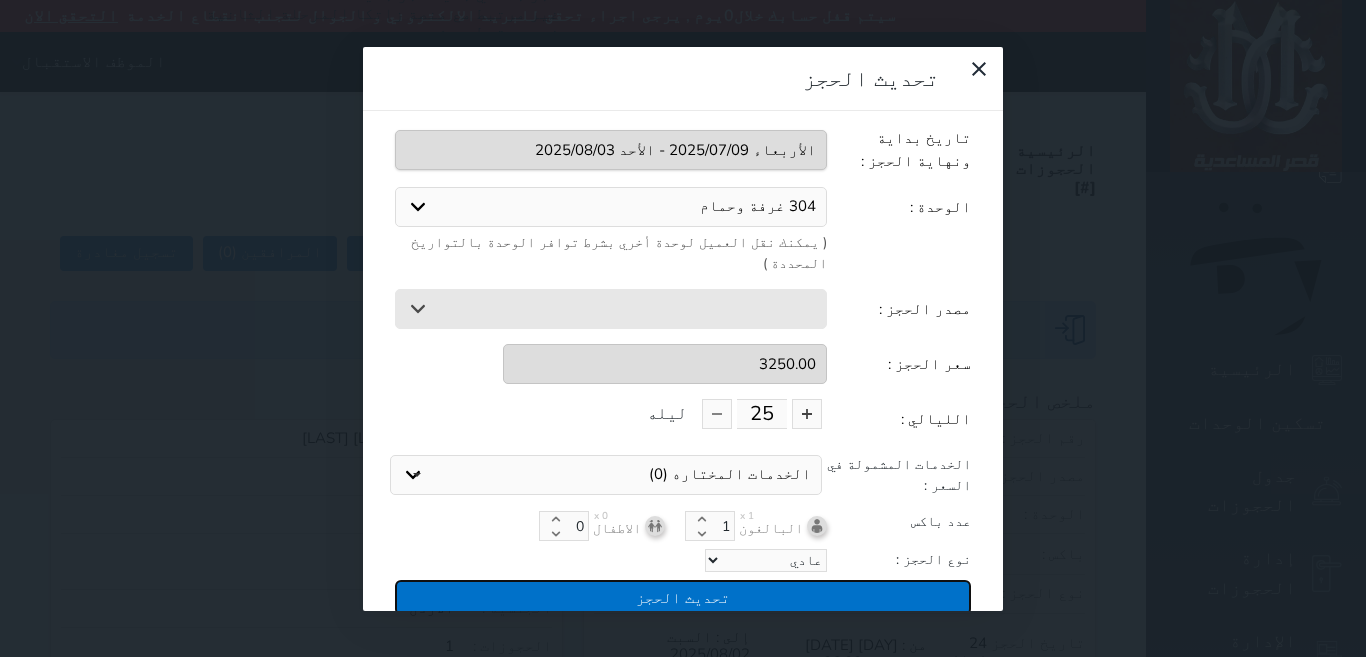 click on "تحديث الحجز" at bounding box center (683, 597) 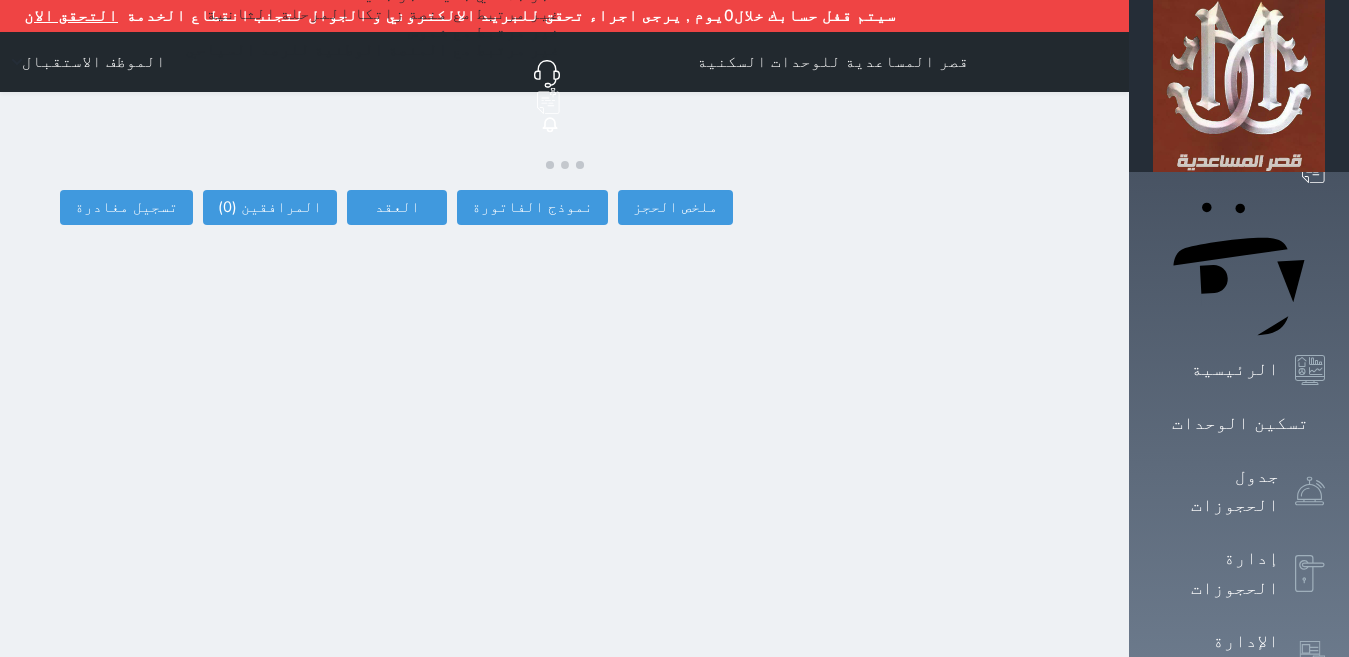 click on "سيتم قفل حسابك خلال0يوم , يرجى اجراء تحقق للبريد الالكتروني و الجوال لتجنب انقطاع الخدمة
التحقق الان
قصر المساعدية للوحدات السكنية
حجز جماعي جديد   حجز جديد   غير مرتبط مع منصة زاتكا المرحلة الثانية   غير مرتبط مع شموس   غير مرتبط مع المنصة الوطنية للرصد السياحي             إشعار   الغرفة   النزيل   المصدر
الموظف الاستقبال
ملخص الحجز         ملخص الحجز #562                           نموذج الفاتورة           العقد         العقد #562                                   العقود الموقعه #562                   #   تاريخ التوقيع" at bounding box center [564, 463] 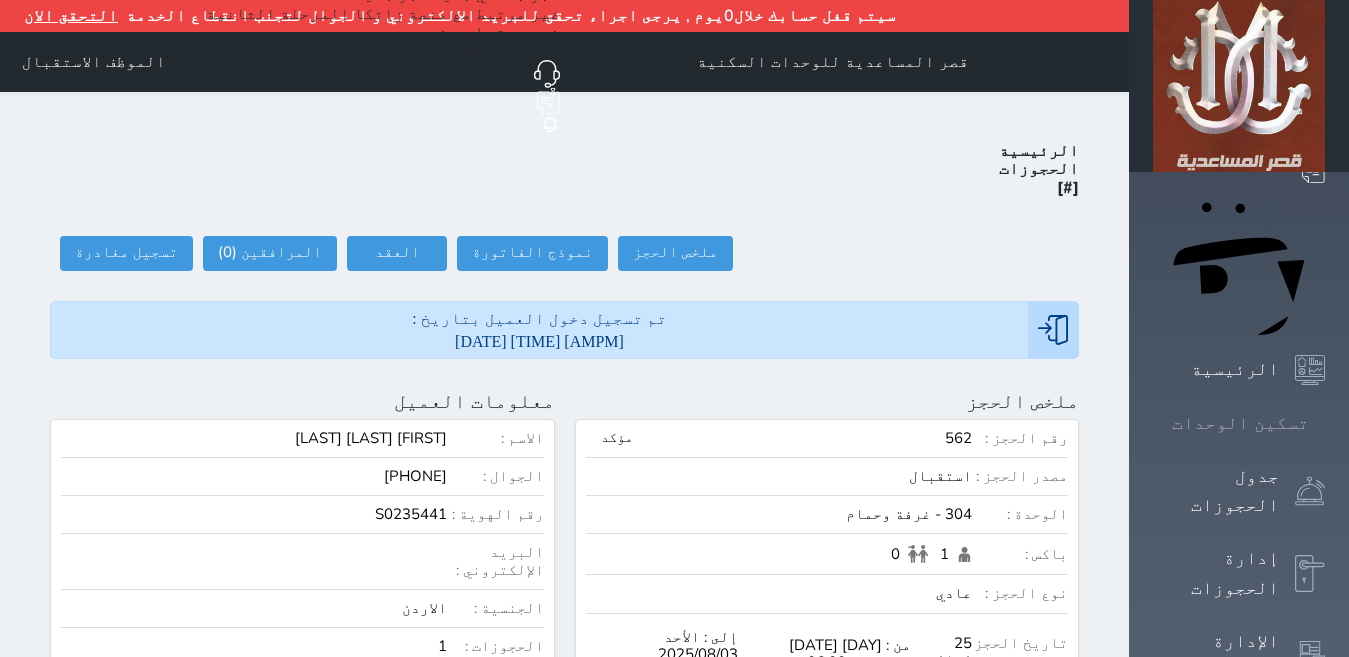 click on "تسكين الوحدات" at bounding box center [1239, 423] 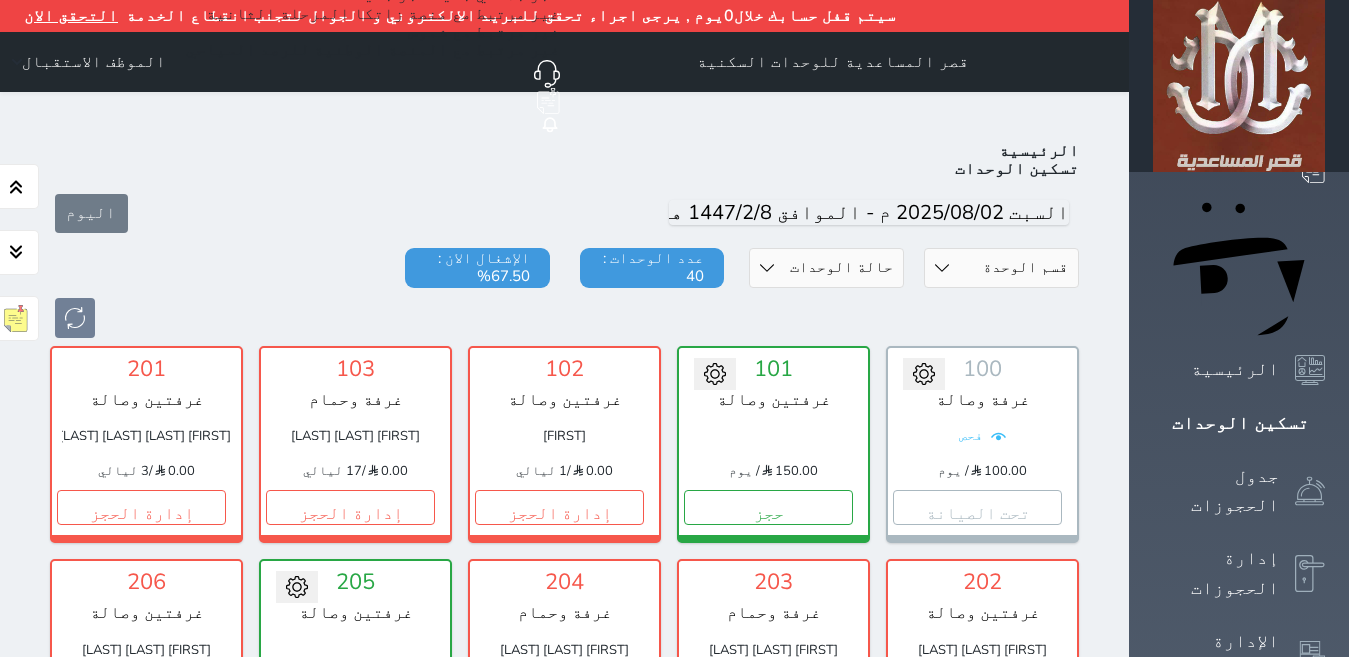 scroll, scrollTop: 110, scrollLeft: 0, axis: vertical 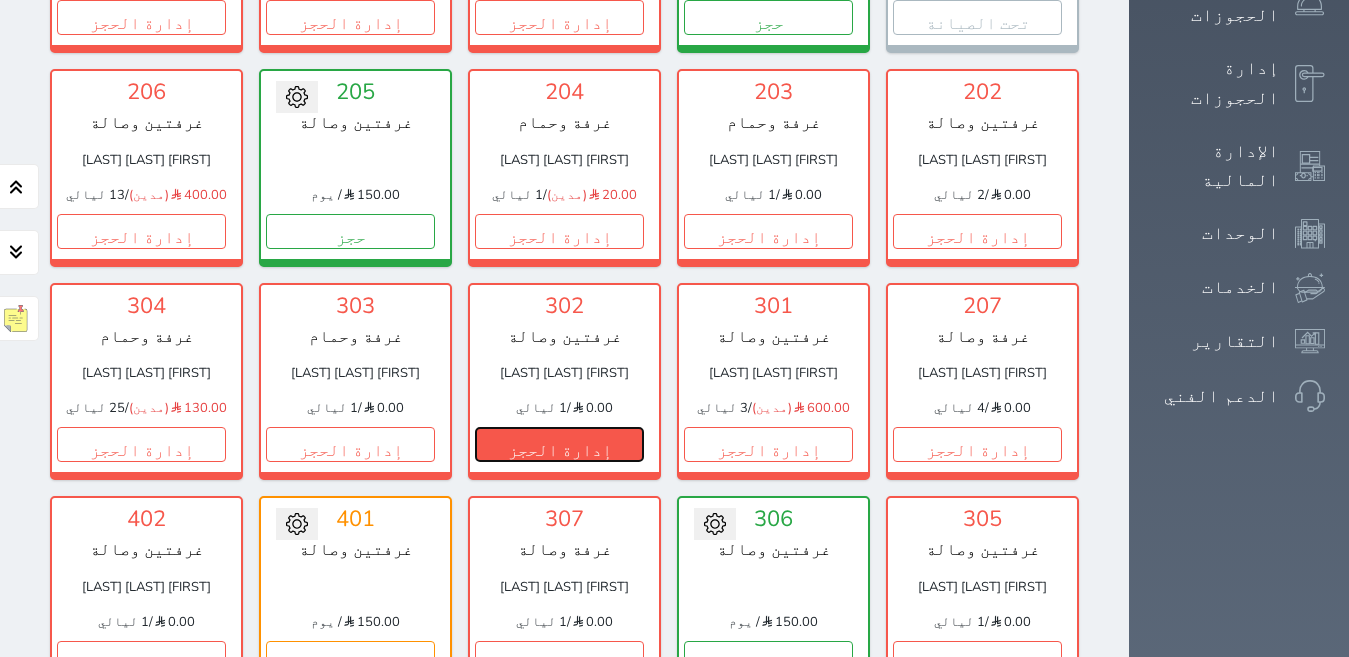 click on "إدارة الحجز" at bounding box center (559, 444) 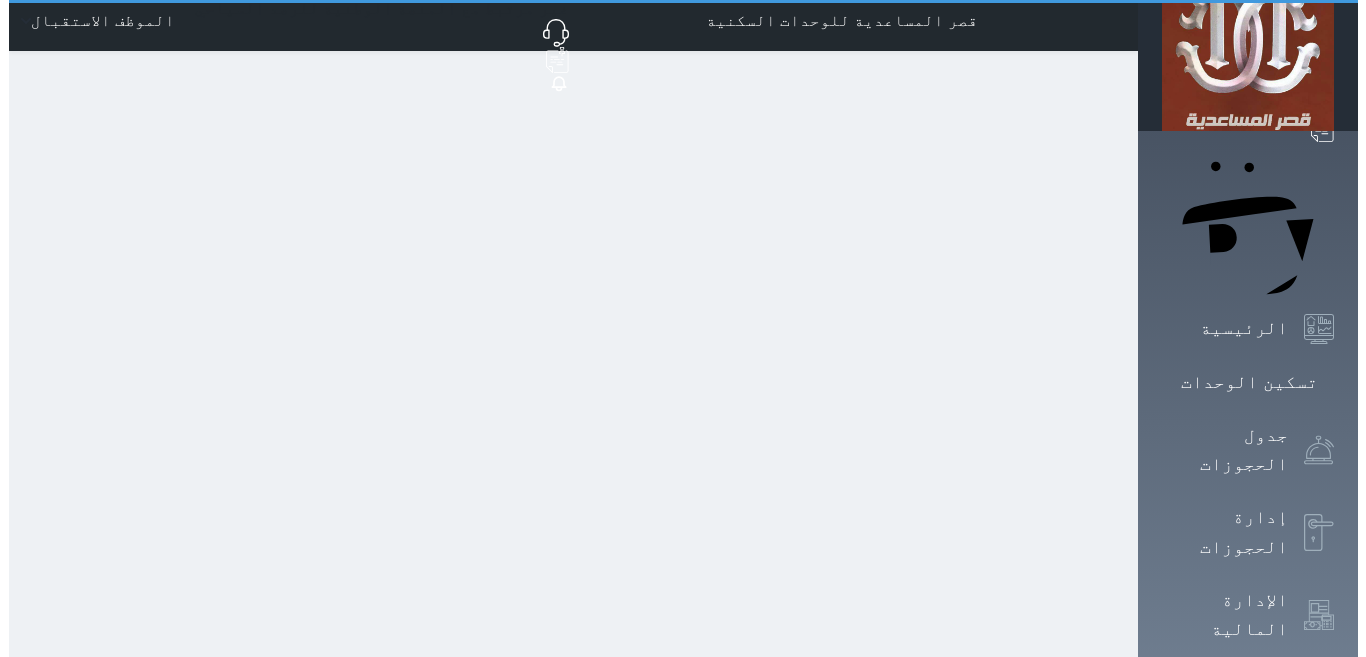 scroll, scrollTop: 0, scrollLeft: 0, axis: both 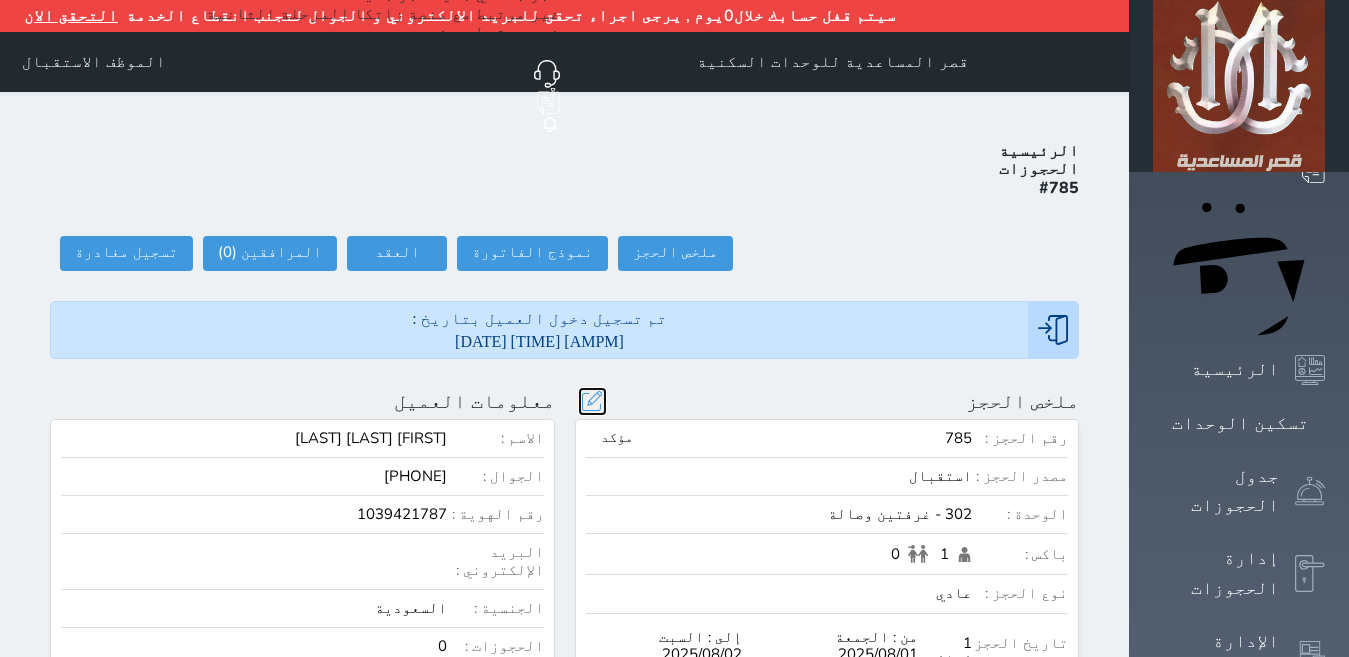 click at bounding box center [592, 401] 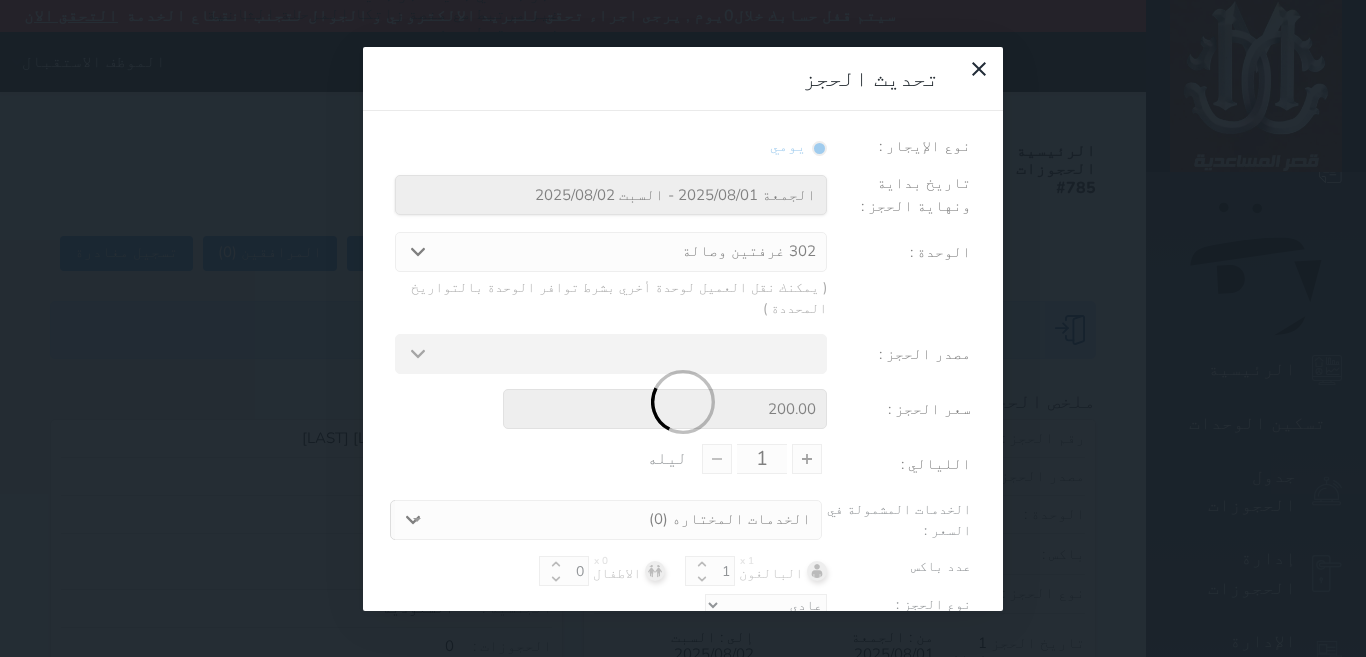 select on "33166" 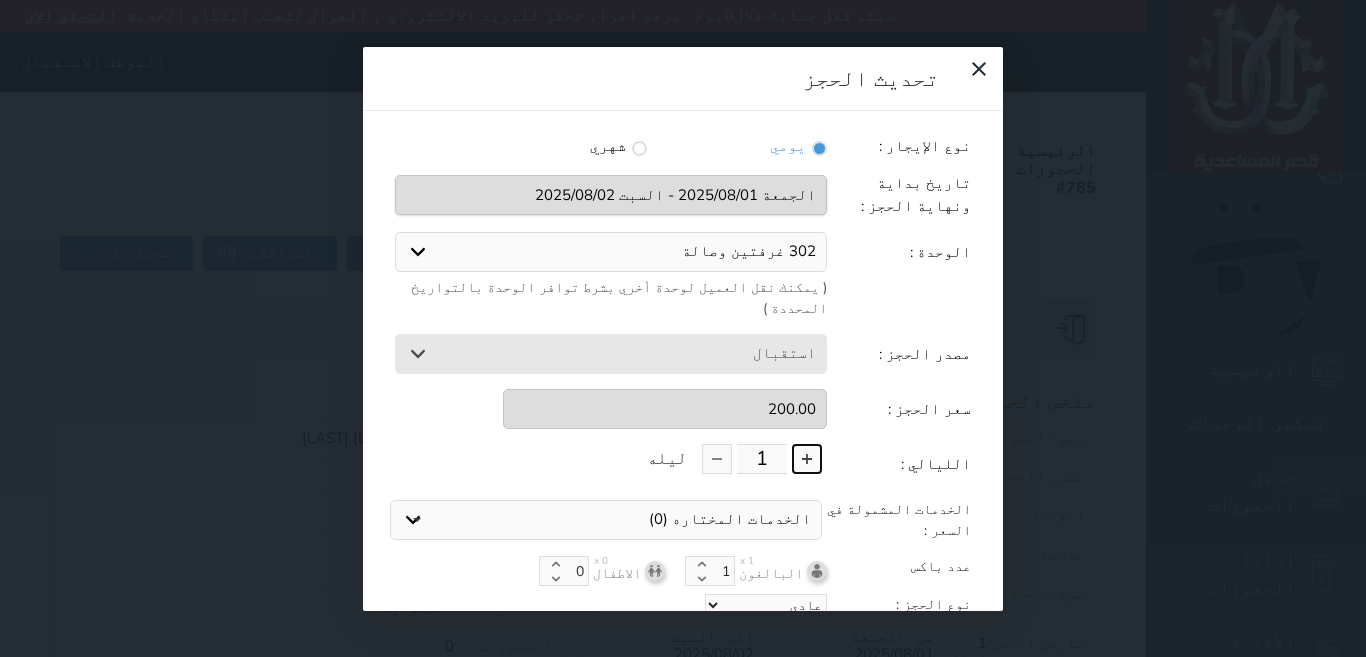click at bounding box center (807, 459) 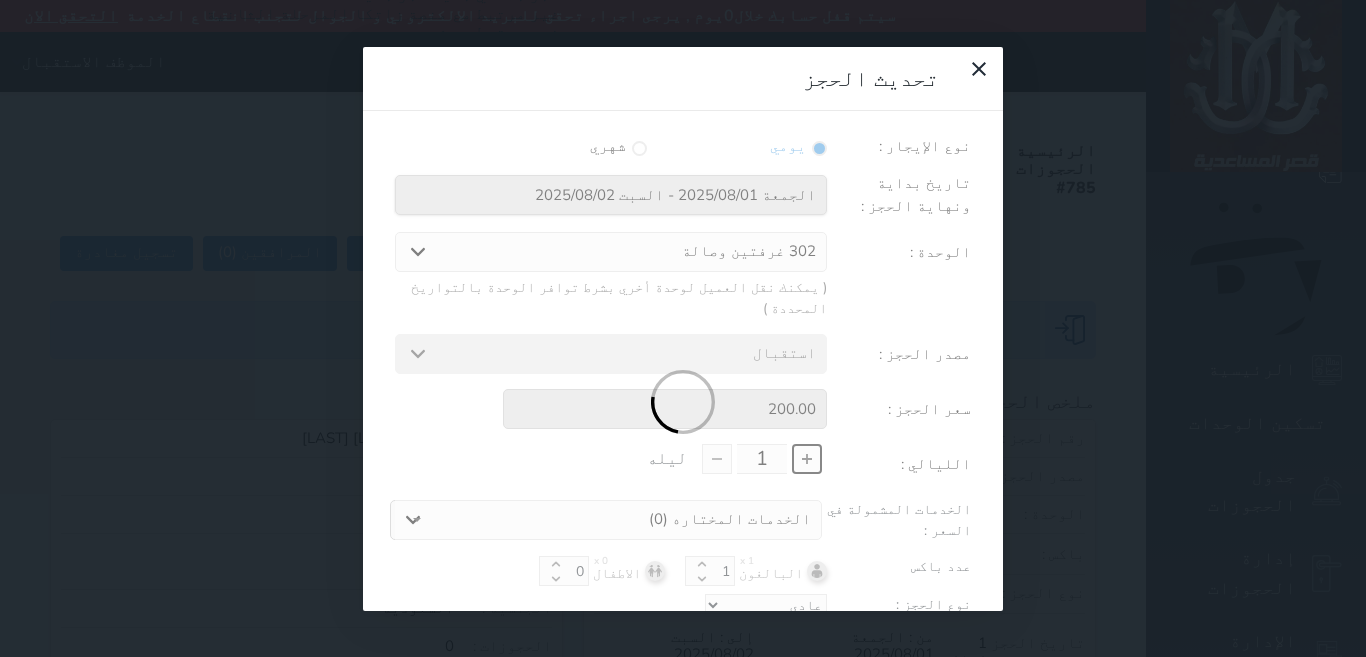 type on "2" 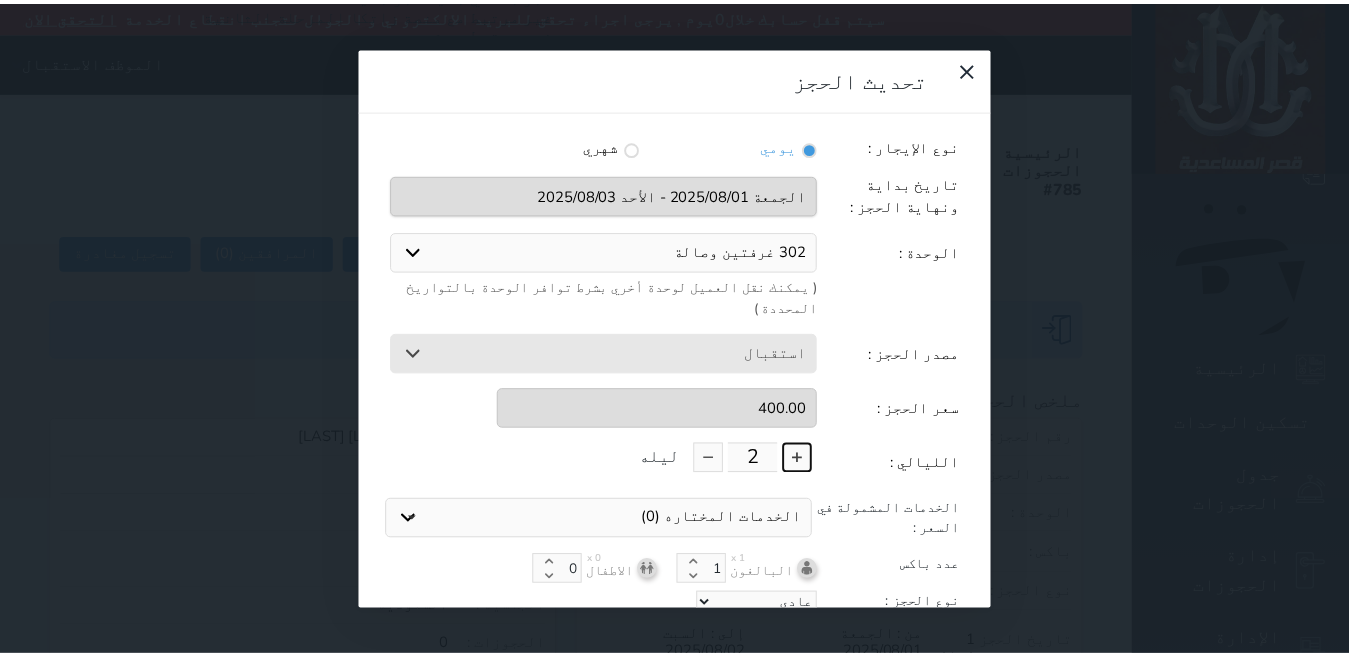 scroll, scrollTop: 45, scrollLeft: 0, axis: vertical 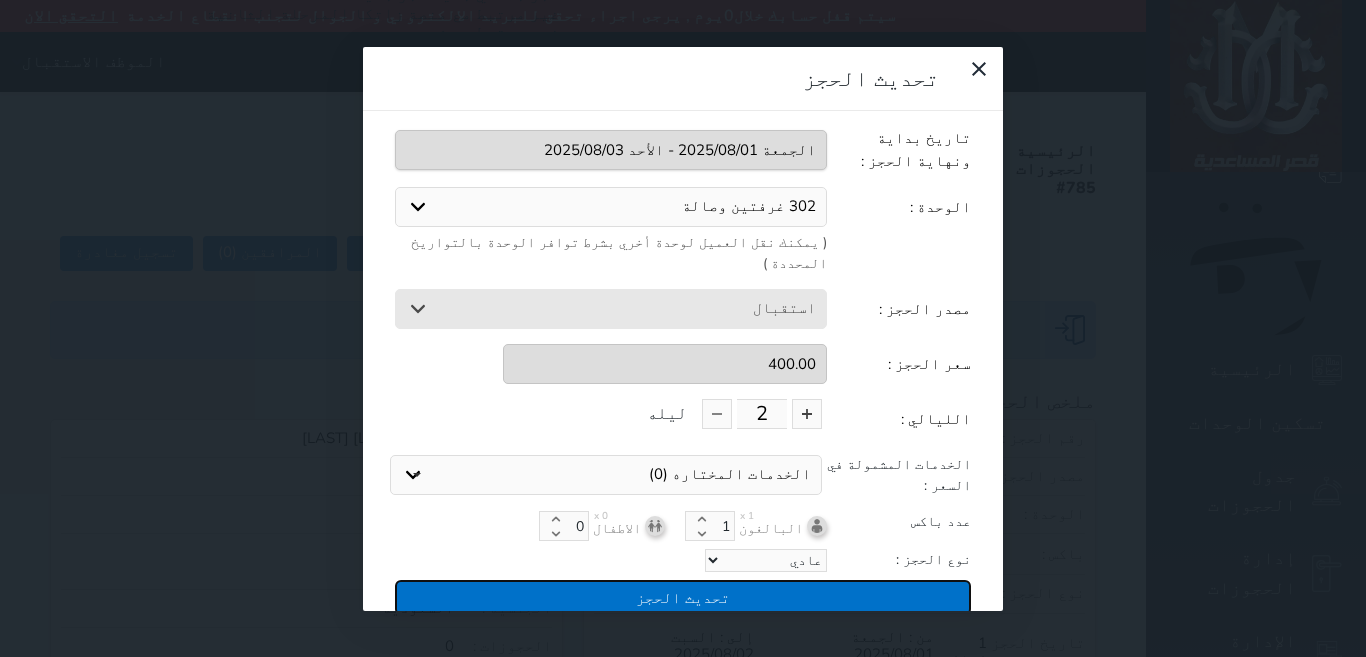 click on "تحديث الحجز" at bounding box center [683, 597] 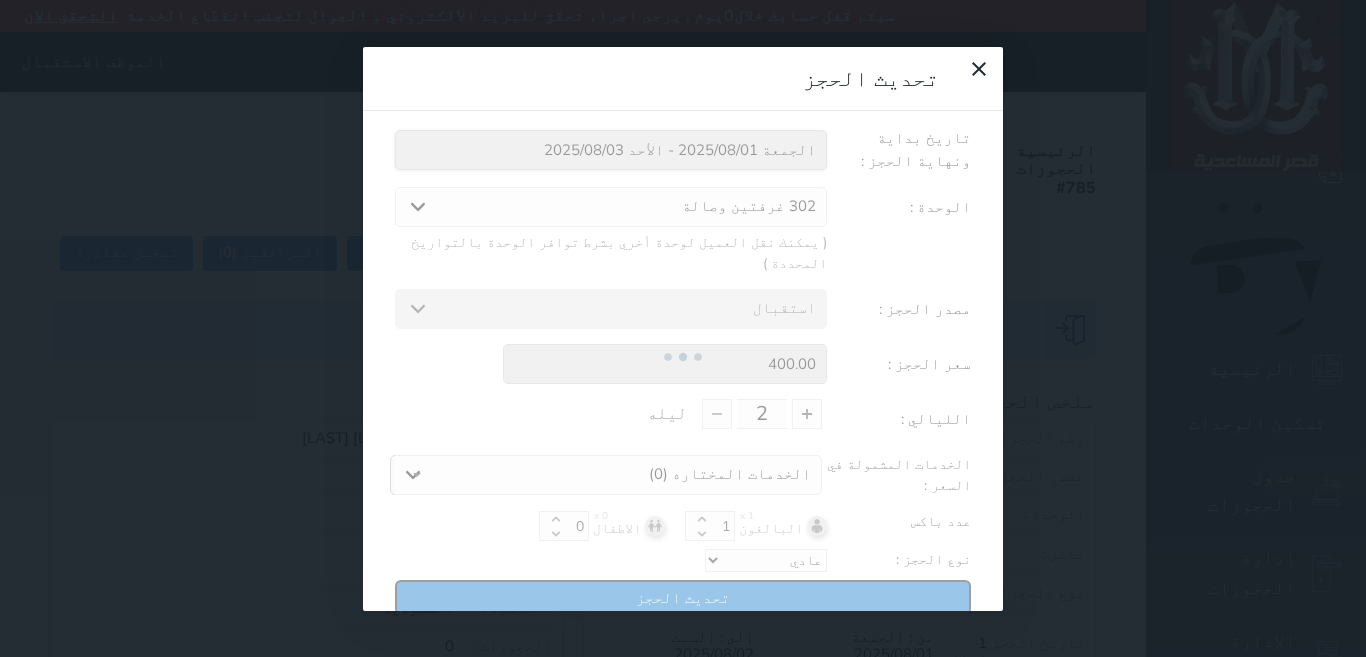 type on "400" 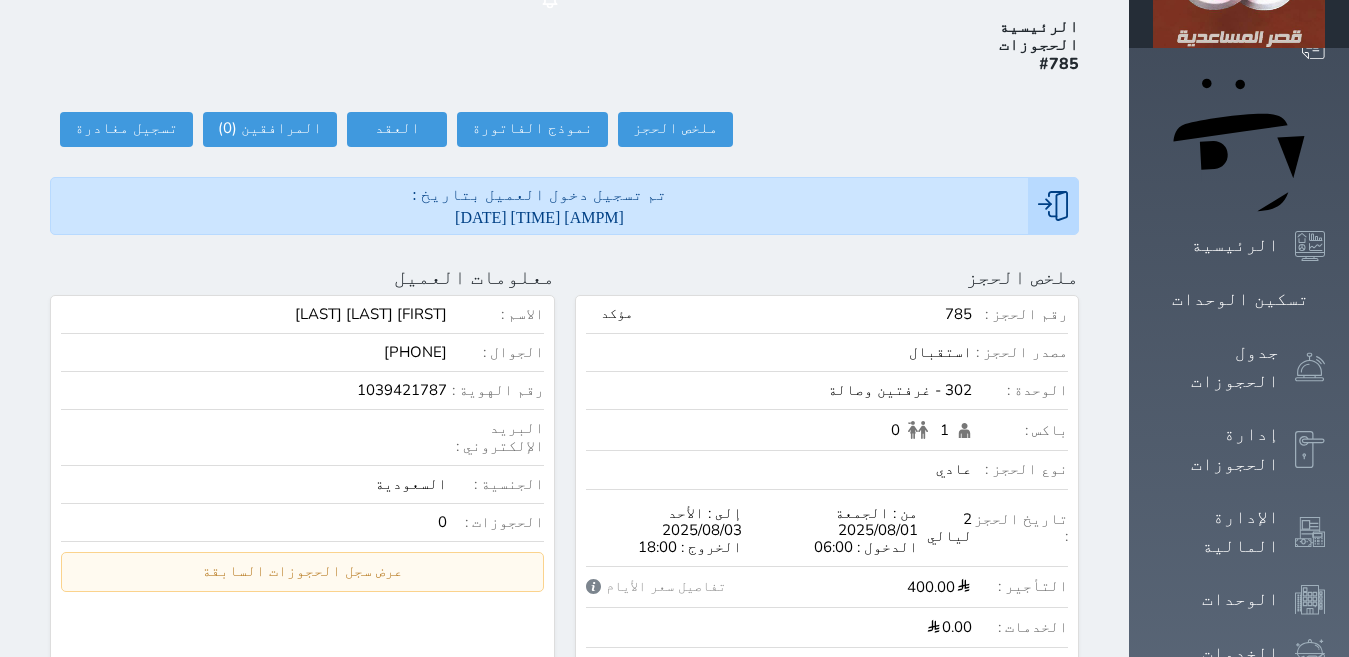 scroll, scrollTop: 121, scrollLeft: 0, axis: vertical 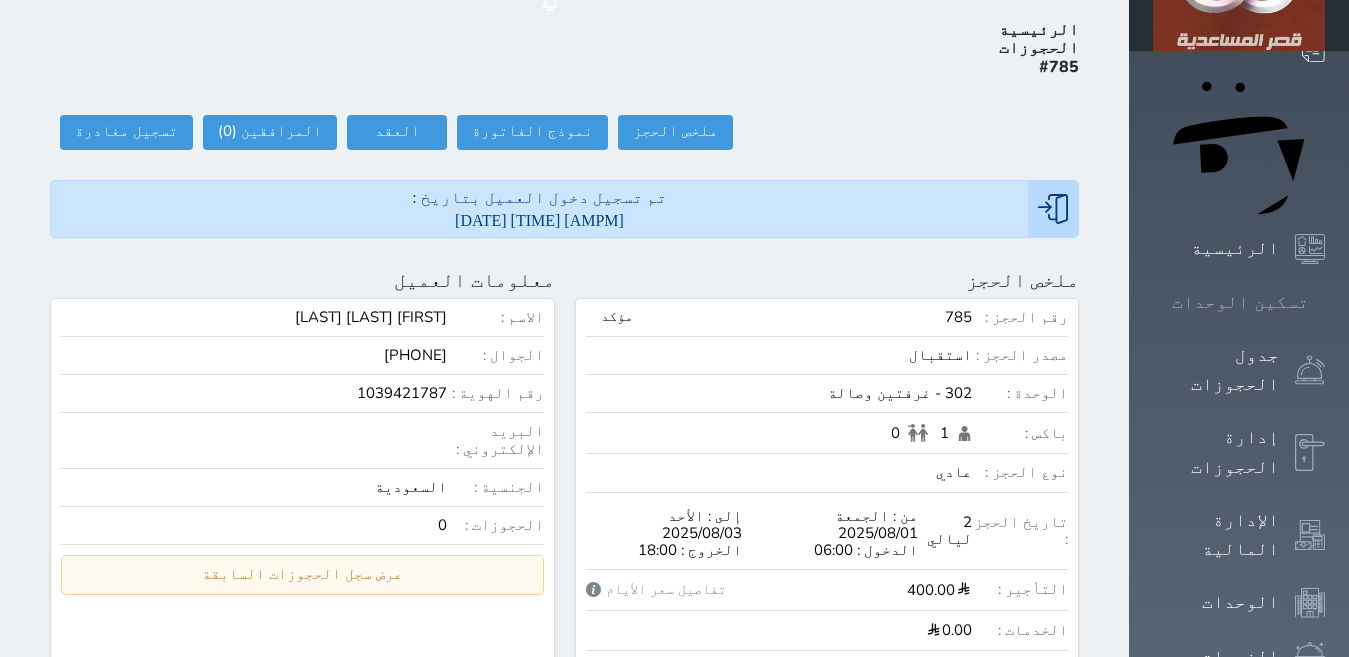 click on "تسكين الوحدات" at bounding box center [1240, 302] 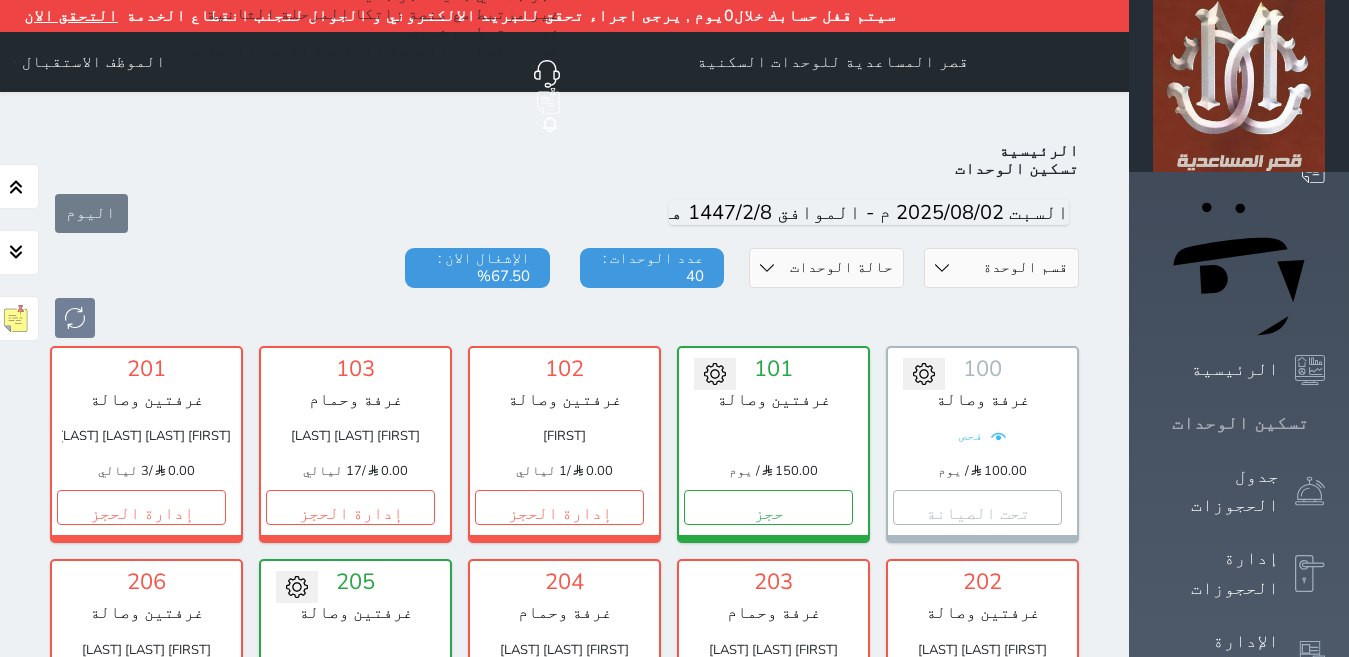 scroll, scrollTop: 110, scrollLeft: 0, axis: vertical 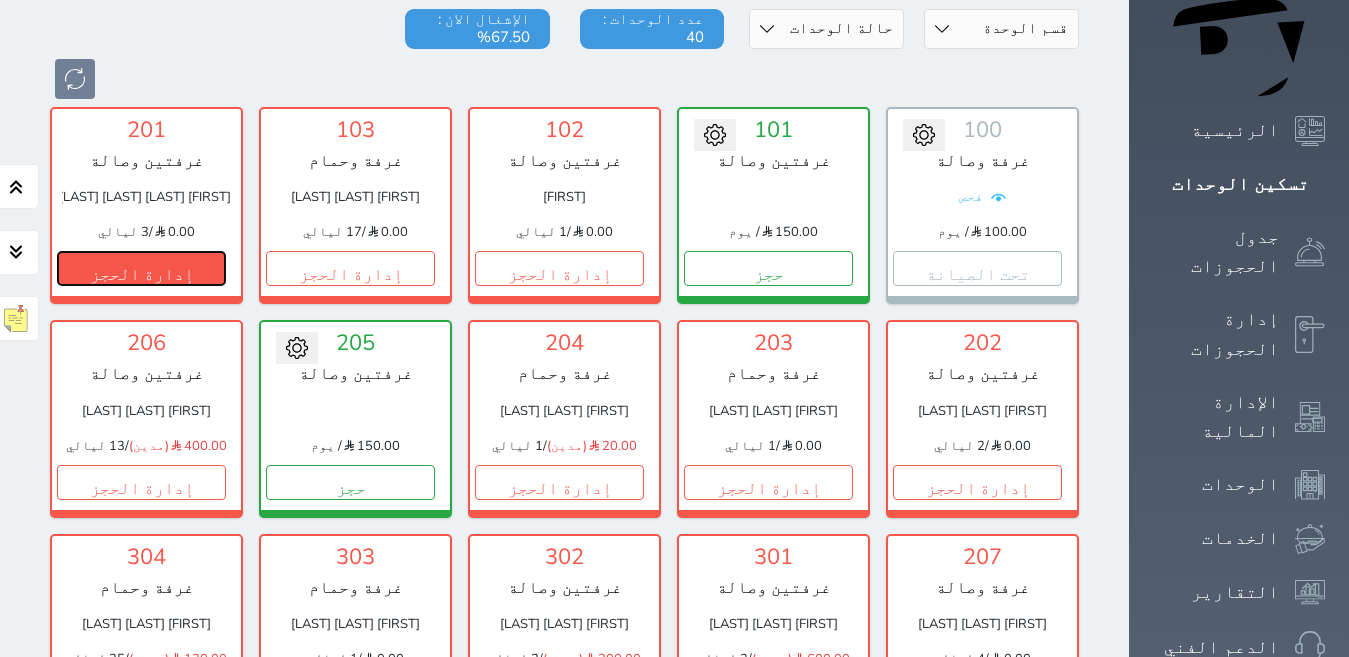 click on "إدارة الحجز" at bounding box center [141, 268] 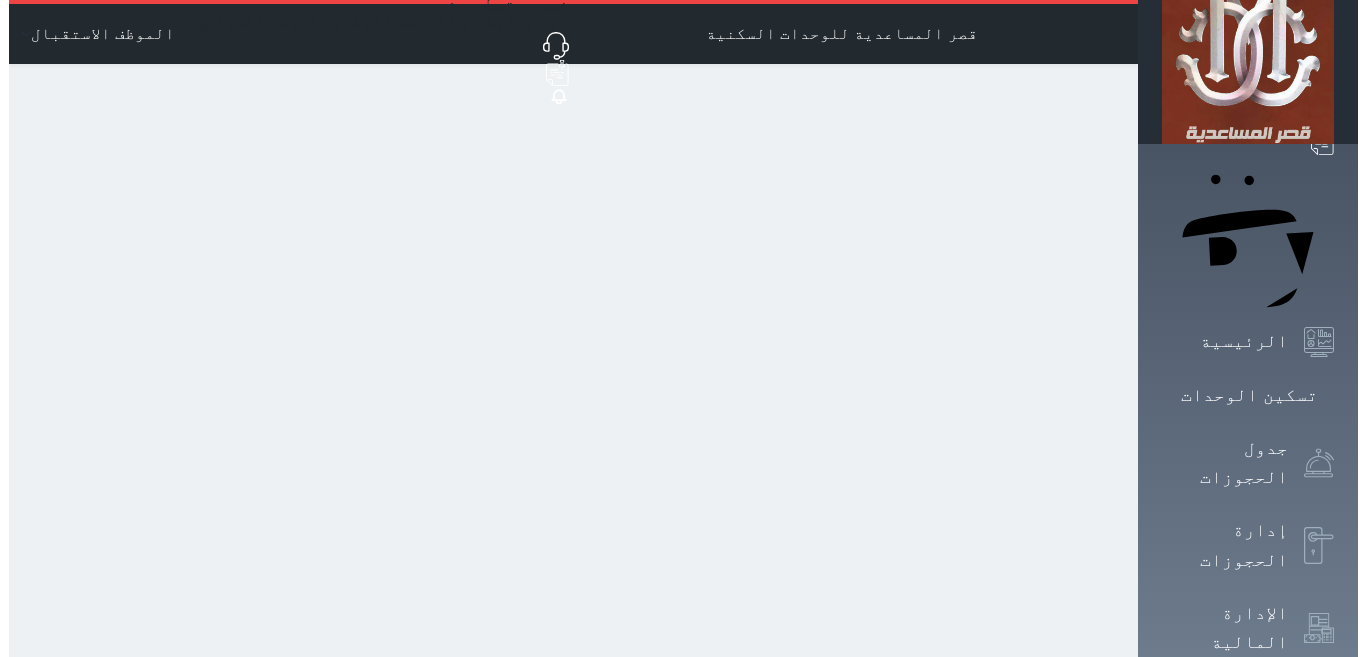 scroll, scrollTop: 0, scrollLeft: 0, axis: both 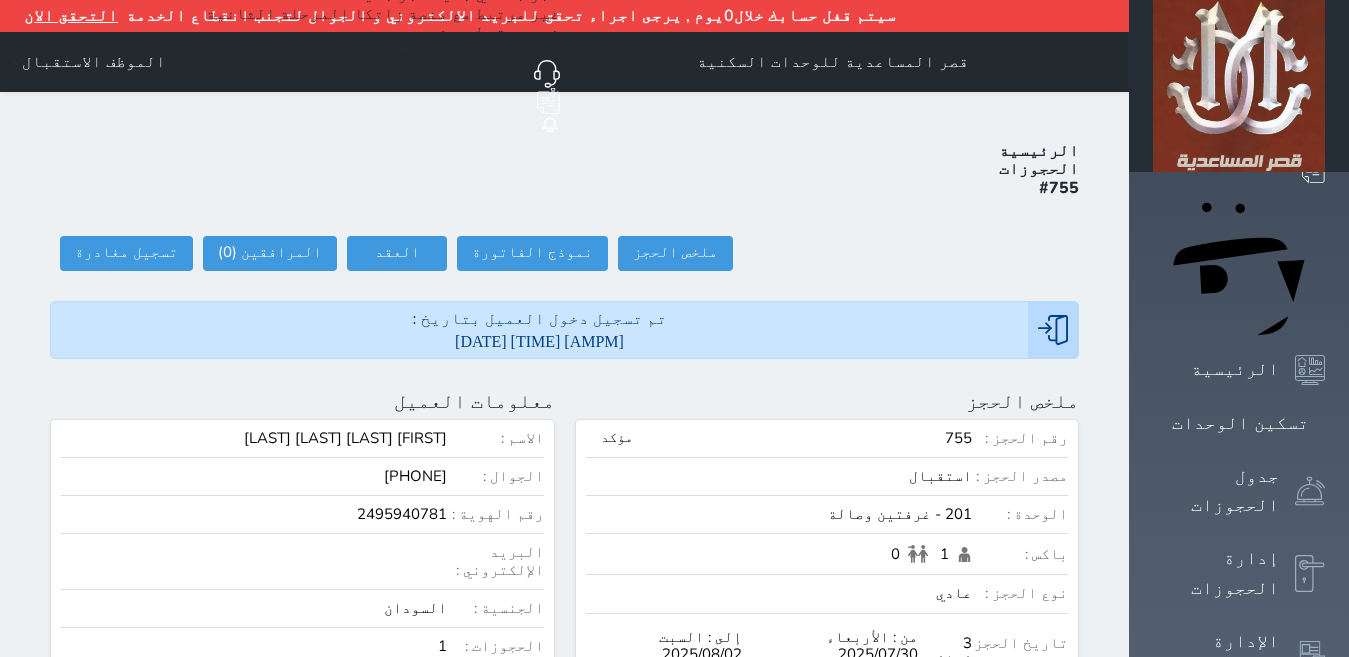 select 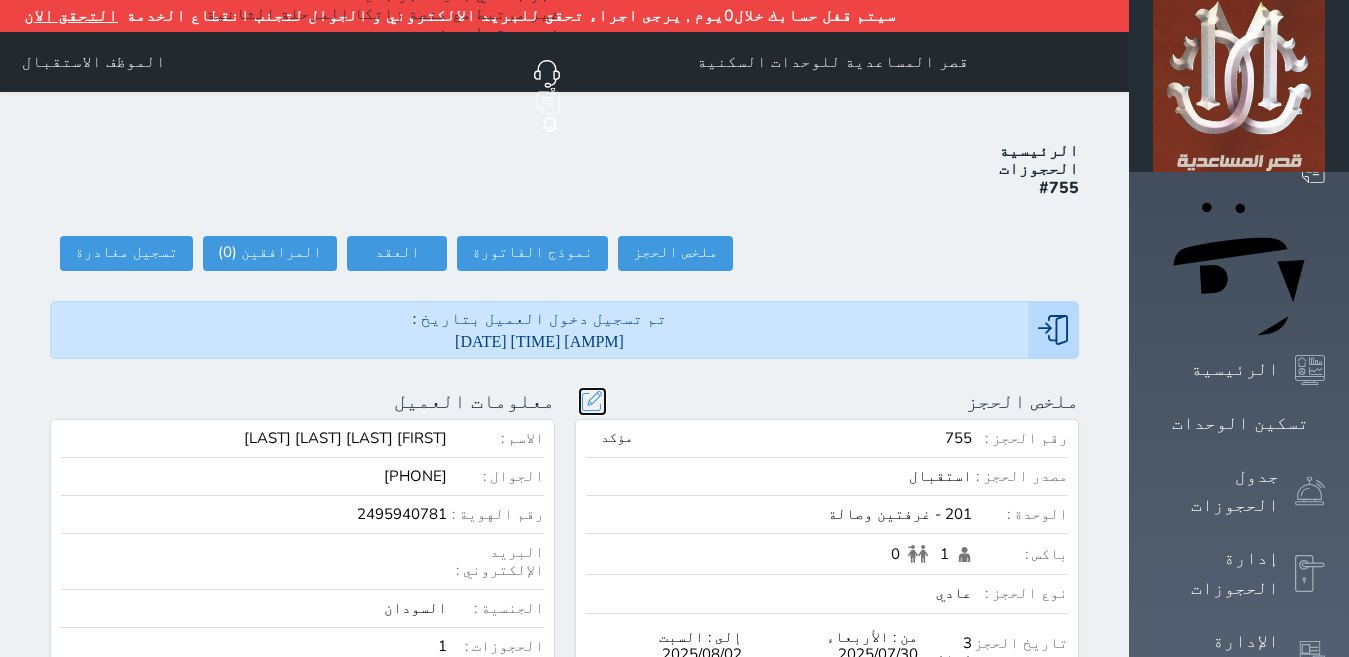 click at bounding box center [592, 401] 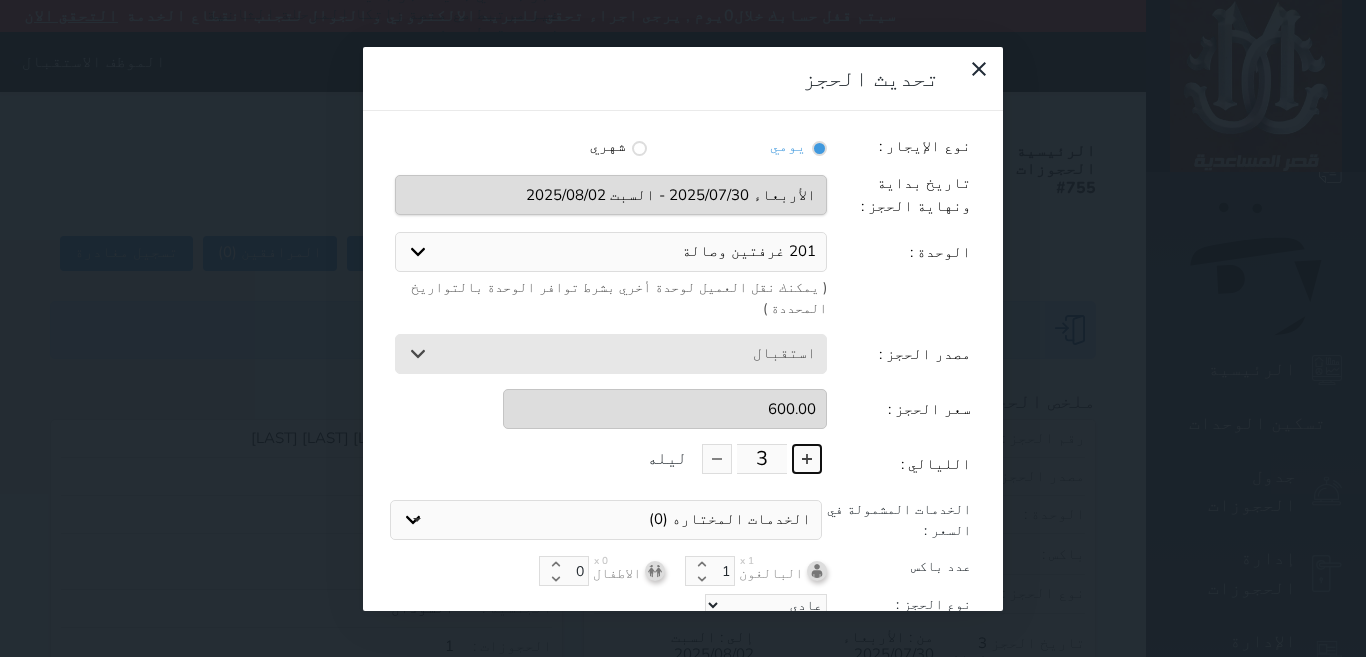 click at bounding box center (807, 459) 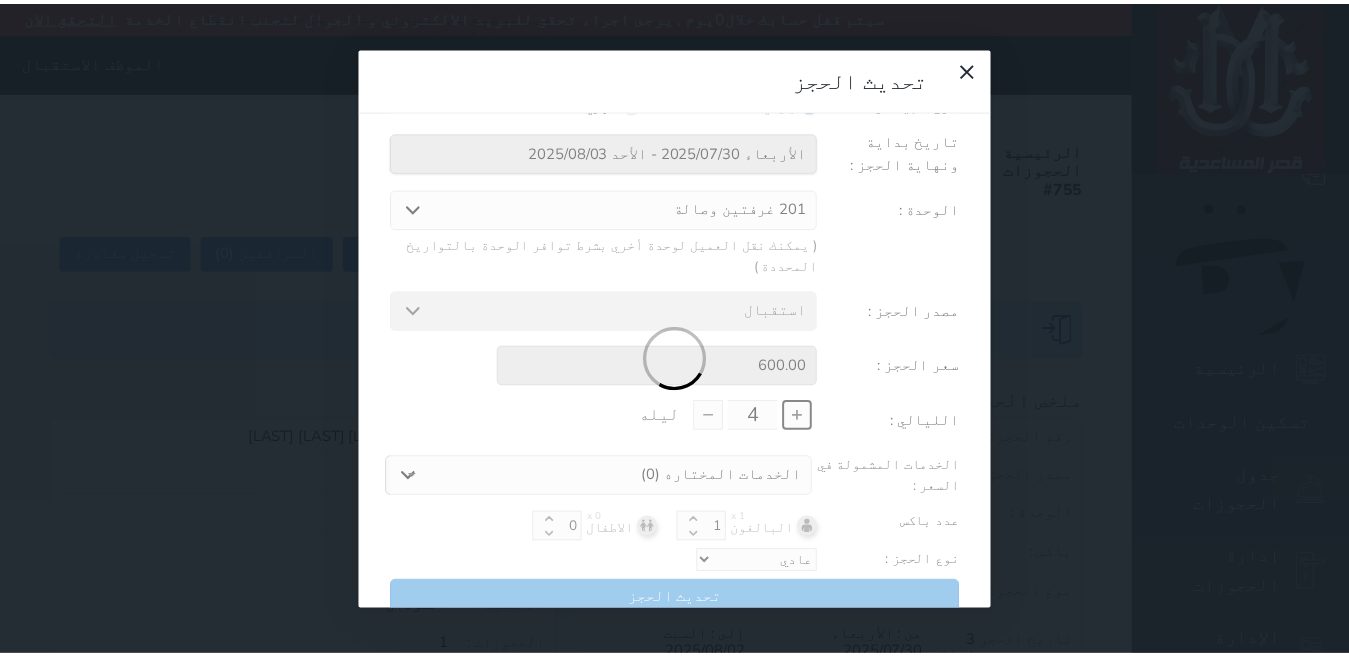 scroll, scrollTop: 45, scrollLeft: 0, axis: vertical 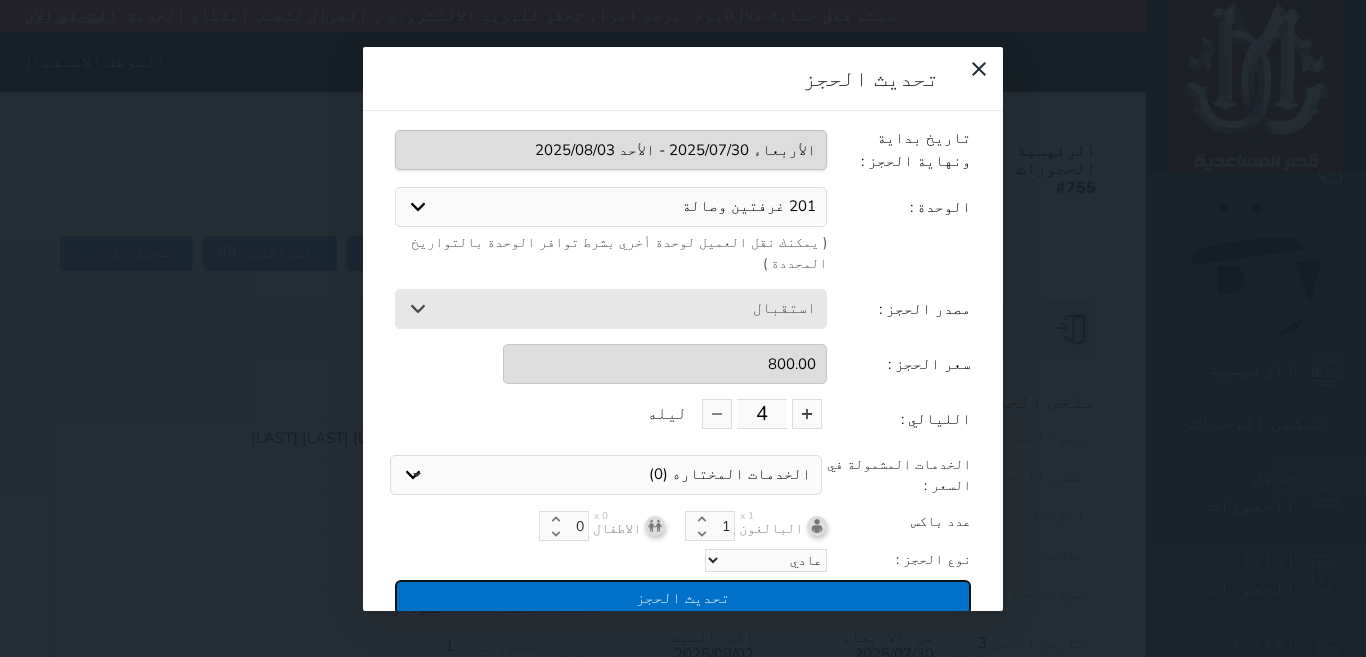 click on "تحديث الحجز" at bounding box center [683, 597] 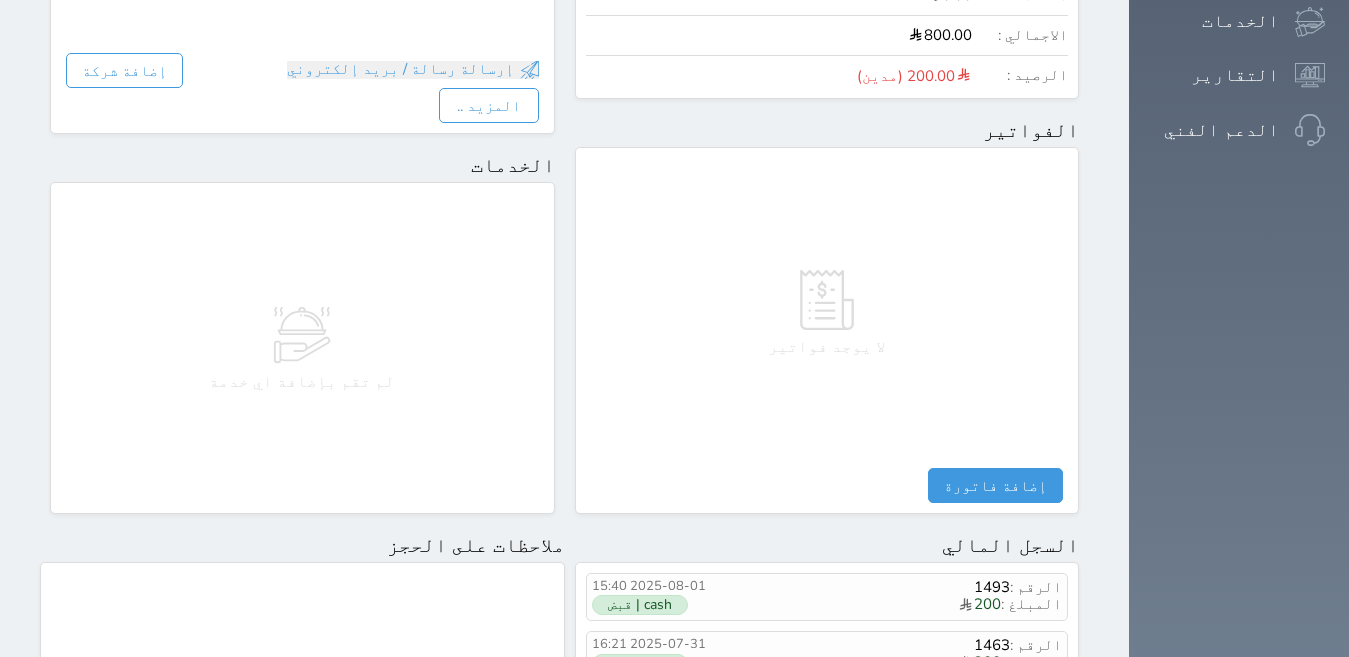 scroll, scrollTop: 965, scrollLeft: 0, axis: vertical 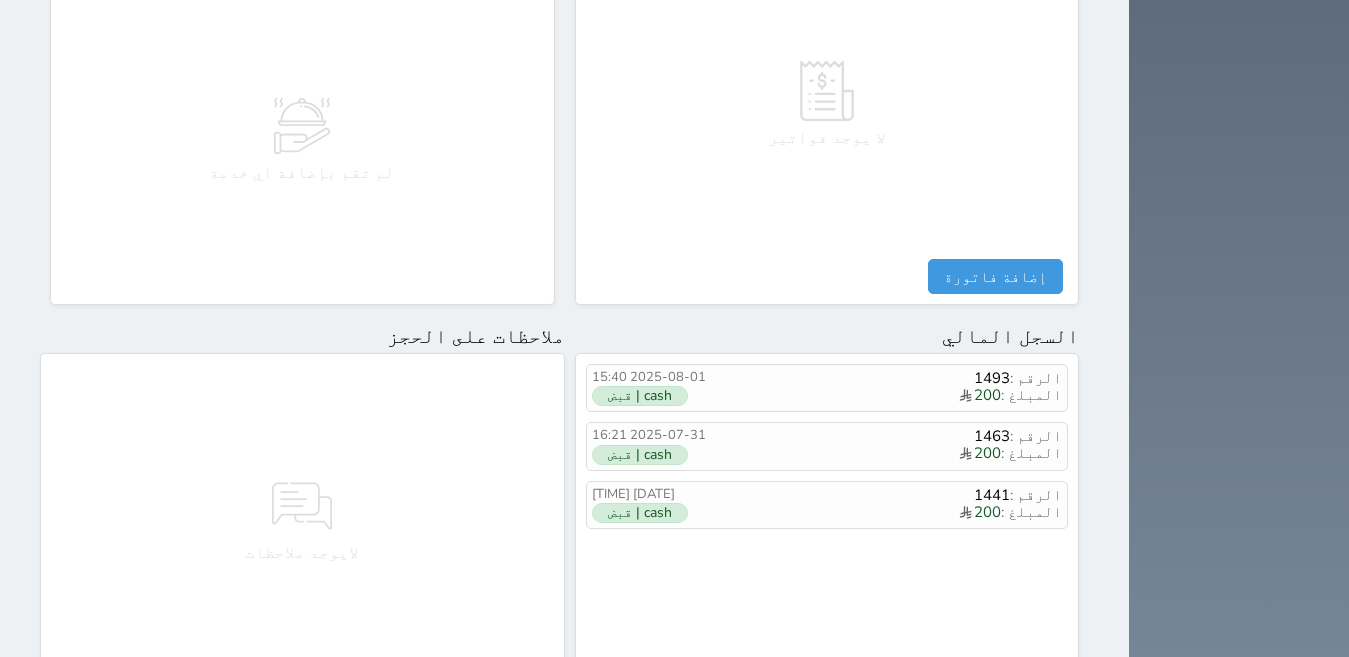 drag, startPoint x: 1149, startPoint y: 612, endPoint x: 989, endPoint y: 541, distance: 175.04572 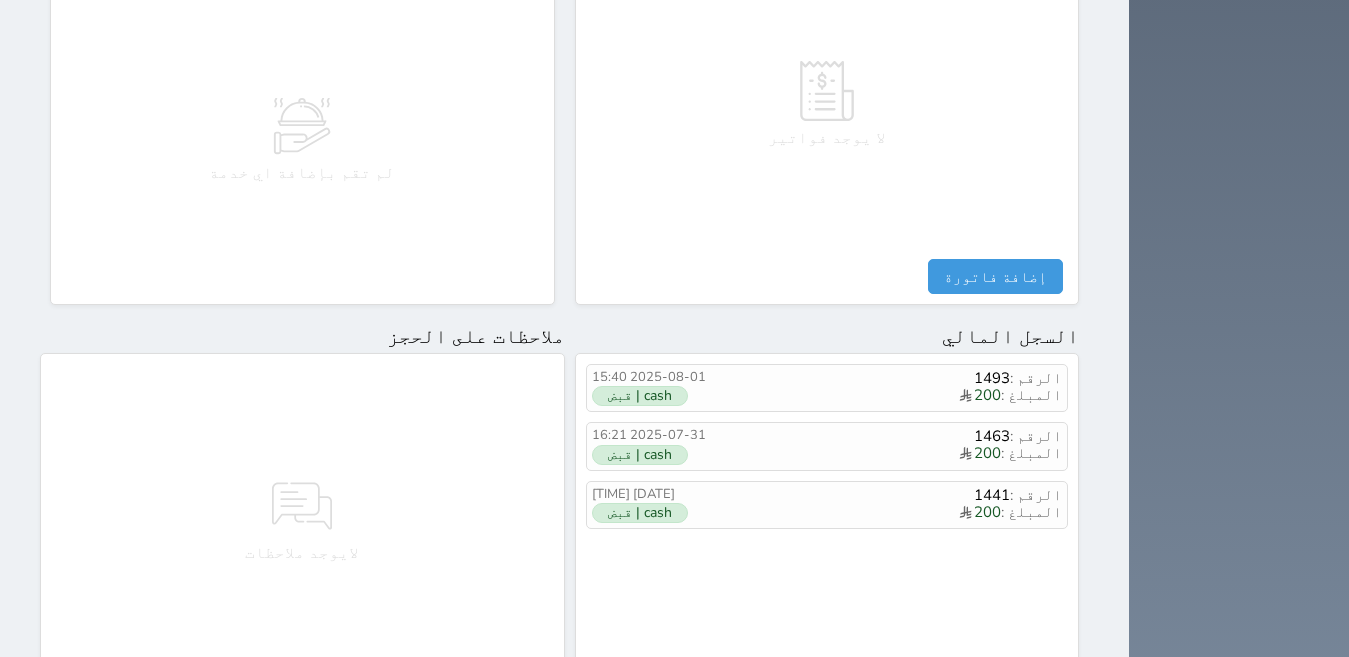 select 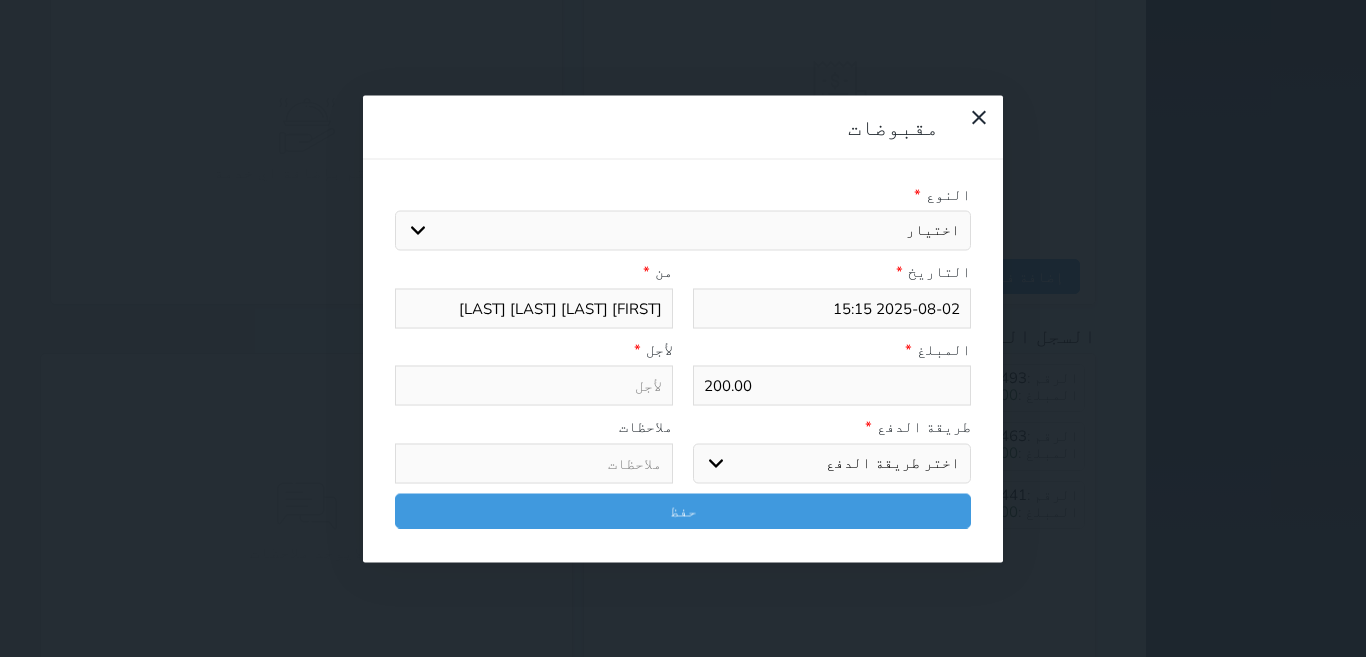 select 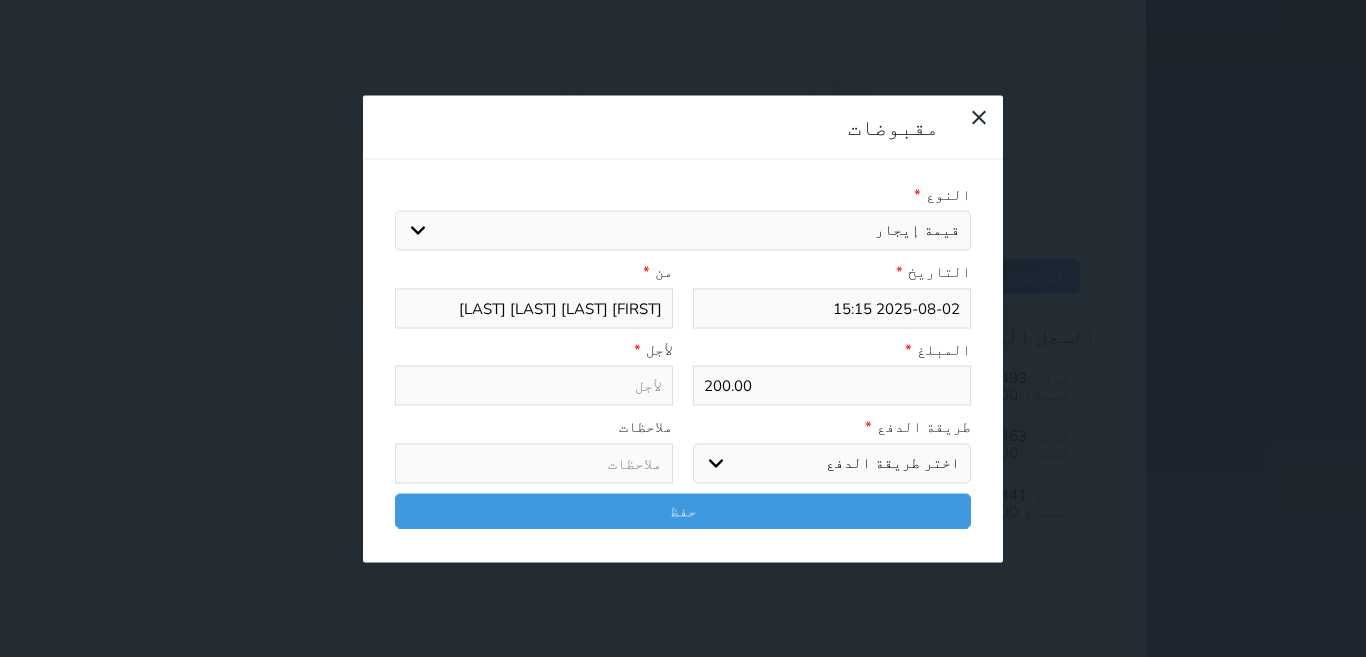 click on "اختيار   مقبوضات عامة قيمة إيجار فواتير تامين عربون لا ينطبق آخر مغسلة واي فاي - الإنترنت مواقف السيارات طعام الأغذية والمشروبات مشروبات المشروبات الباردة المشروبات الساخنة الإفطار غداء عشاء مخبز و كعك حمام سباحة الصالة الرياضية سبا و خدمات الجمال اختيار وإسقاط (خدمات النقل) ميني بار كابل - تلفزيون سرير إضافي تصفيف الشعر التسوق خدمات الجولات السياحية المنظمة خدمات الدليل السياحي" at bounding box center (683, 231) 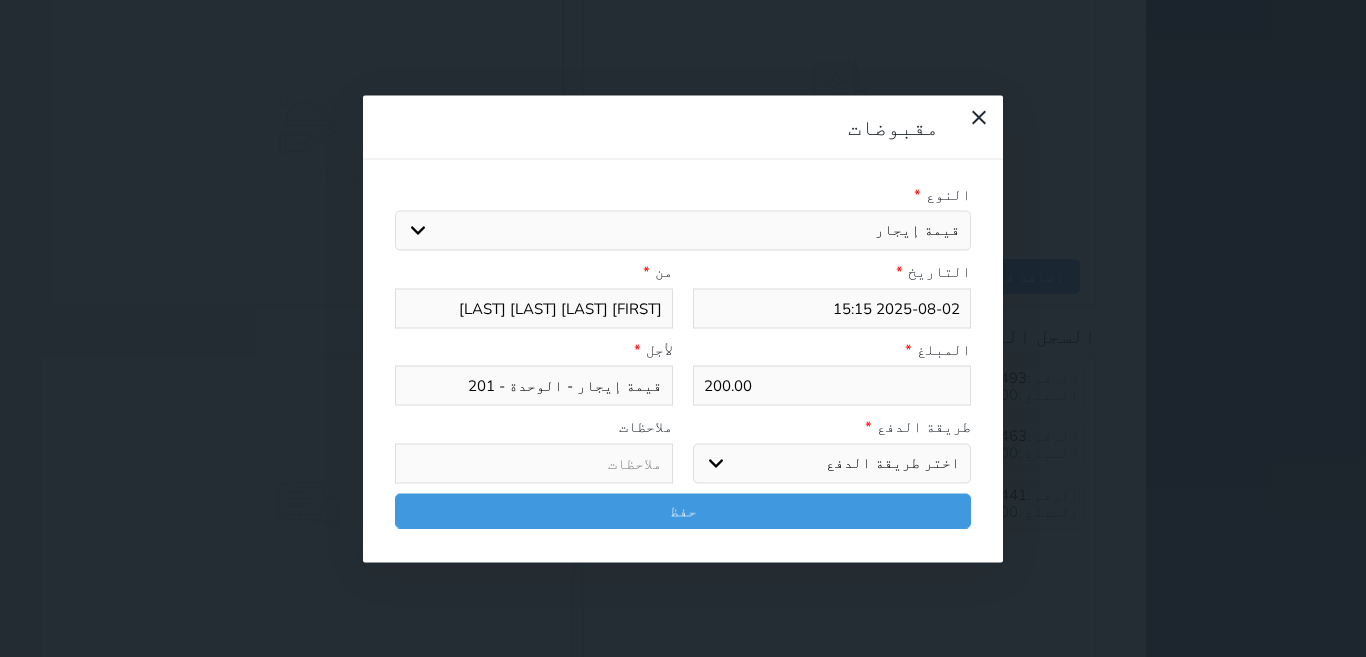 click on "اختر طريقة الدفع   دفع نقدى   تحويل بنكى   مدى   بطاقة ائتمان   آجل" at bounding box center (832, 463) 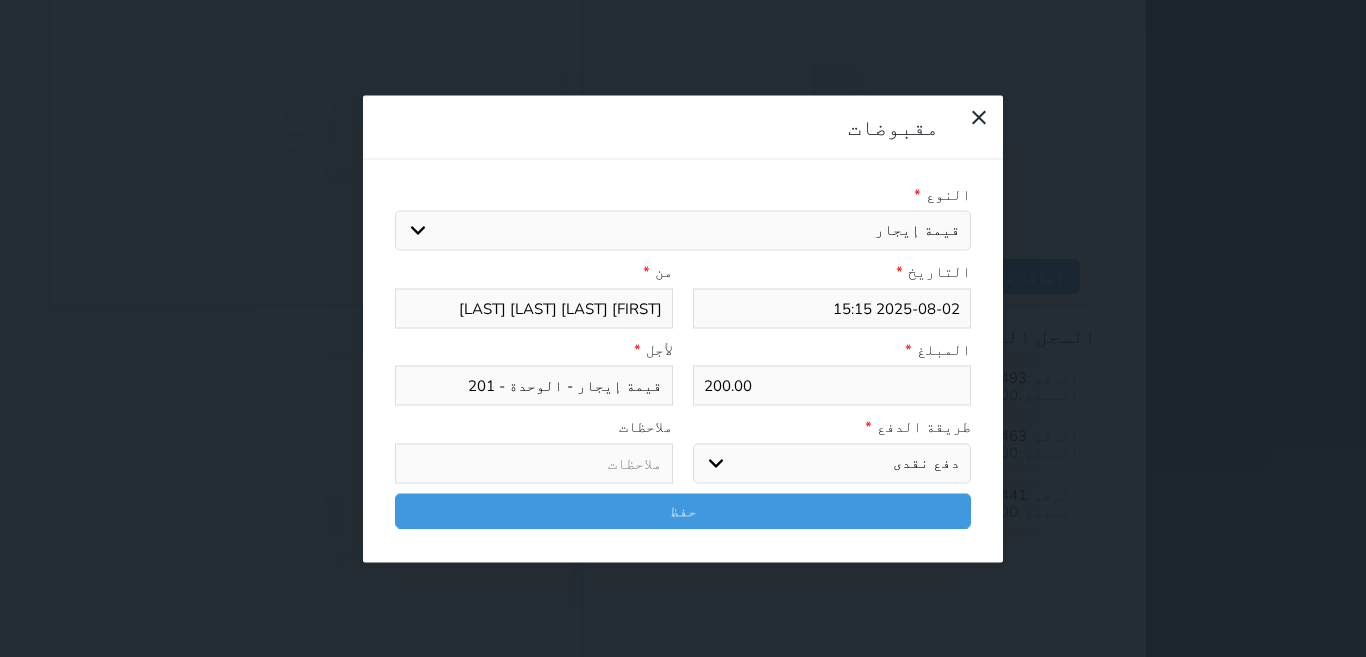 click on "اختر طريقة الدفع   دفع نقدى   تحويل بنكى   مدى   بطاقة ائتمان   آجل" at bounding box center (832, 463) 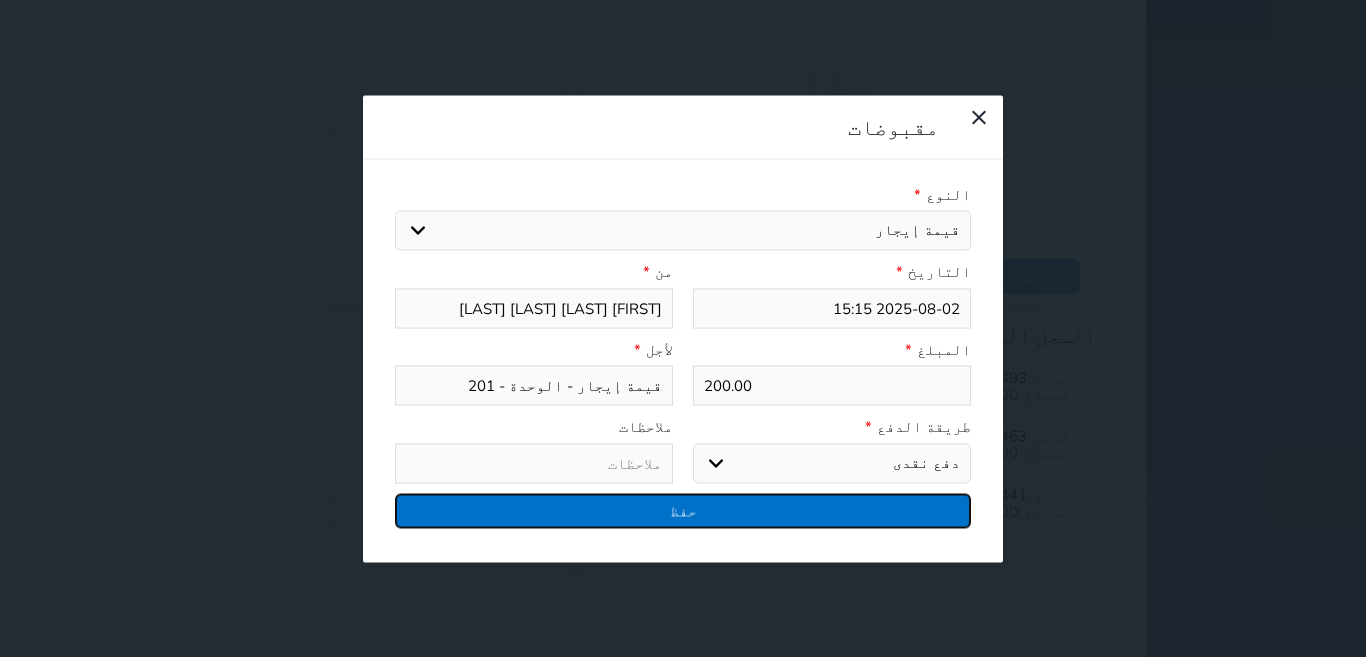 click on "حفظ" at bounding box center [683, 510] 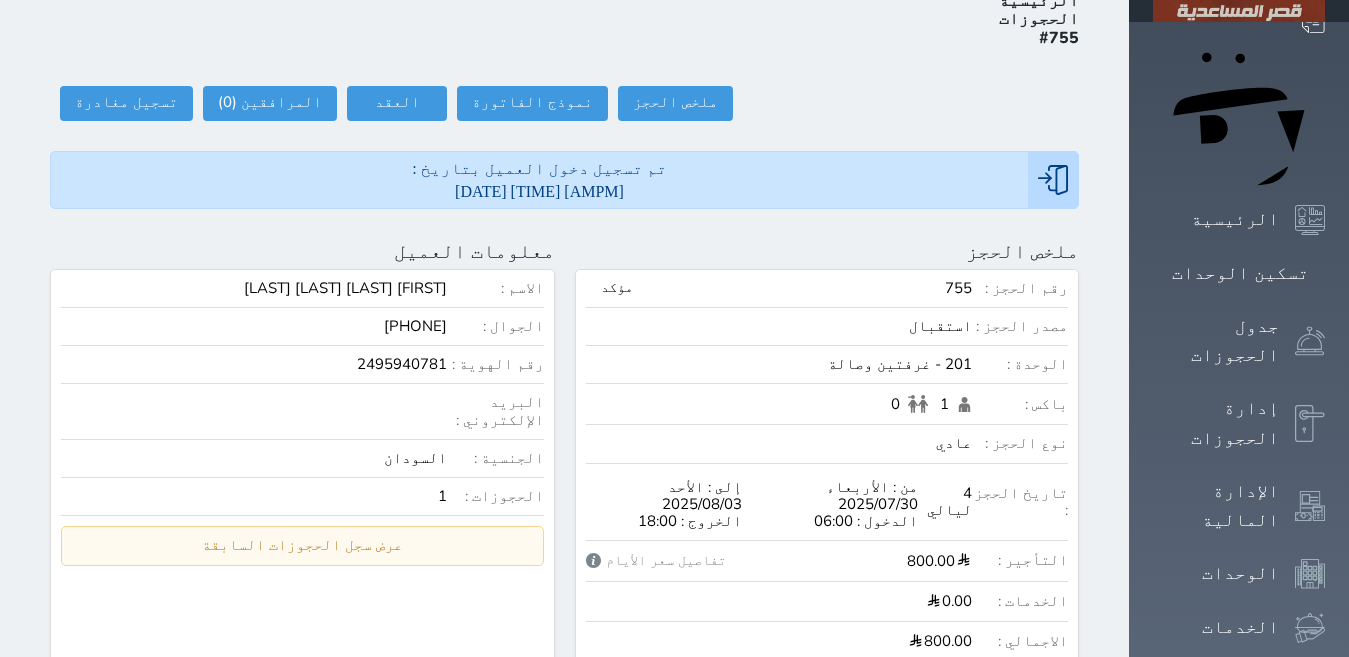 scroll, scrollTop: 0, scrollLeft: 0, axis: both 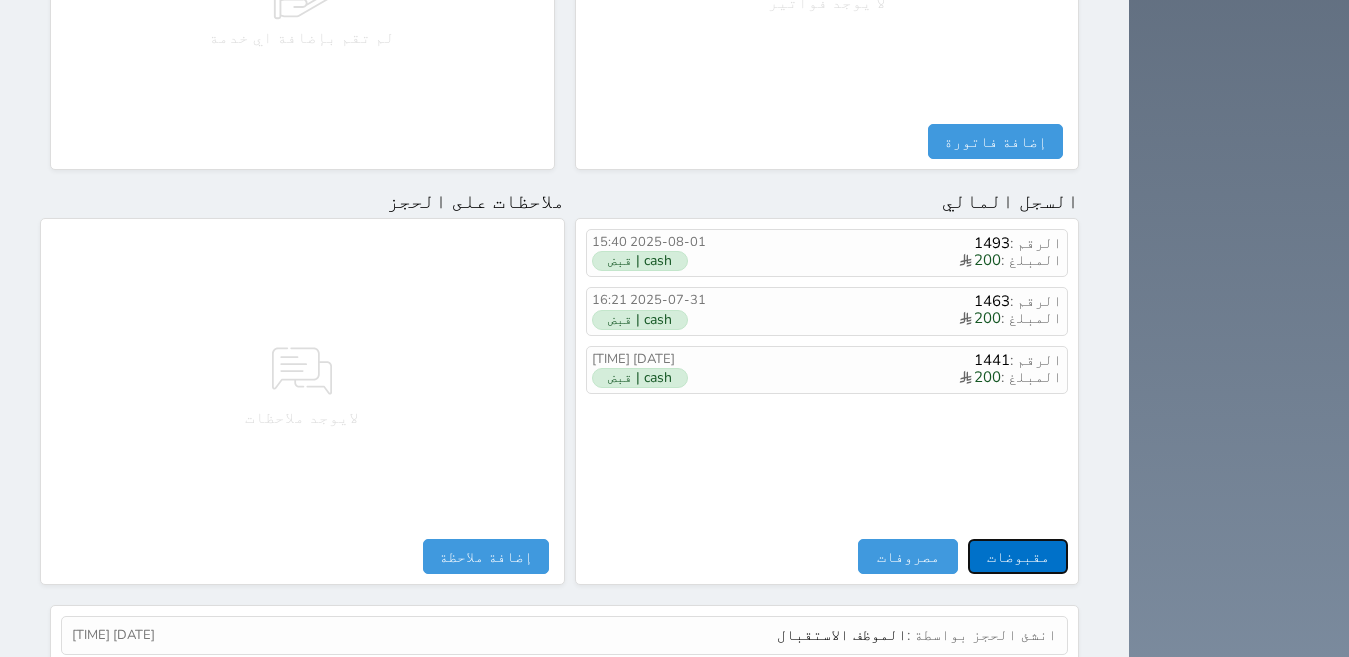 click on "مقبوضات" at bounding box center (1018, 556) 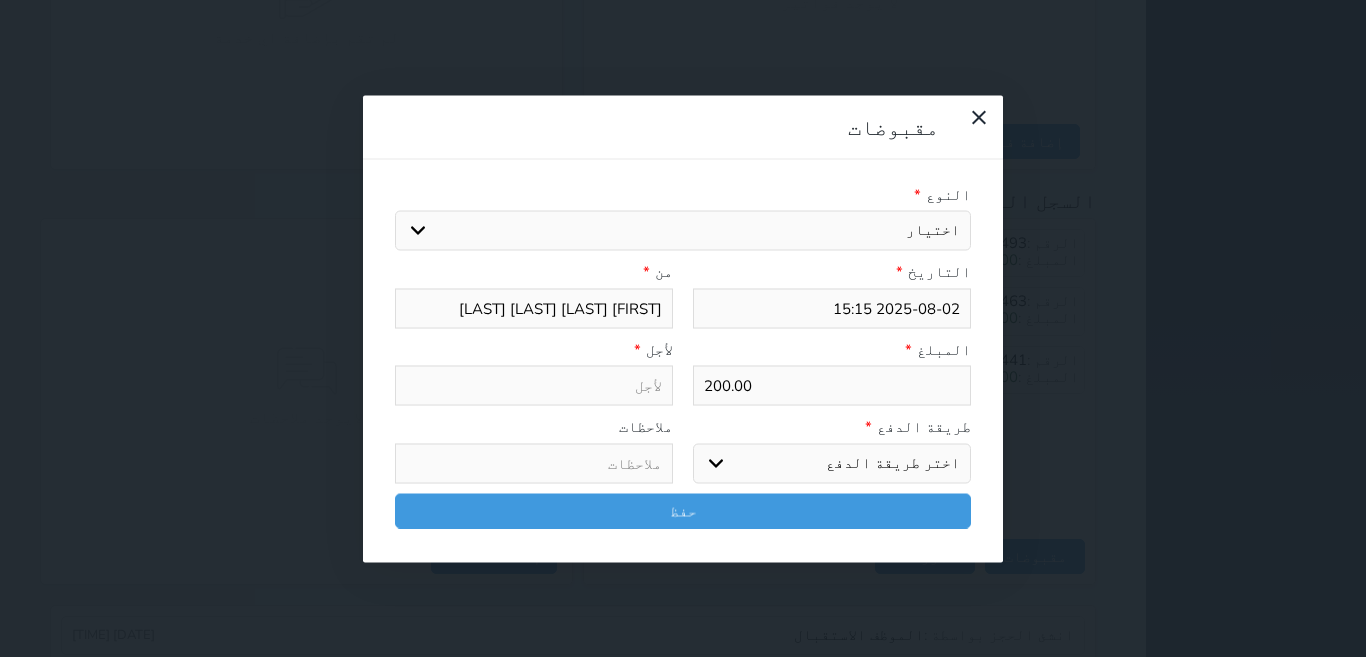 click on "اختيار   مقبوضات عامة قيمة إيجار فواتير تامين عربون لا ينطبق آخر مغسلة واي فاي - الإنترنت مواقف السيارات طعام الأغذية والمشروبات مشروبات المشروبات الباردة المشروبات الساخنة الإفطار غداء عشاء مخبز و كعك حمام سباحة الصالة الرياضية سبا و خدمات الجمال اختيار وإسقاط (خدمات النقل) ميني بار كابل - تلفزيون سرير إضافي تصفيف الشعر التسوق خدمات الجولات السياحية المنظمة خدمات الدليل السياحي" at bounding box center (683, 231) 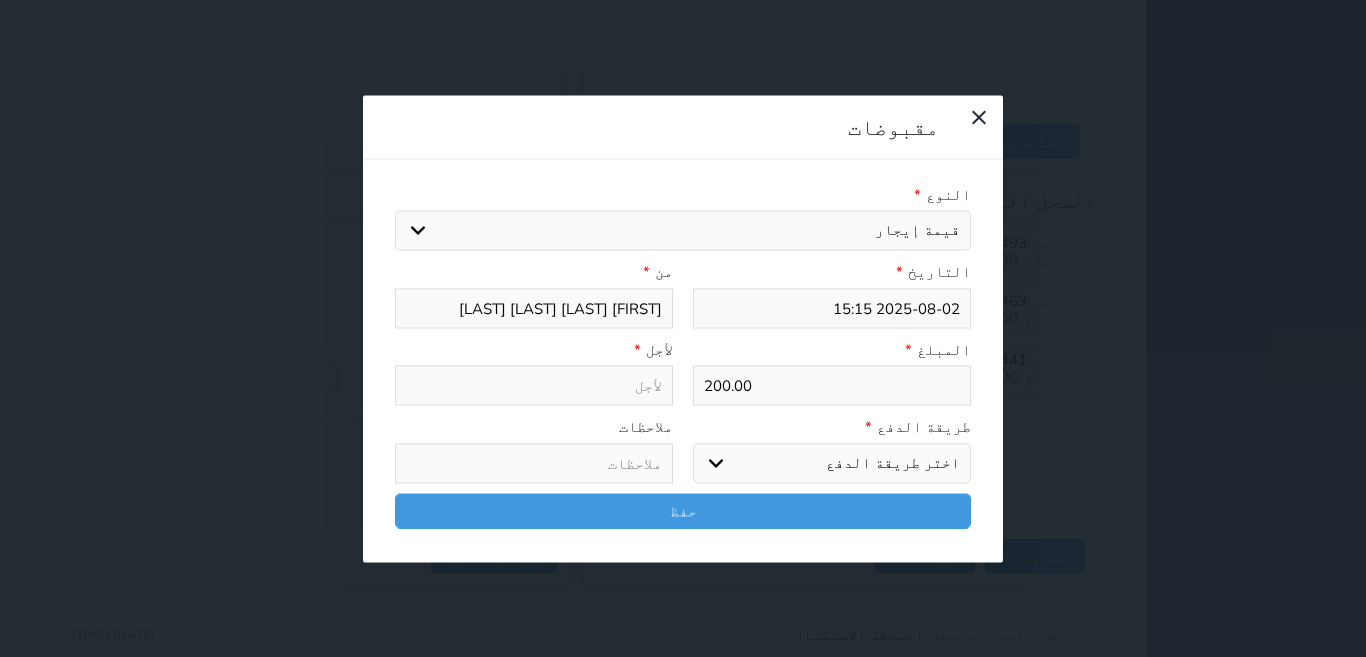 click on "اختيار   مقبوضات عامة قيمة إيجار فواتير تامين عربون لا ينطبق آخر مغسلة واي فاي - الإنترنت مواقف السيارات طعام الأغذية والمشروبات مشروبات المشروبات الباردة المشروبات الساخنة الإفطار غداء عشاء مخبز و كعك حمام سباحة الصالة الرياضية سبا و خدمات الجمال اختيار وإسقاط (خدمات النقل) ميني بار كابل - تلفزيون سرير إضافي تصفيف الشعر التسوق خدمات الجولات السياحية المنظمة خدمات الدليل السياحي" at bounding box center [683, 231] 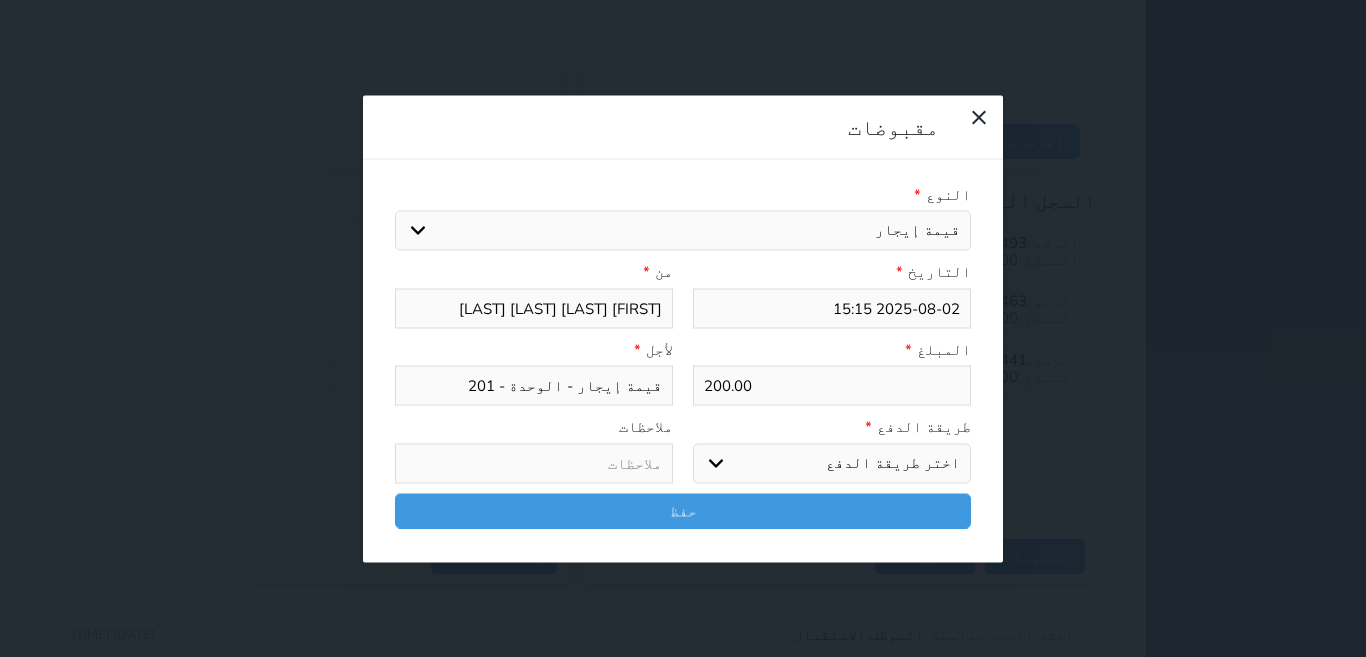 drag, startPoint x: 825, startPoint y: 354, endPoint x: 825, endPoint y: 373, distance: 19 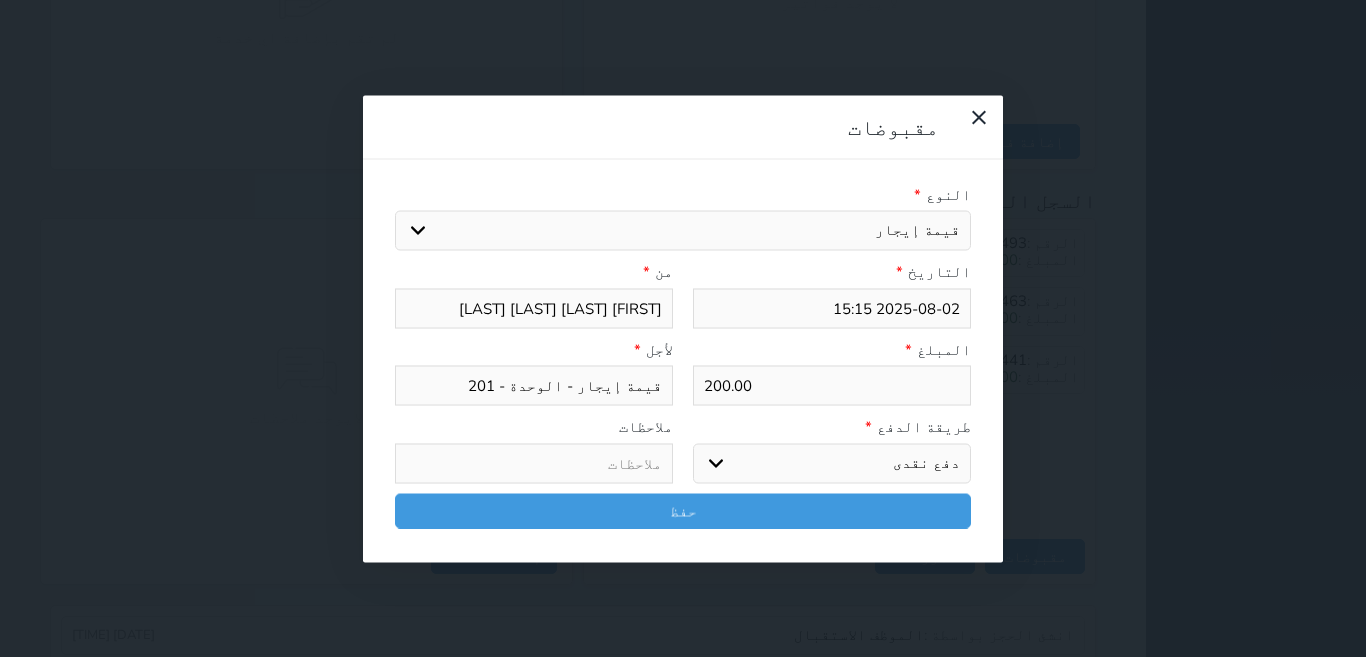 click on "اختر طريقة الدفع   دفع نقدى   تحويل بنكى   مدى   بطاقة ائتمان   آجل" at bounding box center (832, 463) 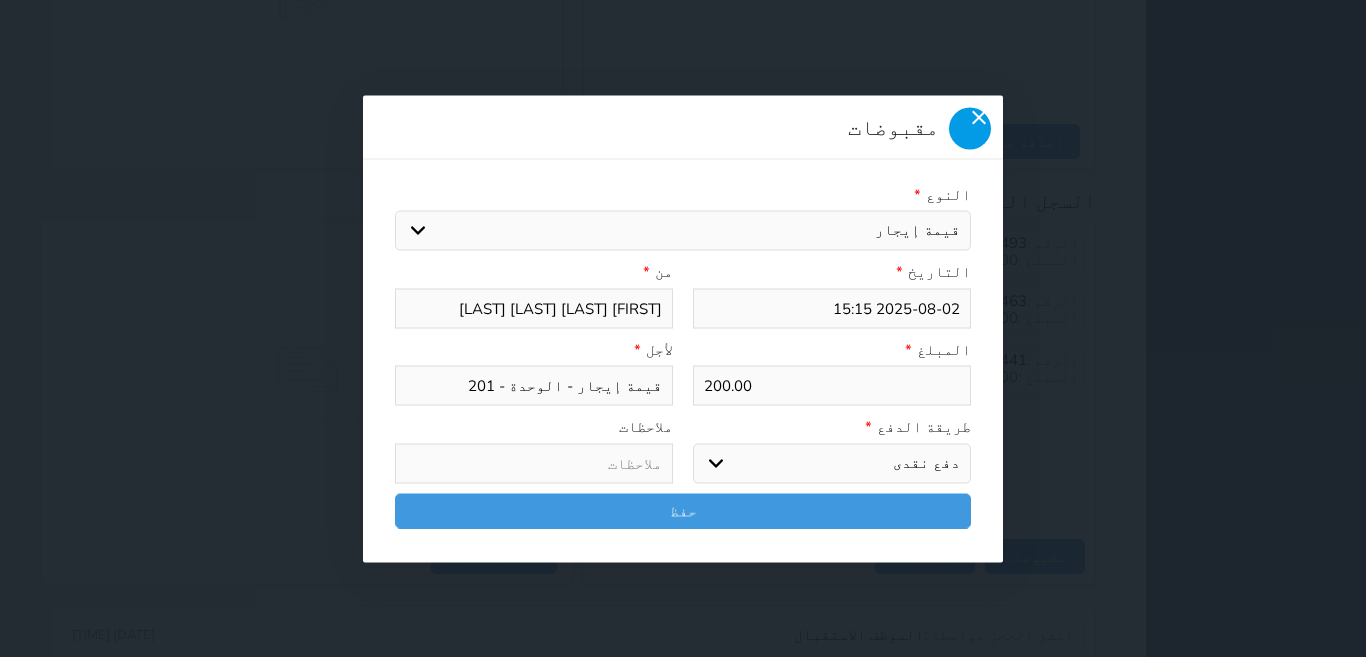 click 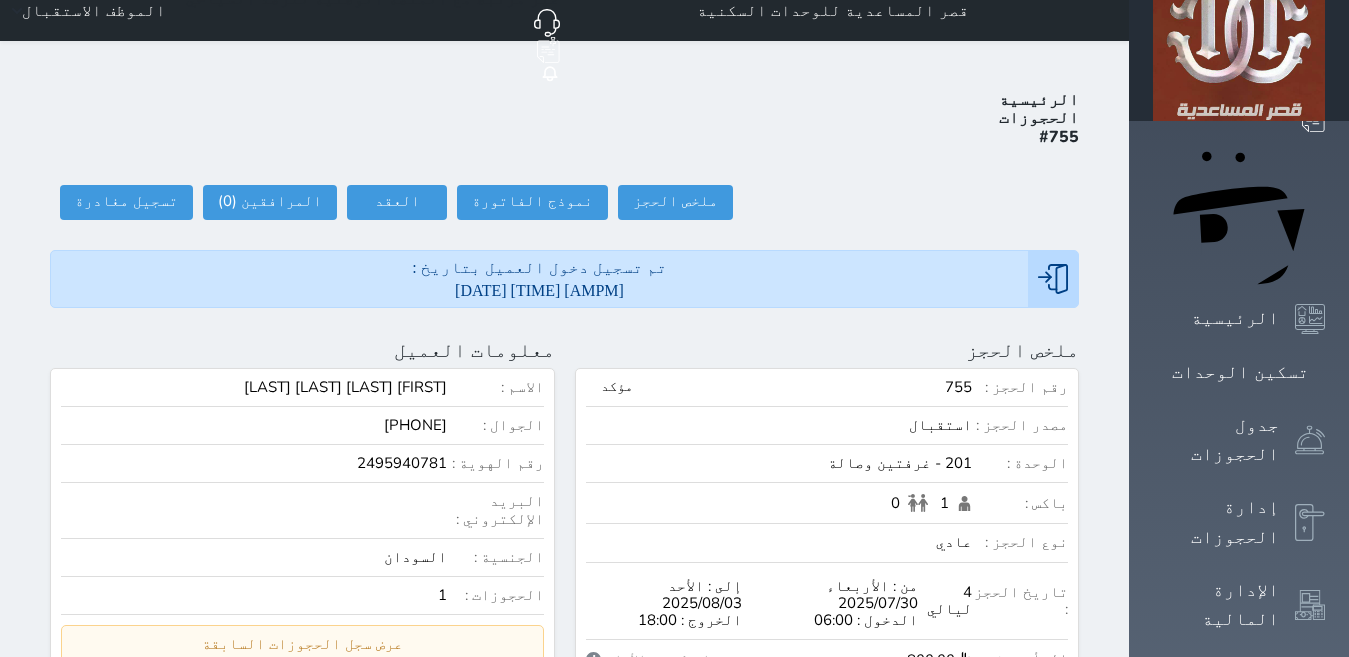 scroll, scrollTop: 0, scrollLeft: 0, axis: both 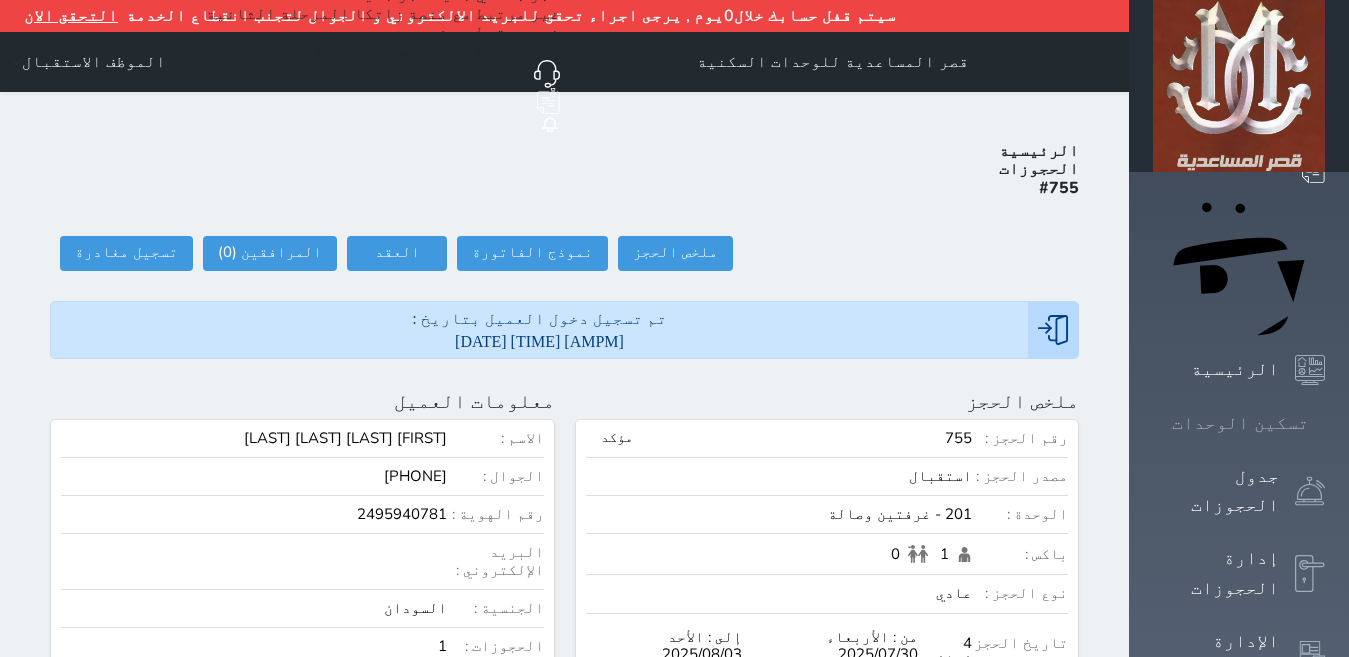 click 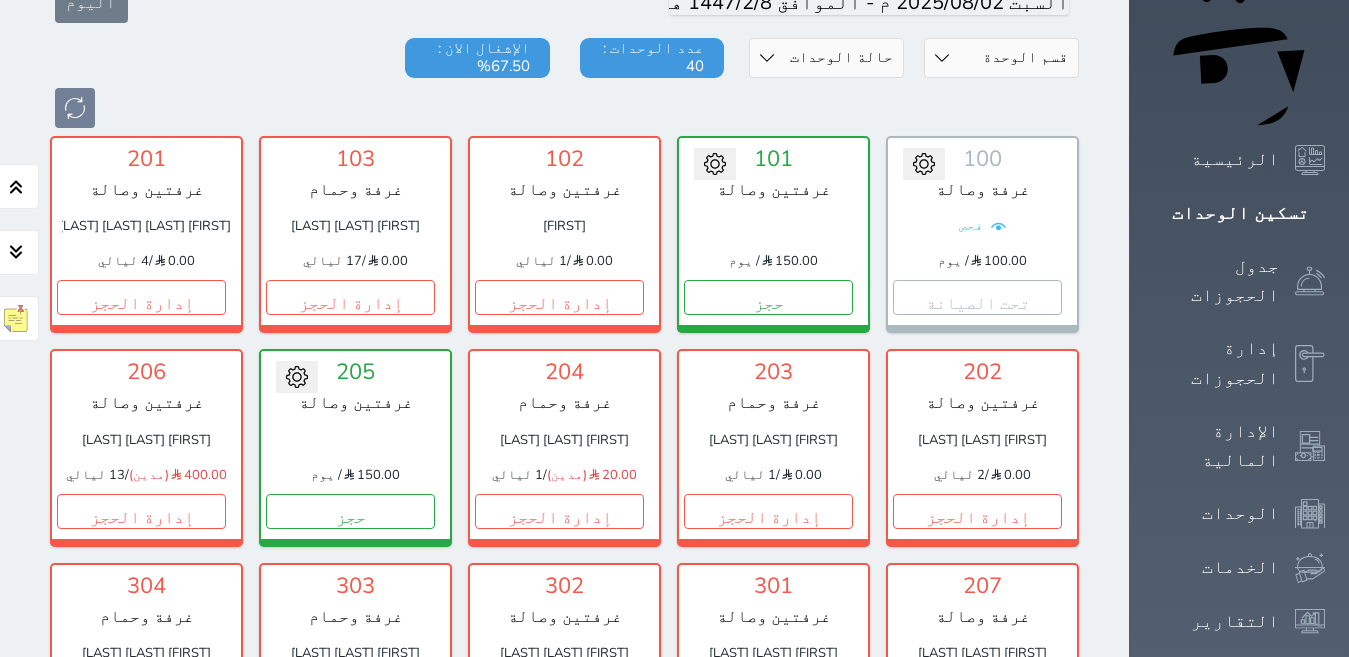 scroll, scrollTop: 246, scrollLeft: 0, axis: vertical 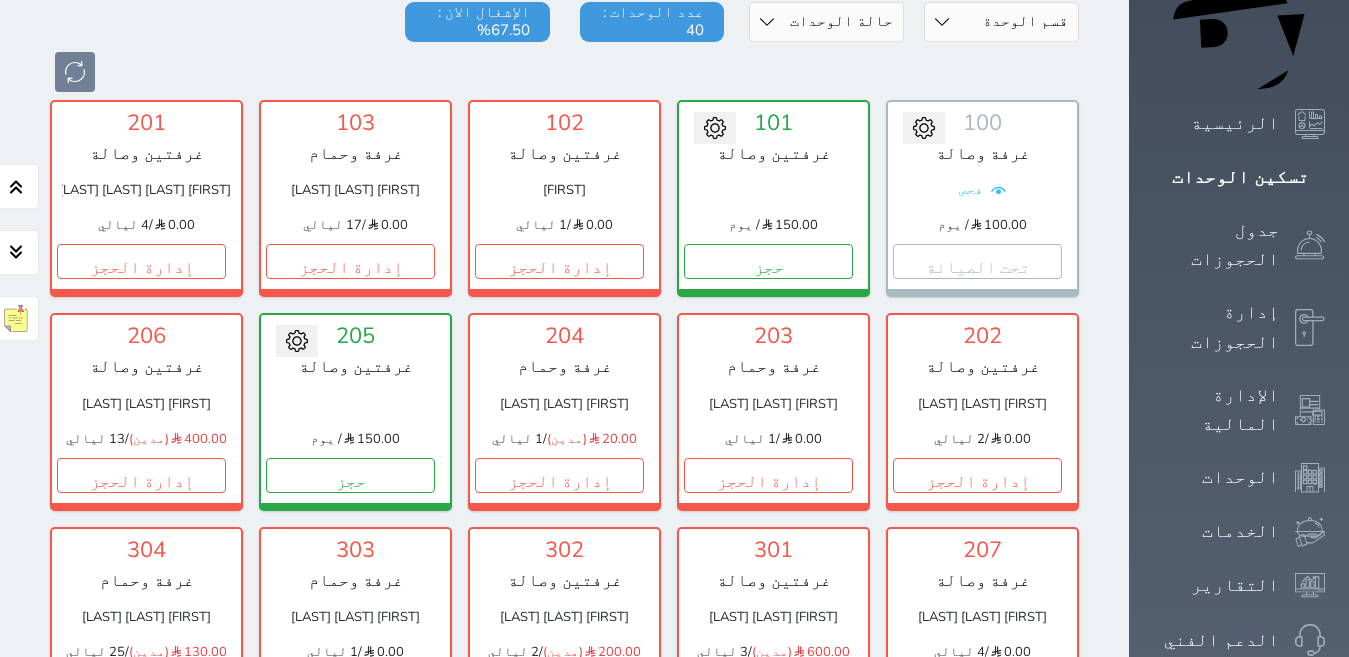 click on "إدارة الحجز" at bounding box center (977, 688) 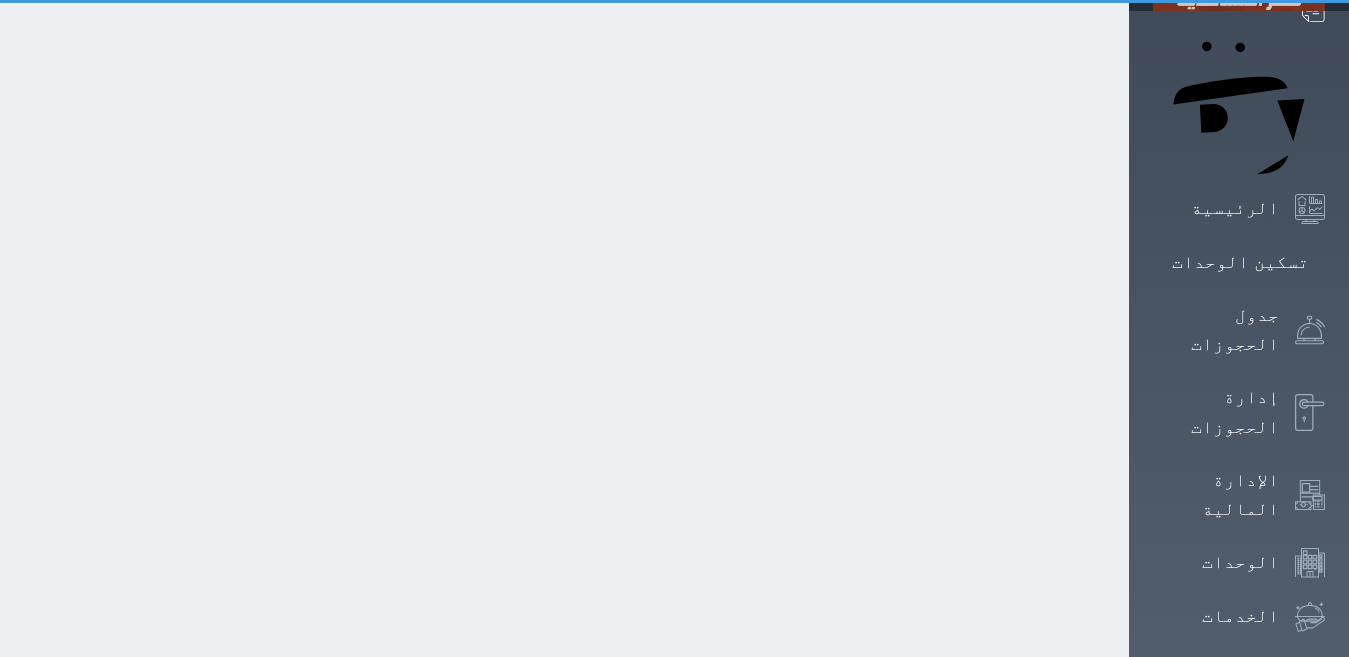 scroll, scrollTop: 0, scrollLeft: 0, axis: both 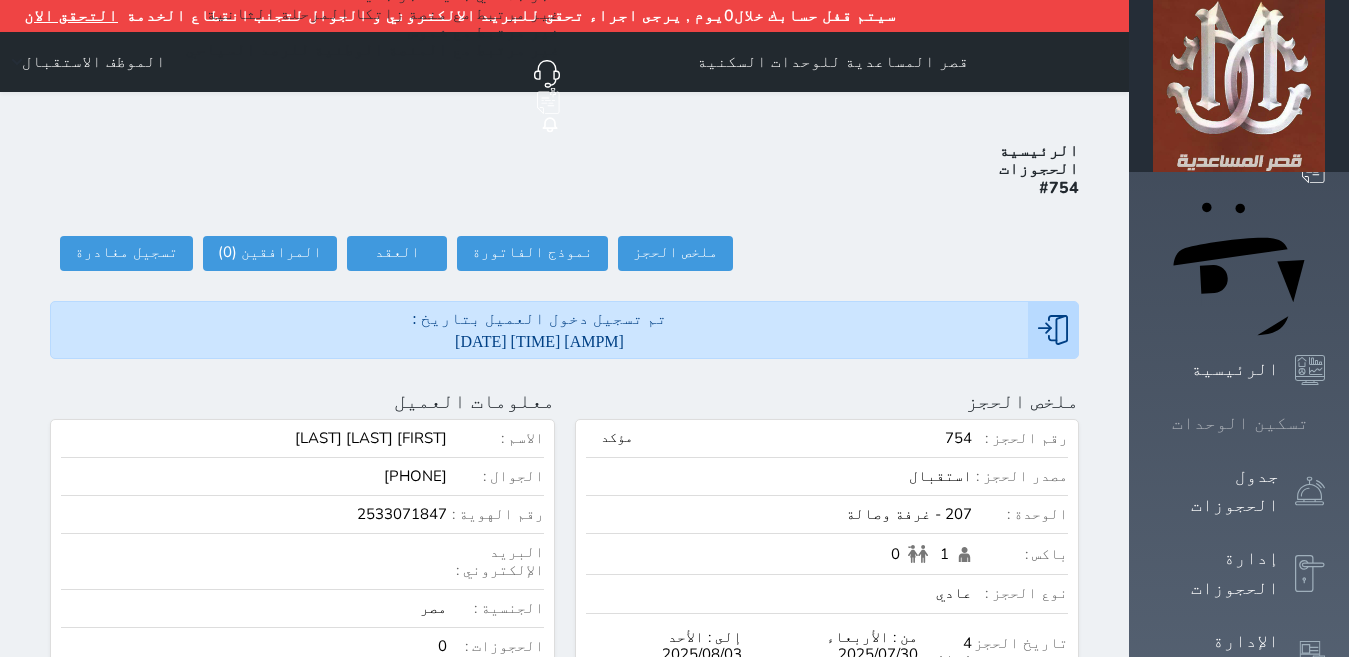 click on "تسكين الوحدات" at bounding box center [1240, 423] 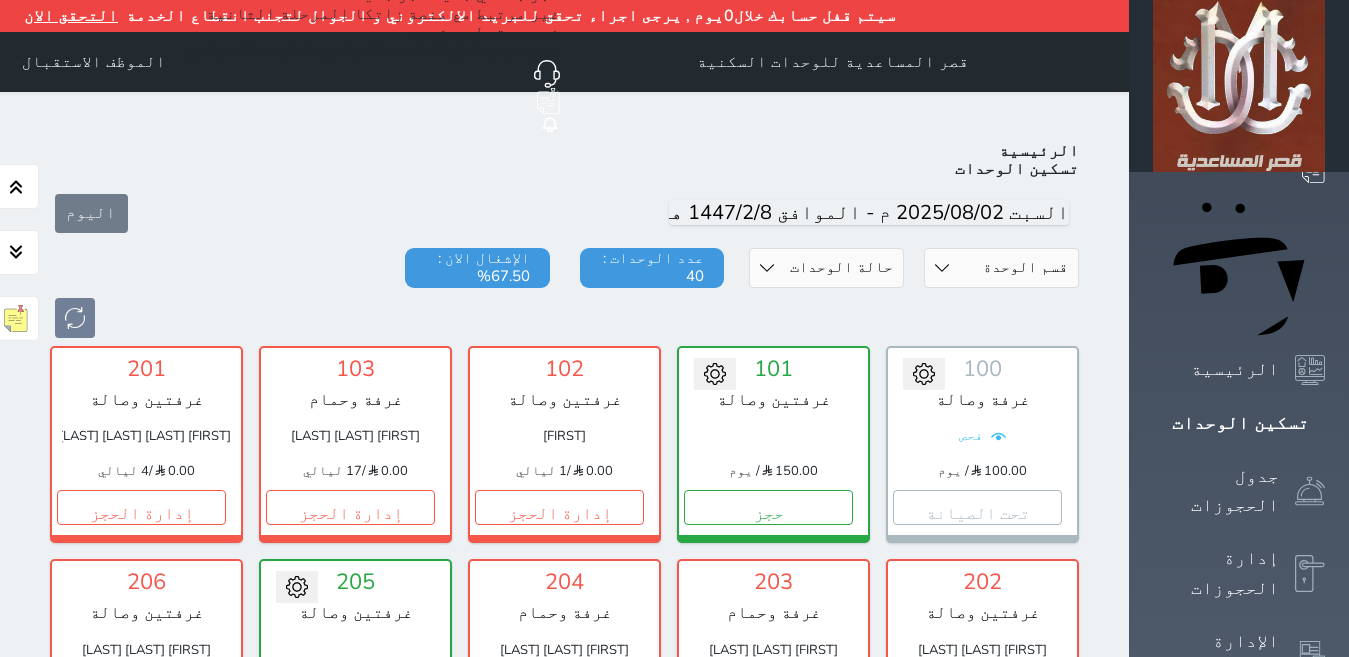 scroll, scrollTop: 110, scrollLeft: 0, axis: vertical 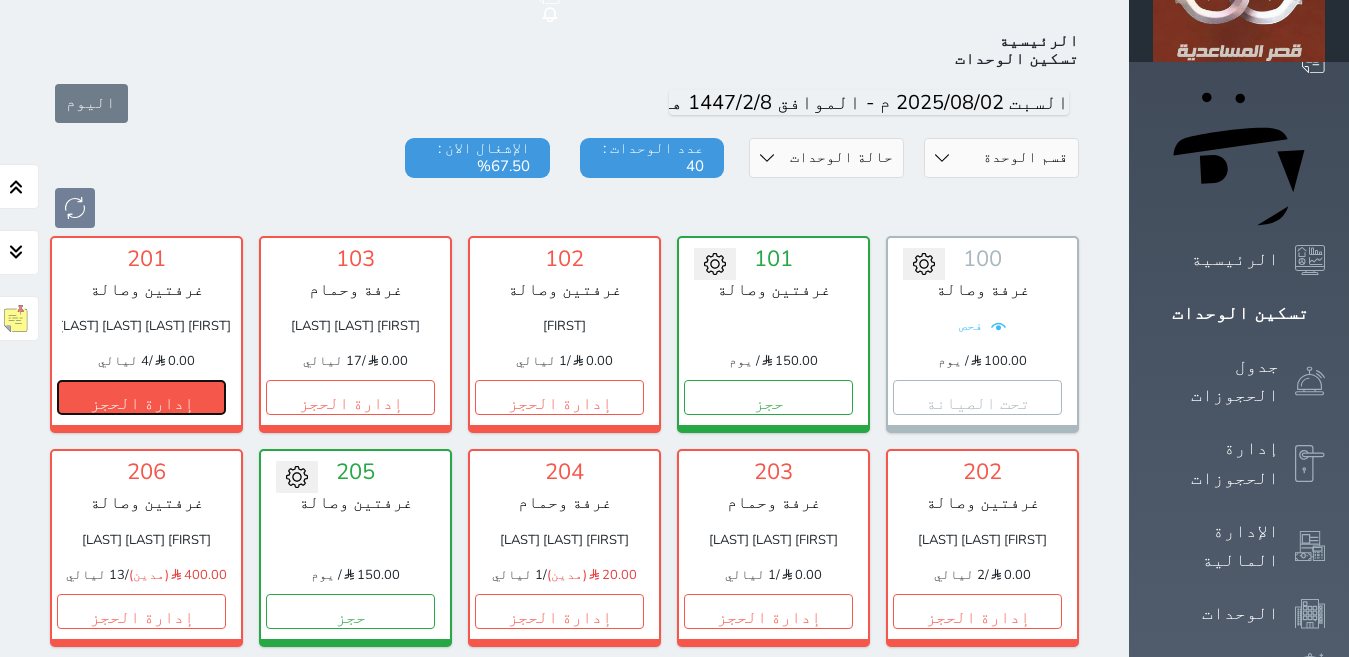 click on "إدارة الحجز" at bounding box center [141, 397] 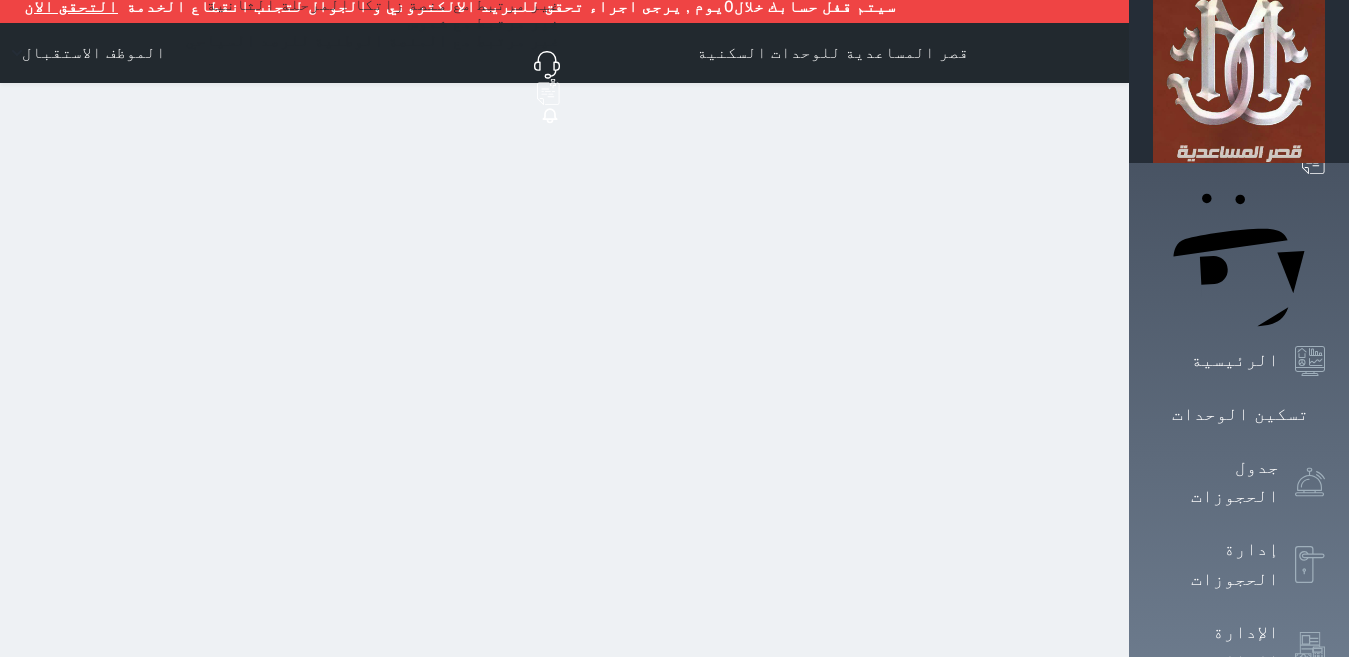 scroll, scrollTop: 0, scrollLeft: 0, axis: both 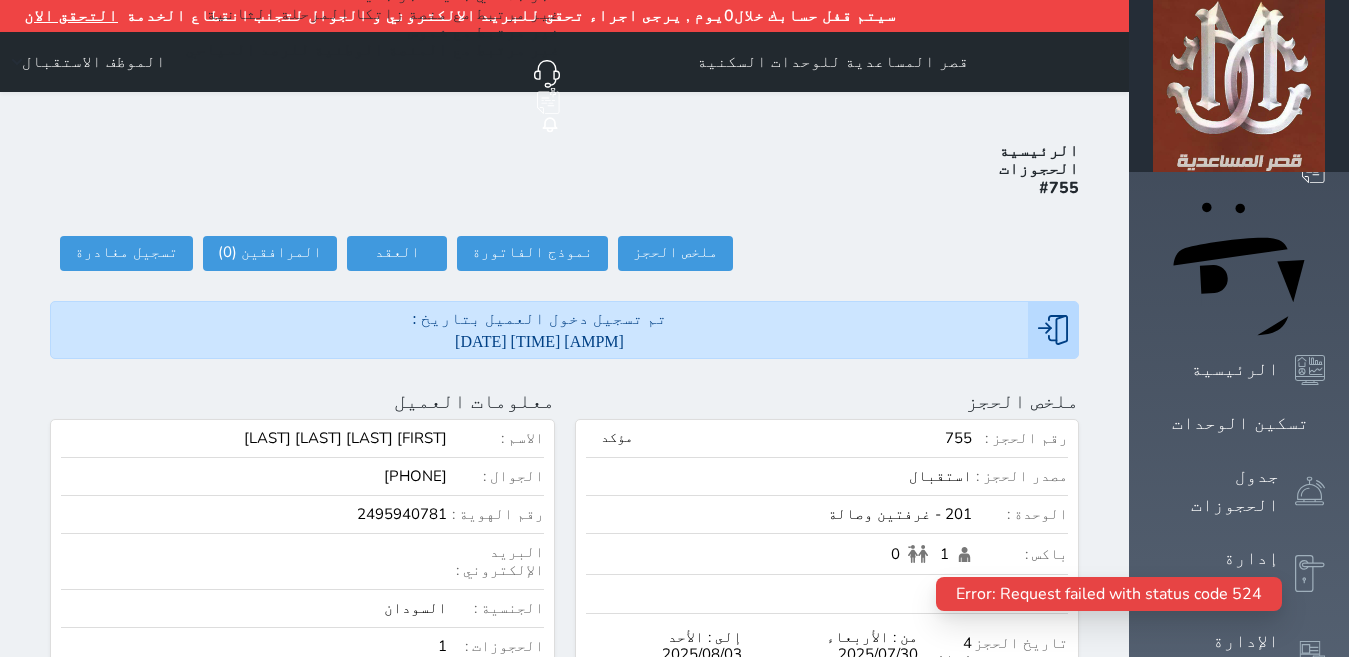click 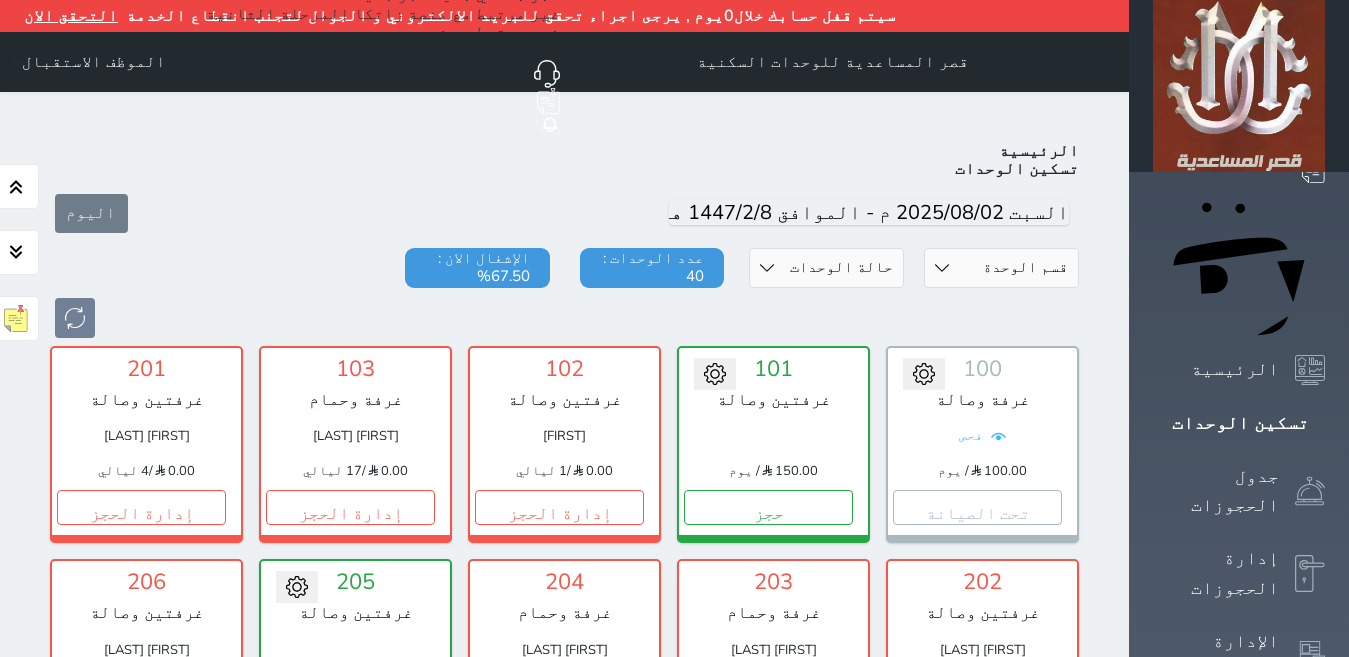 scroll, scrollTop: 110, scrollLeft: 0, axis: vertical 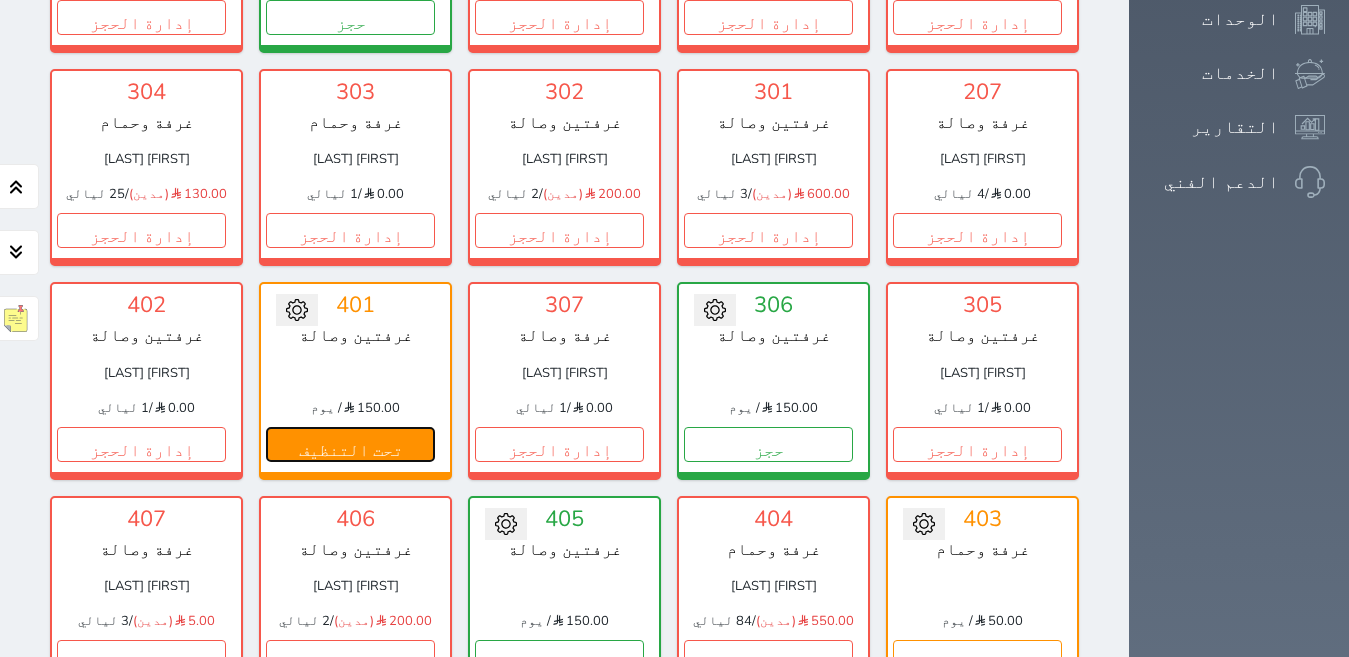 click on "تحت التنظيف" at bounding box center [350, 444] 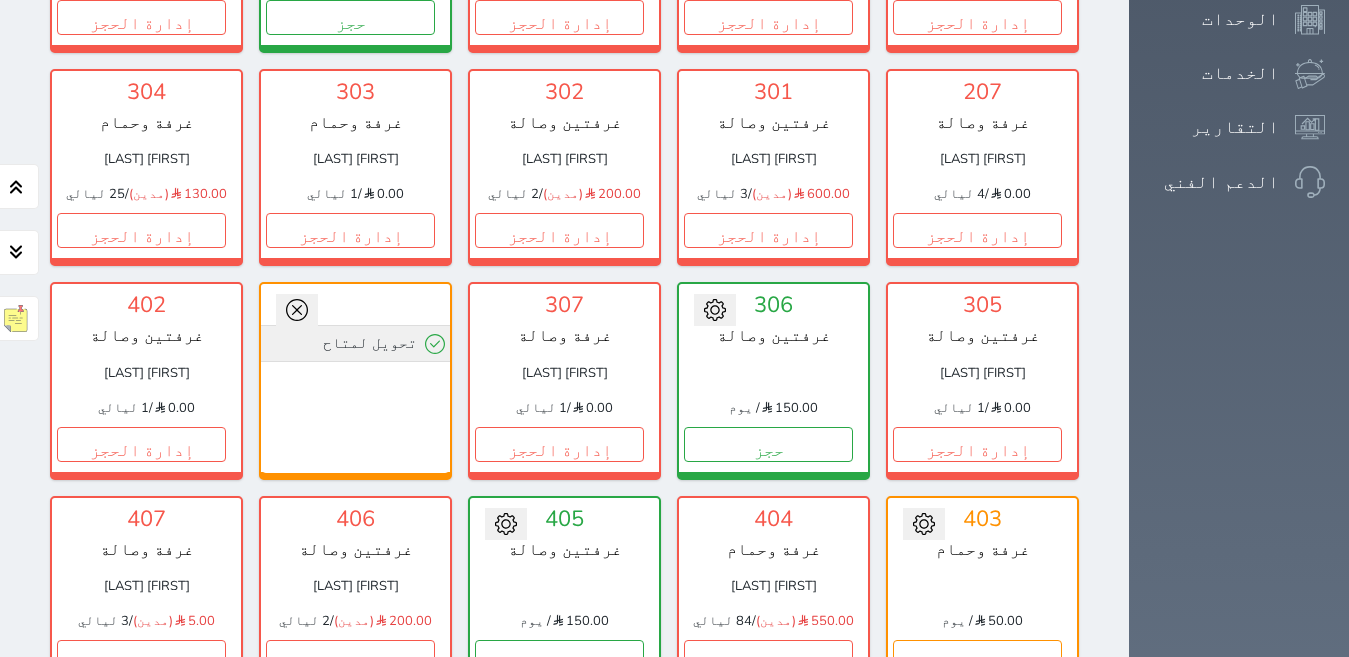 click on "تحويل لمتاح" at bounding box center (355, 343) 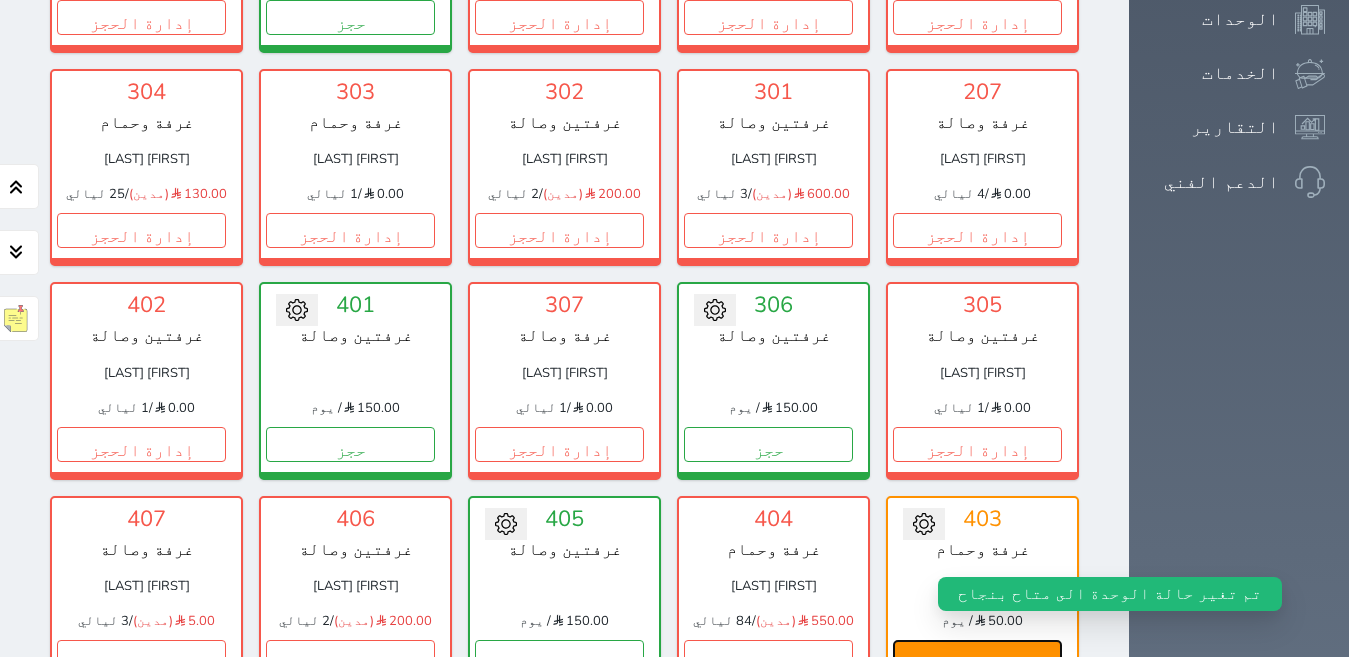 click on "تحت التنظيف" at bounding box center (977, 657) 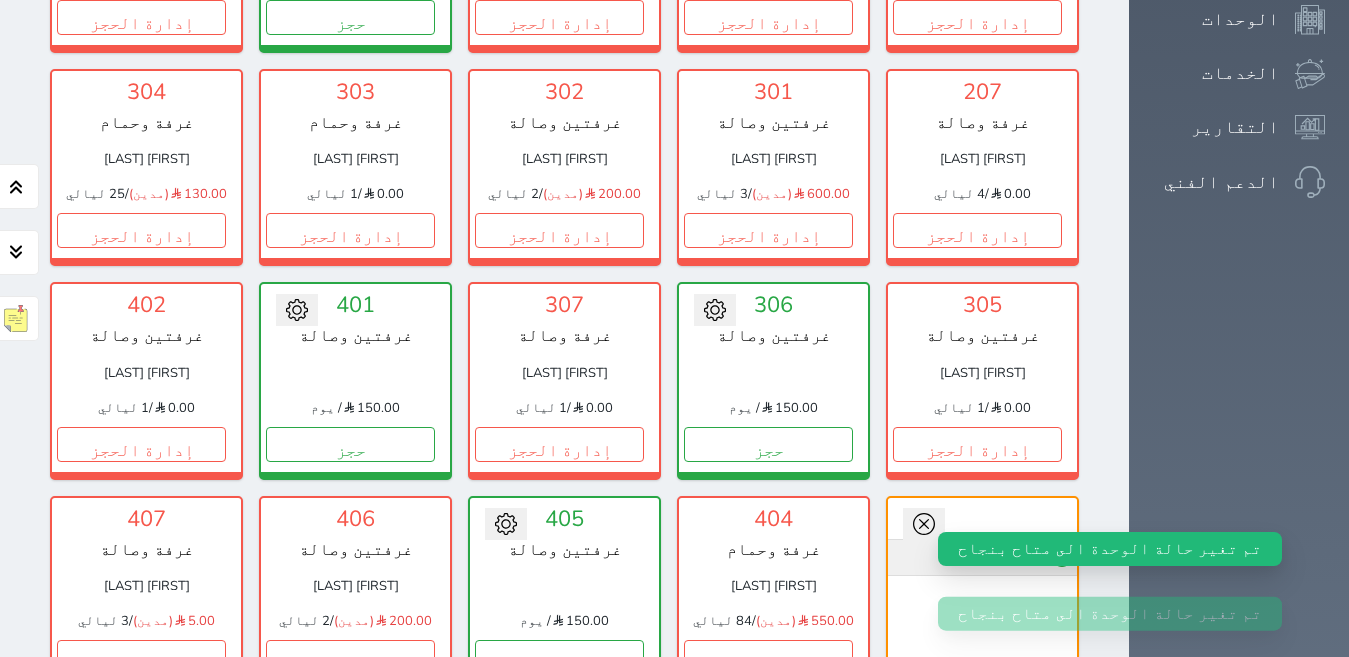 click 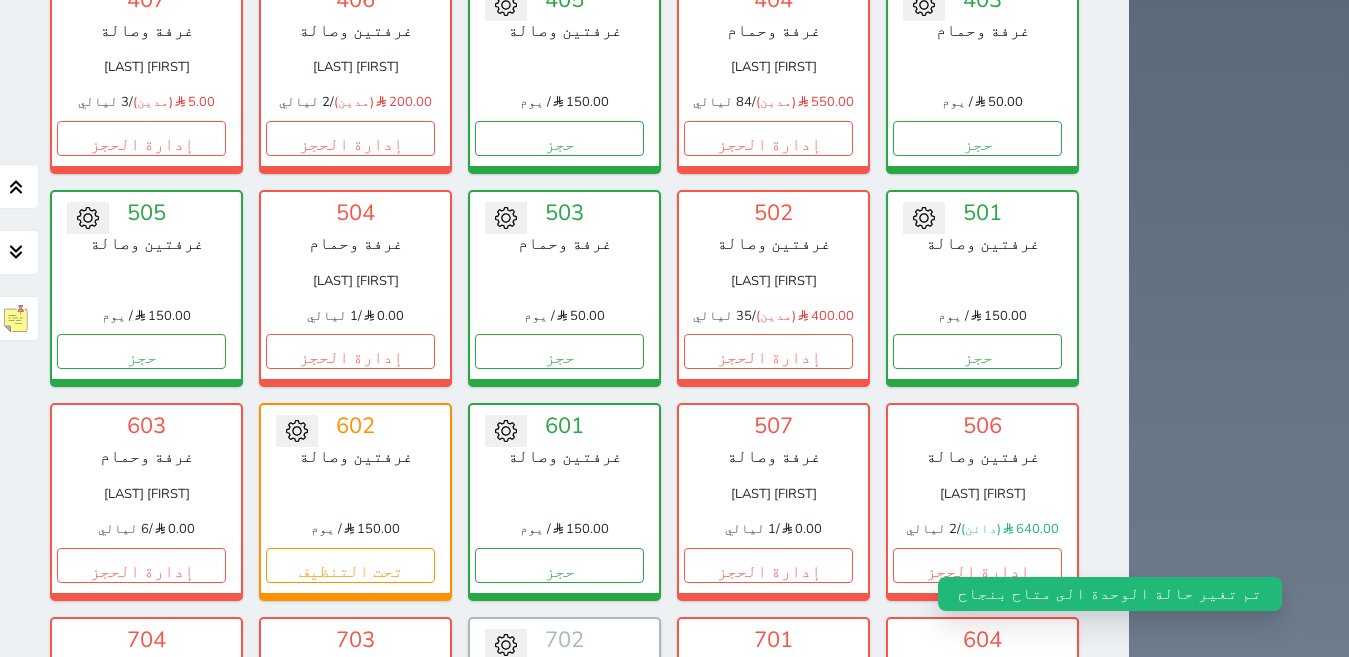 scroll, scrollTop: 1234, scrollLeft: 0, axis: vertical 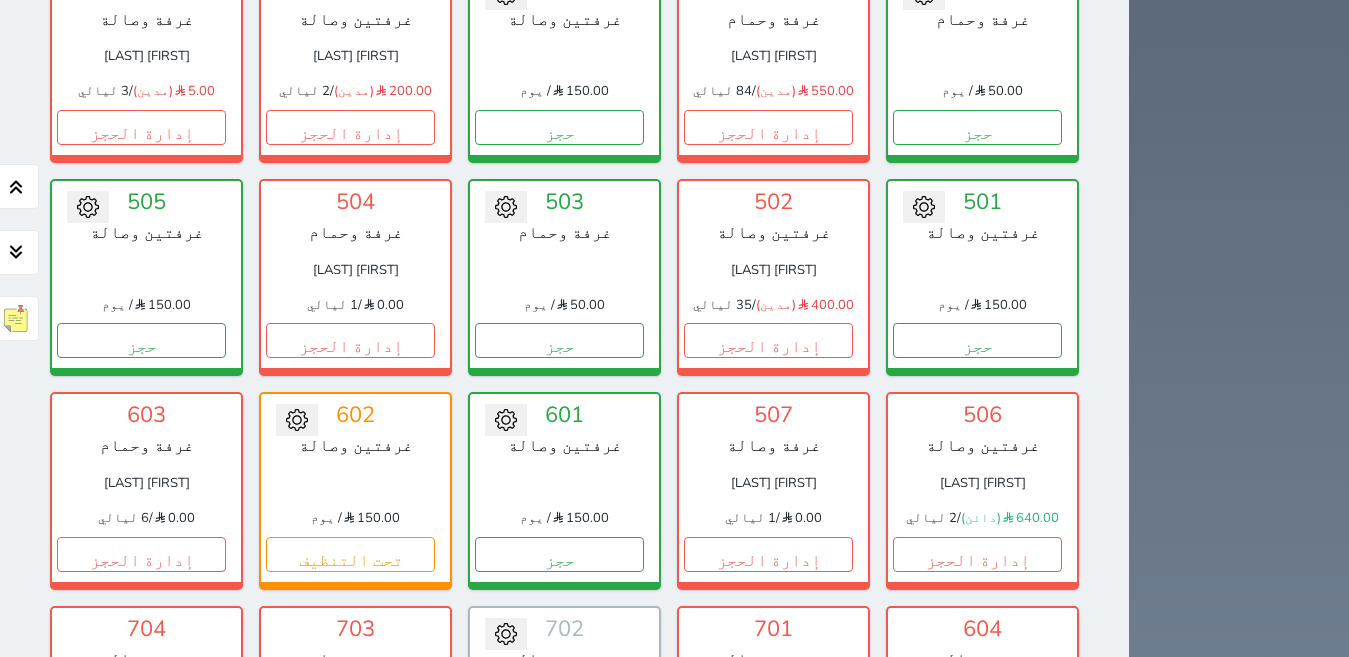 drag, startPoint x: 516, startPoint y: 501, endPoint x: 493, endPoint y: 470, distance: 38.600517 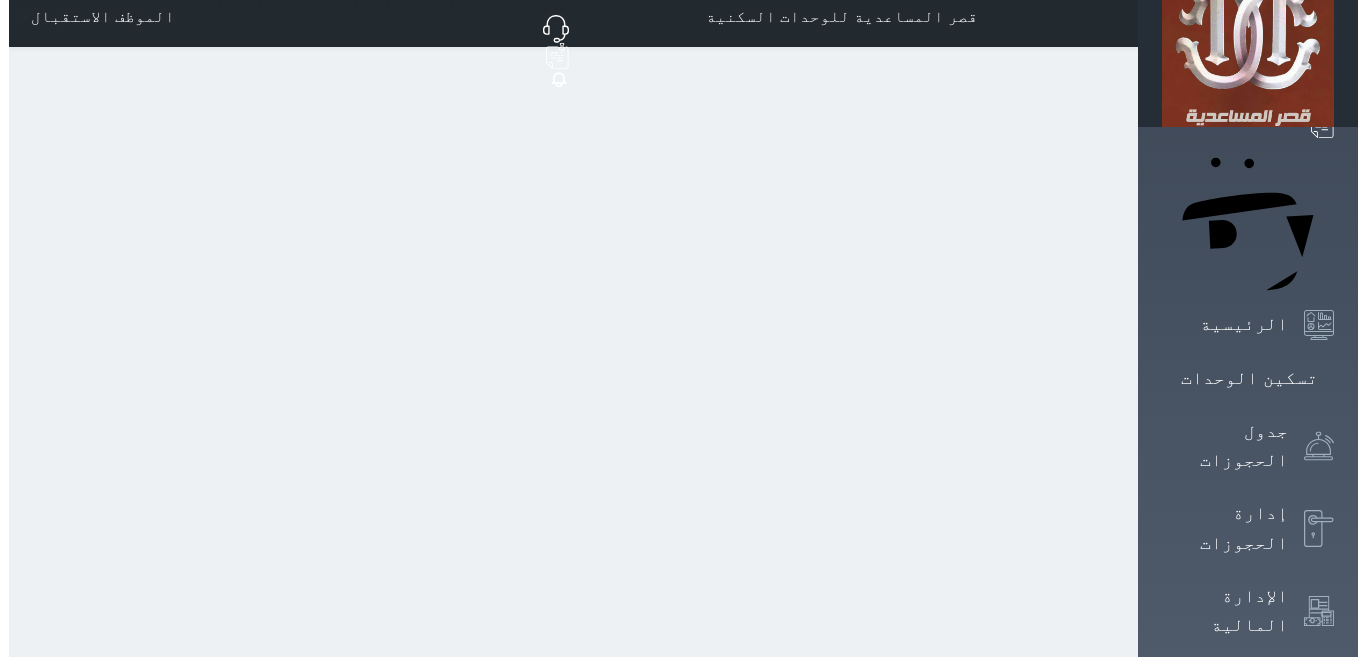 scroll, scrollTop: 0, scrollLeft: 0, axis: both 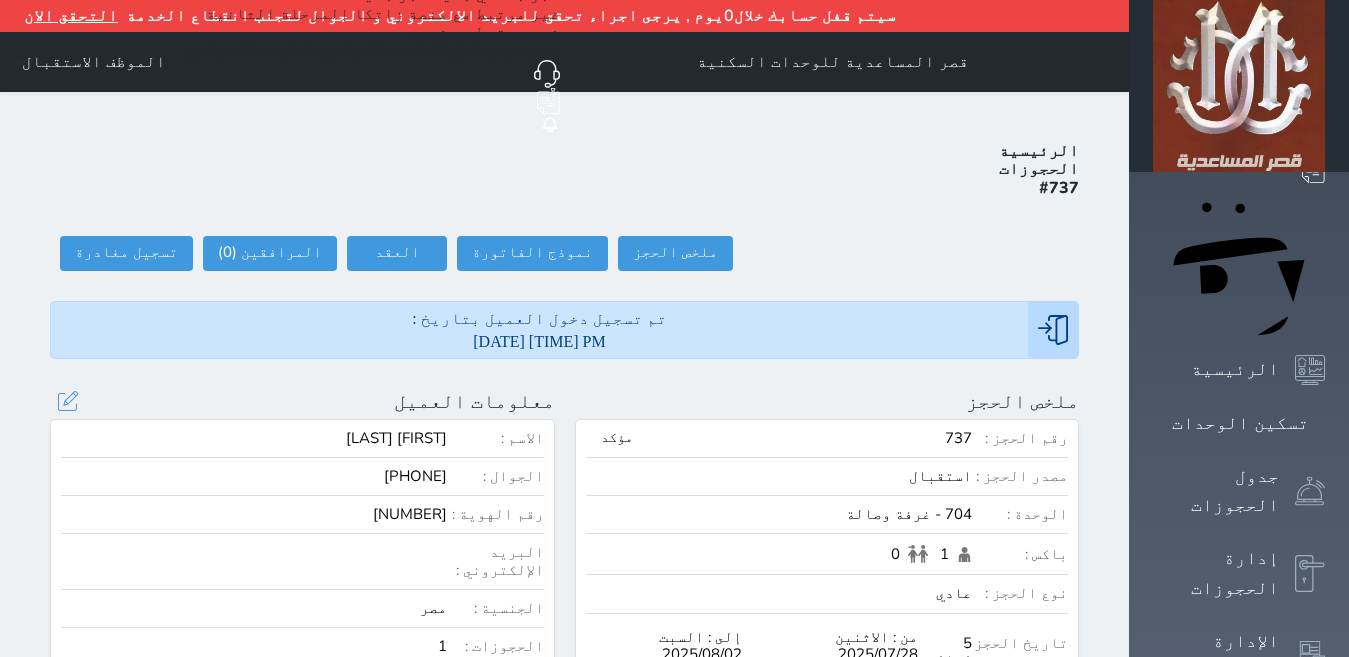 select 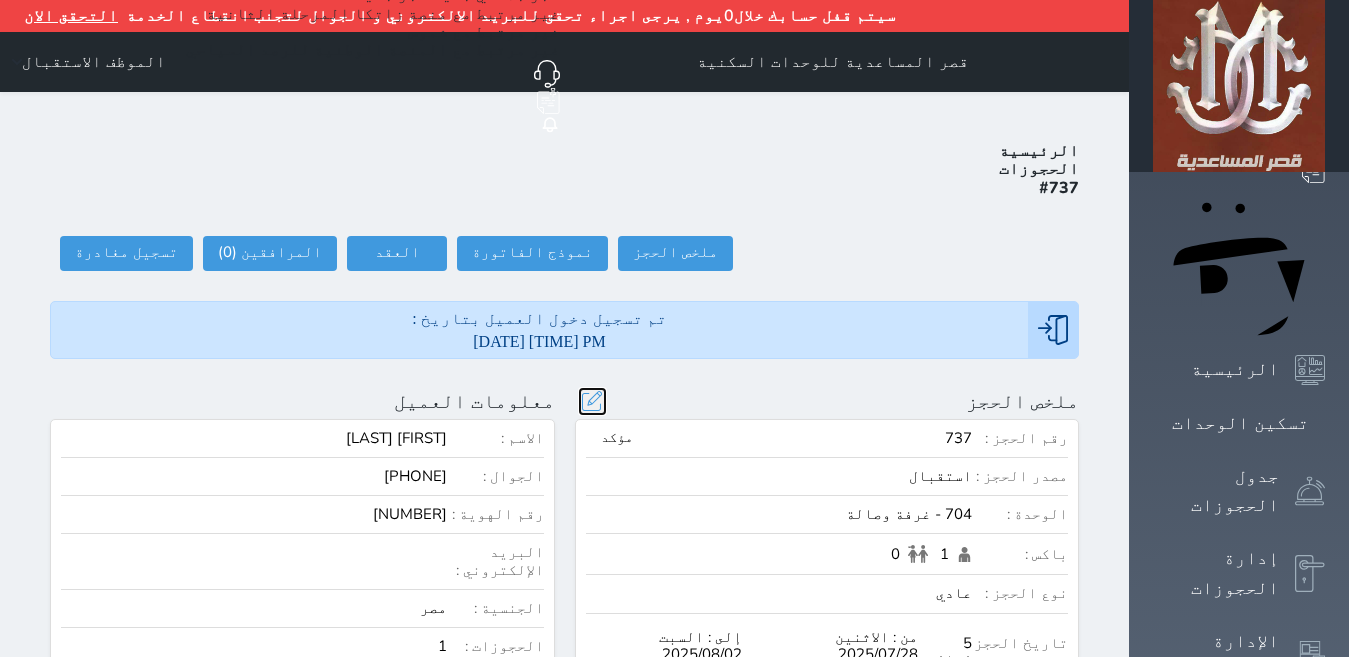 click at bounding box center [592, 401] 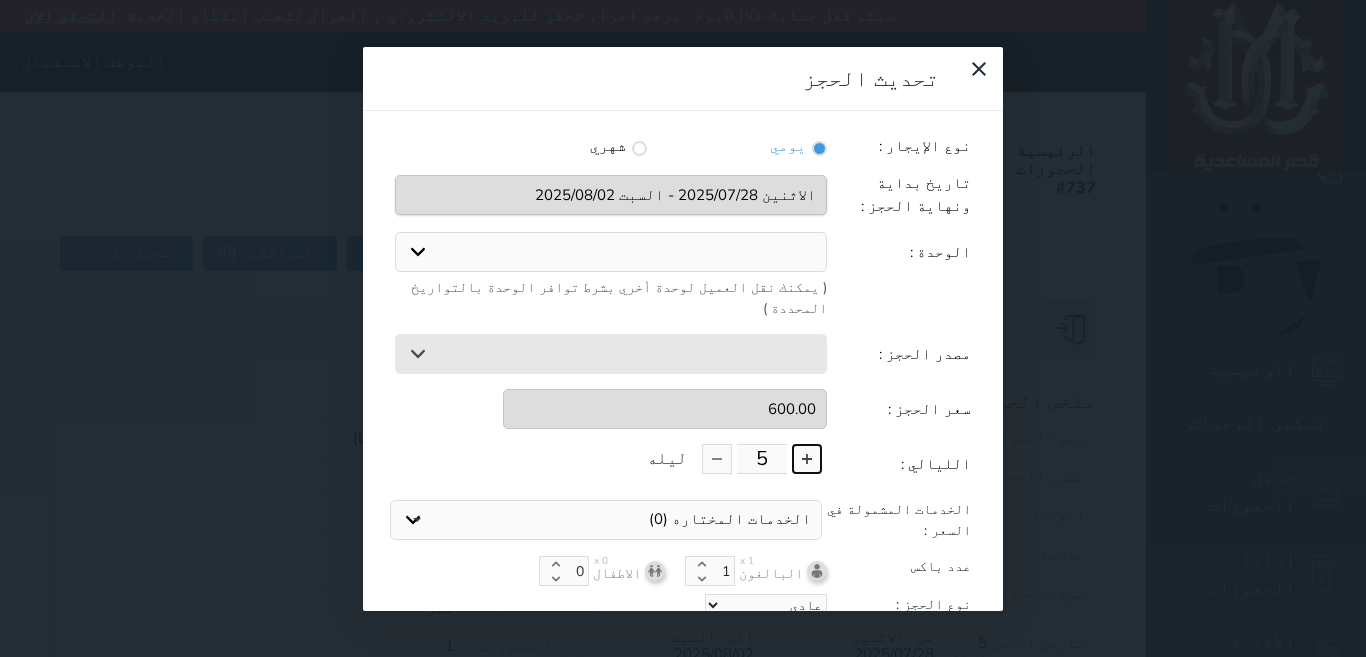 click at bounding box center [807, 459] 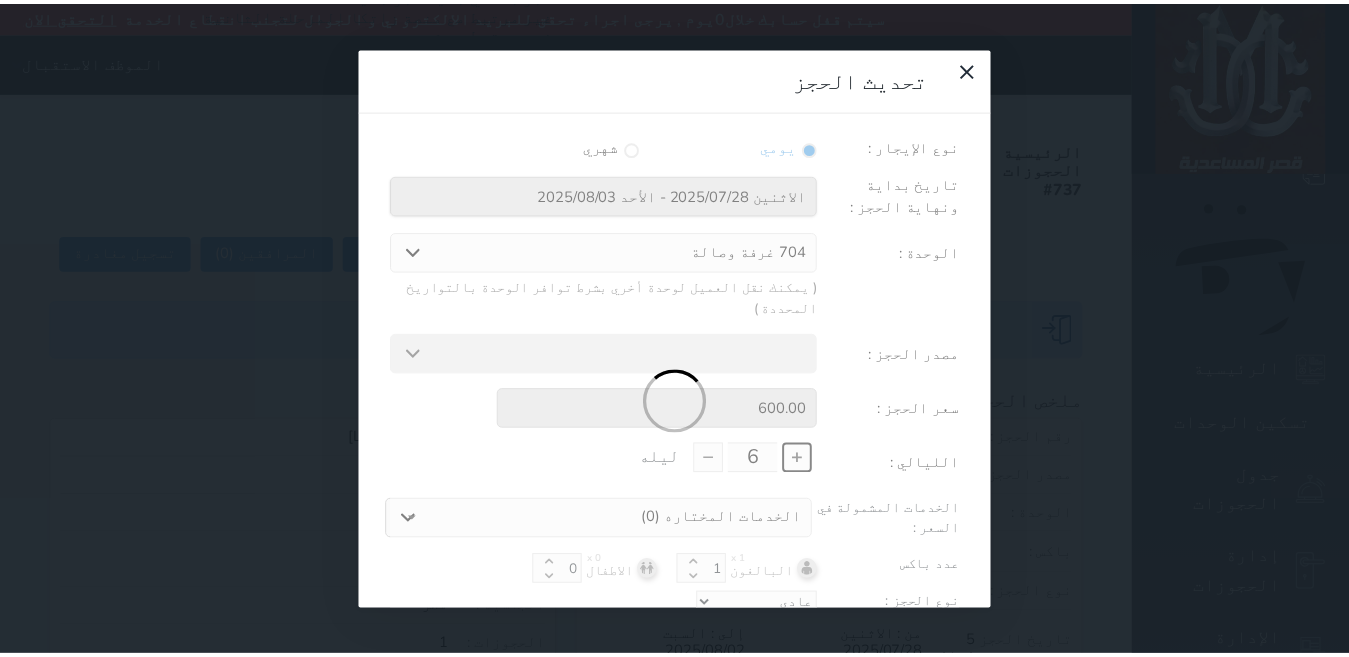 scroll, scrollTop: 45, scrollLeft: 0, axis: vertical 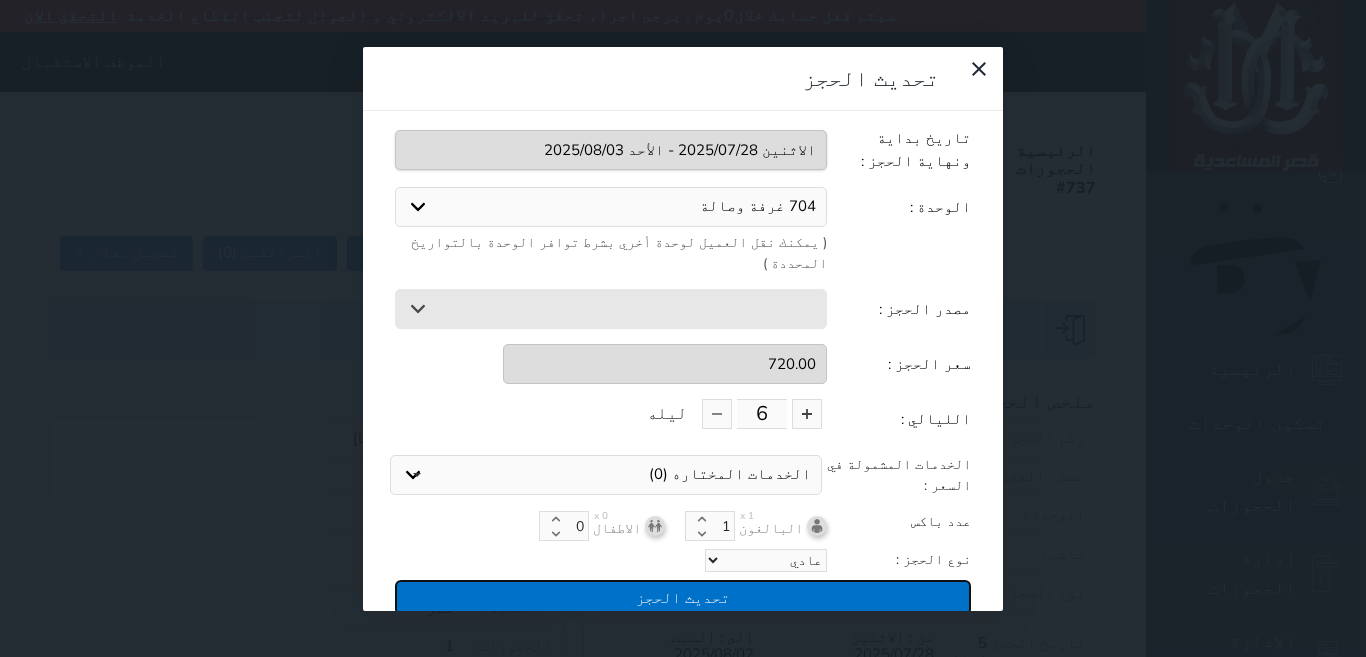 click on "تحديث الحجز" at bounding box center [683, 597] 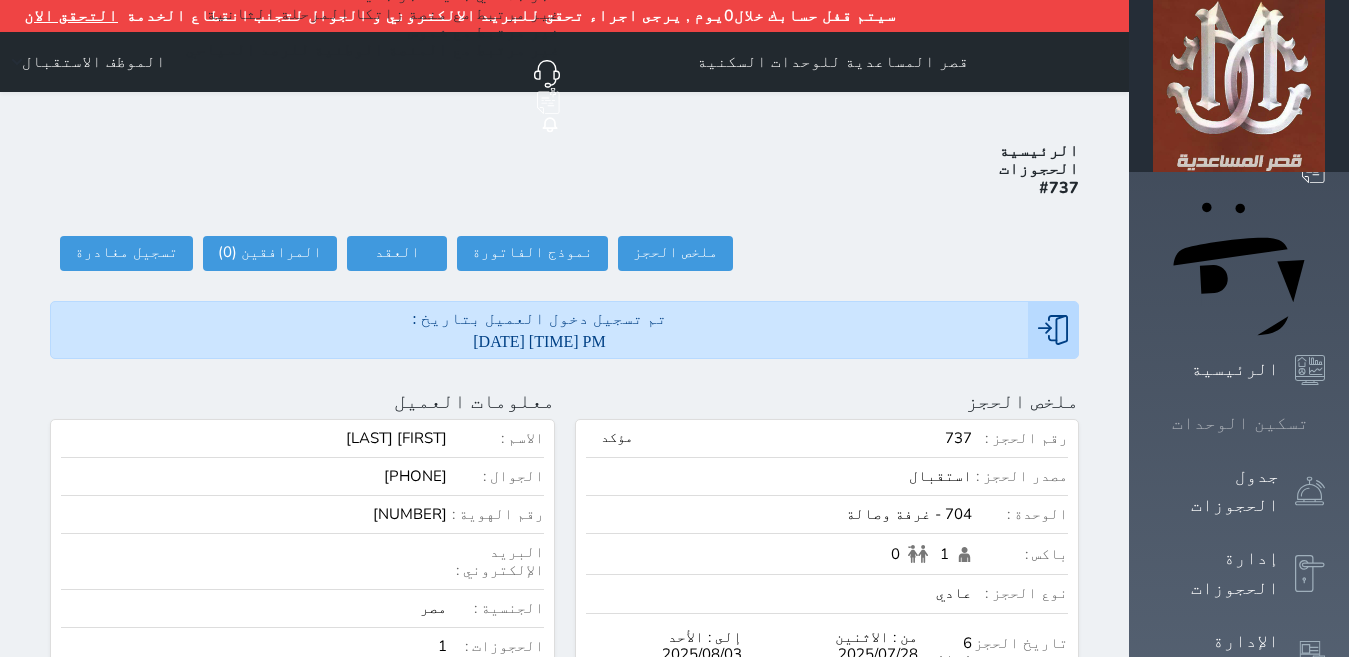 click on "تسكين الوحدات" at bounding box center [1240, 423] 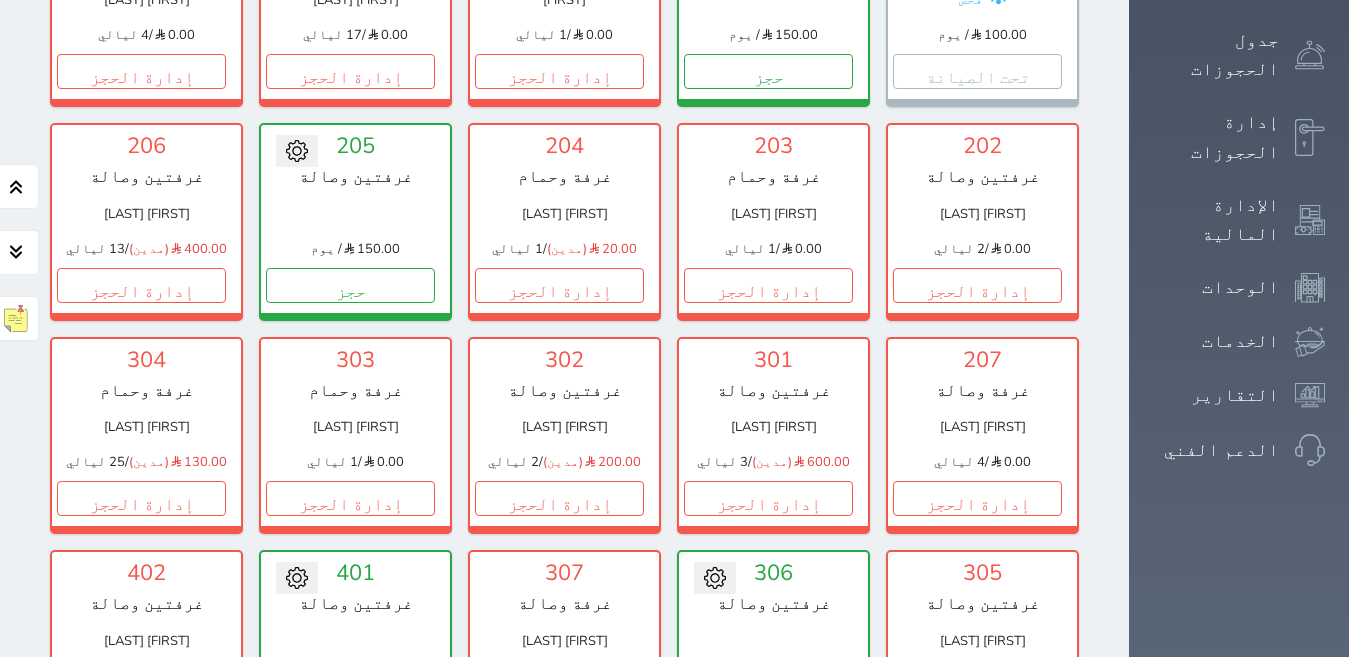 scroll, scrollTop: 439, scrollLeft: 0, axis: vertical 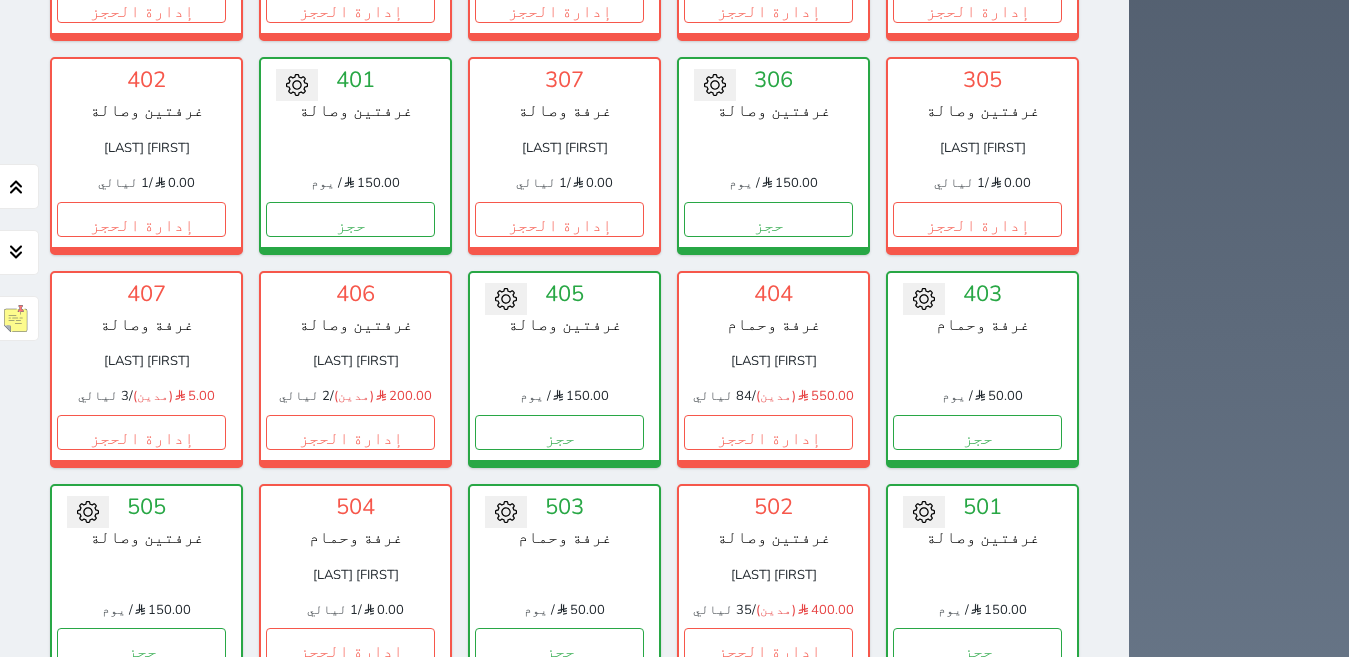 drag, startPoint x: 1348, startPoint y: 361, endPoint x: 1365, endPoint y: 292, distance: 71.063354 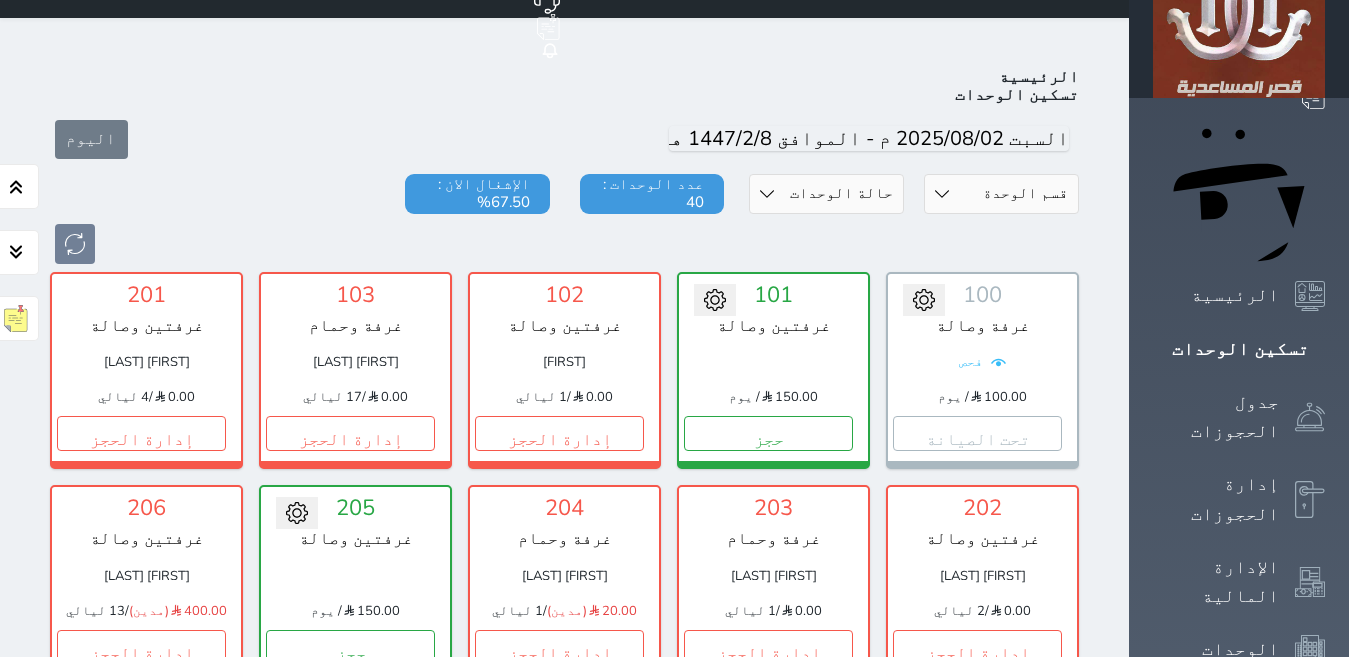scroll, scrollTop: 71, scrollLeft: 0, axis: vertical 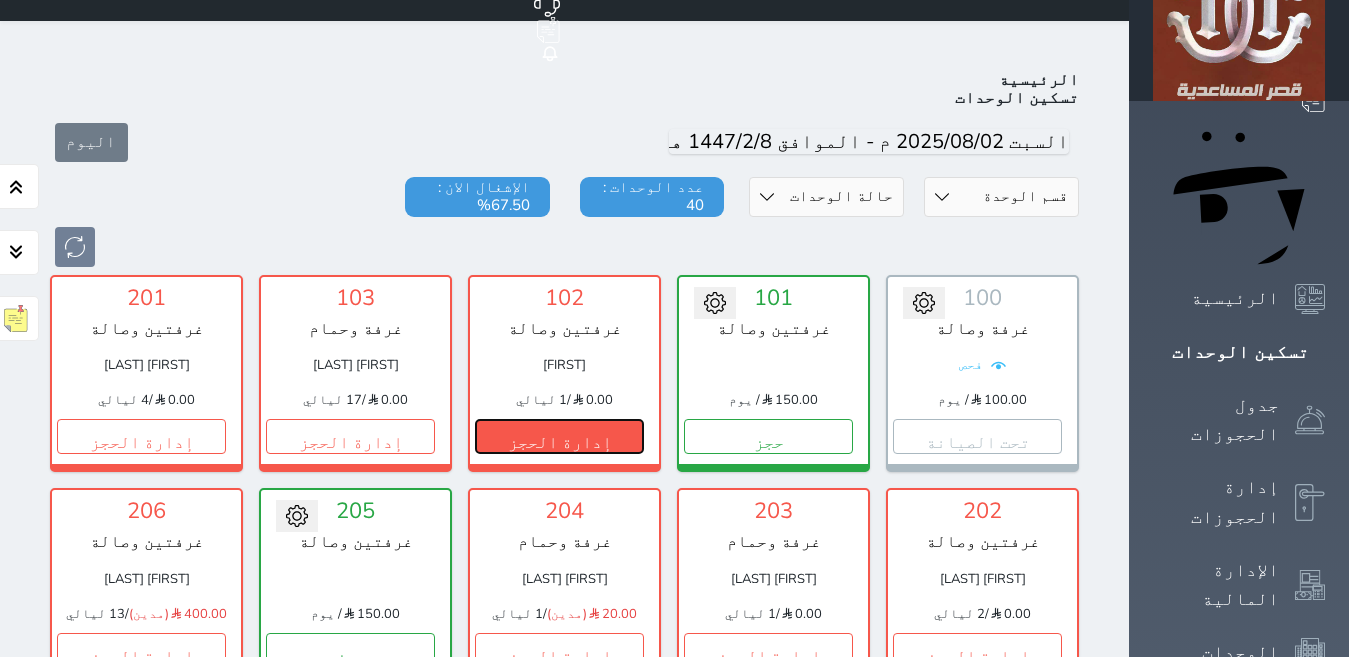 click on "إدارة الحجز" at bounding box center [559, 436] 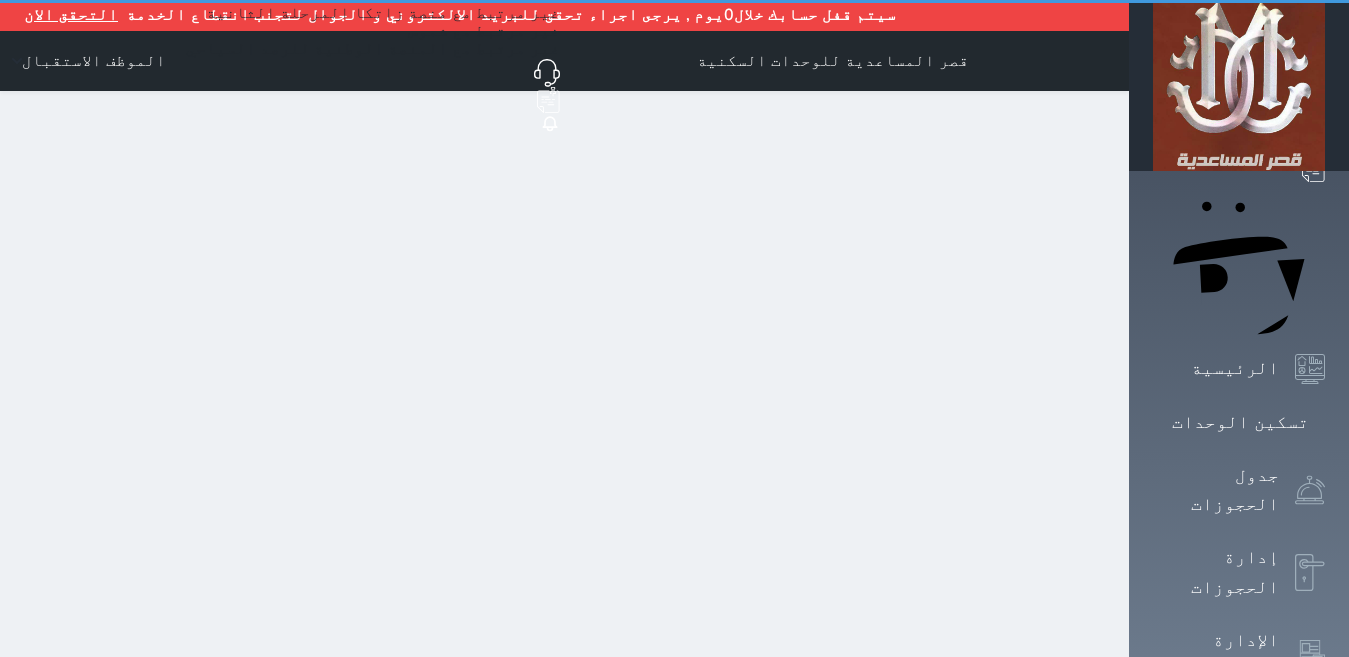 scroll, scrollTop: 0, scrollLeft: 0, axis: both 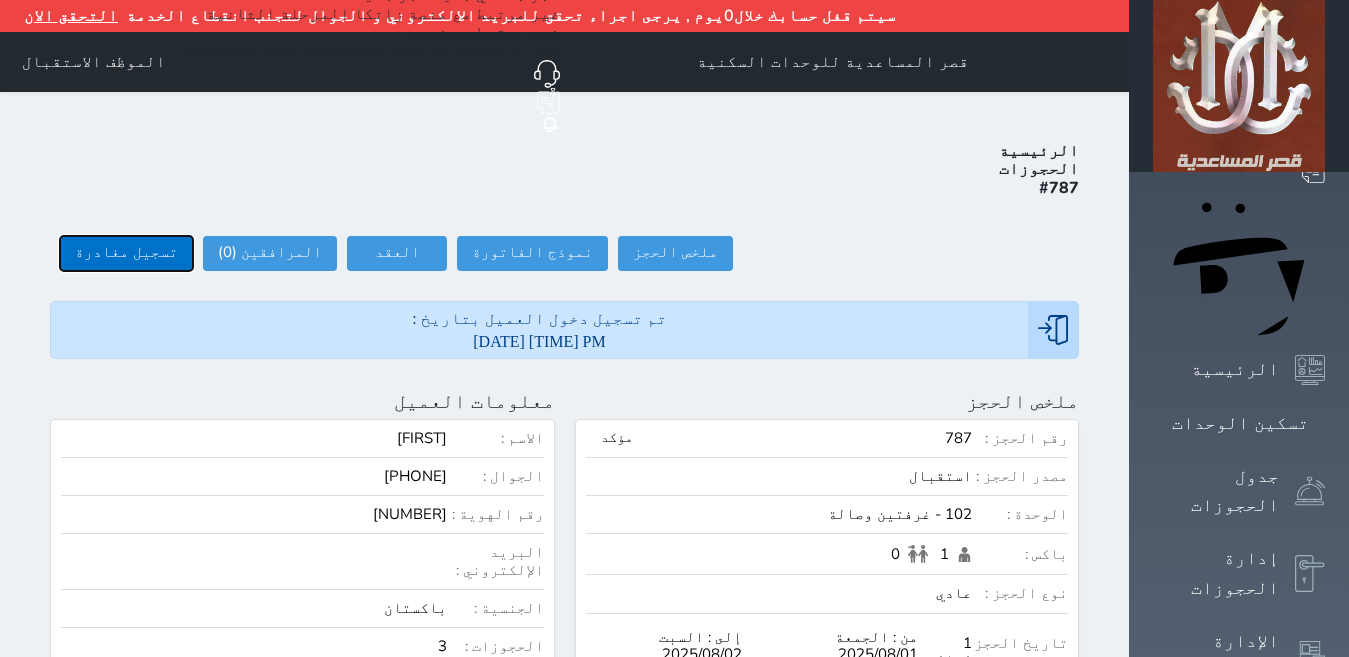 click on "تسجيل مغادرة" at bounding box center [126, 253] 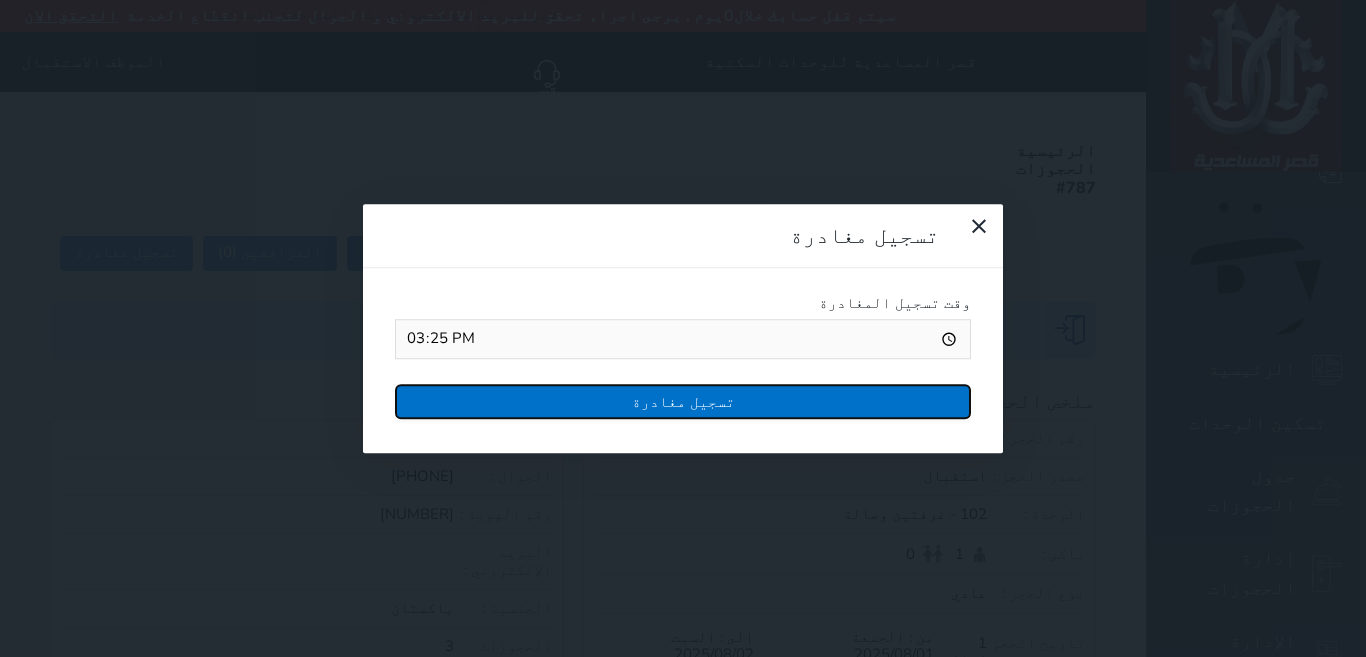 click on "تسجيل مغادرة" at bounding box center [683, 401] 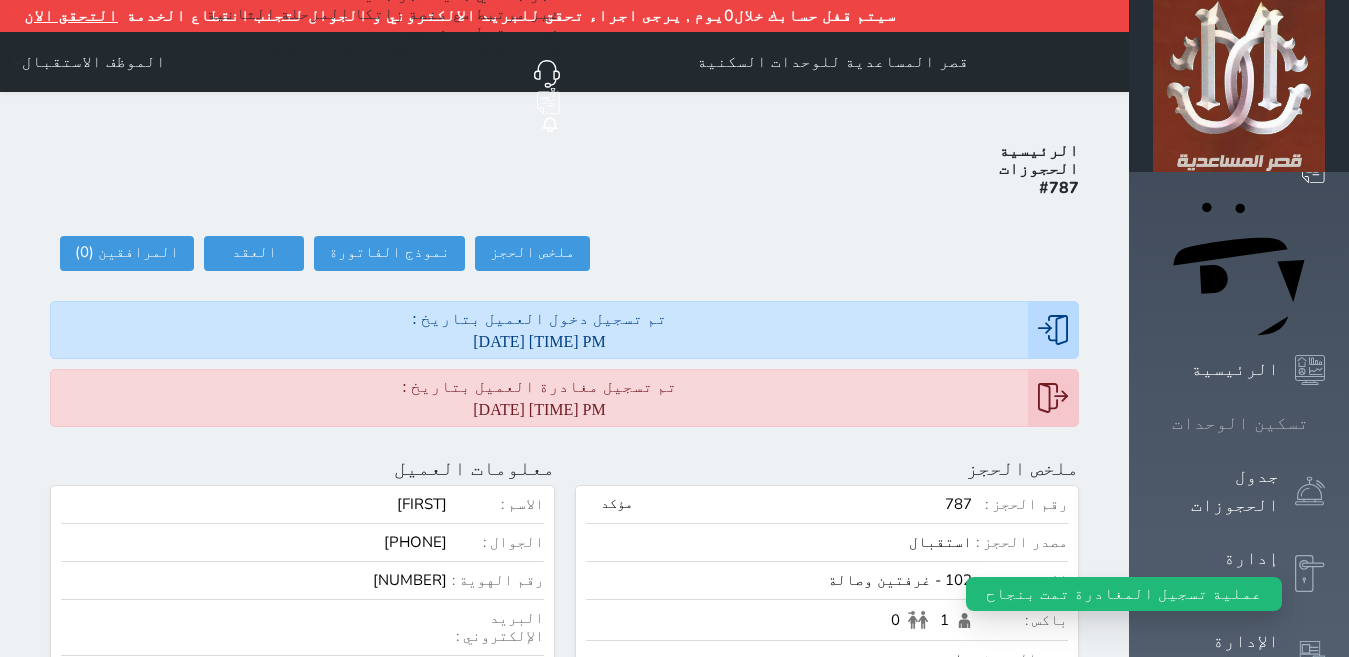 click at bounding box center [1325, 423] 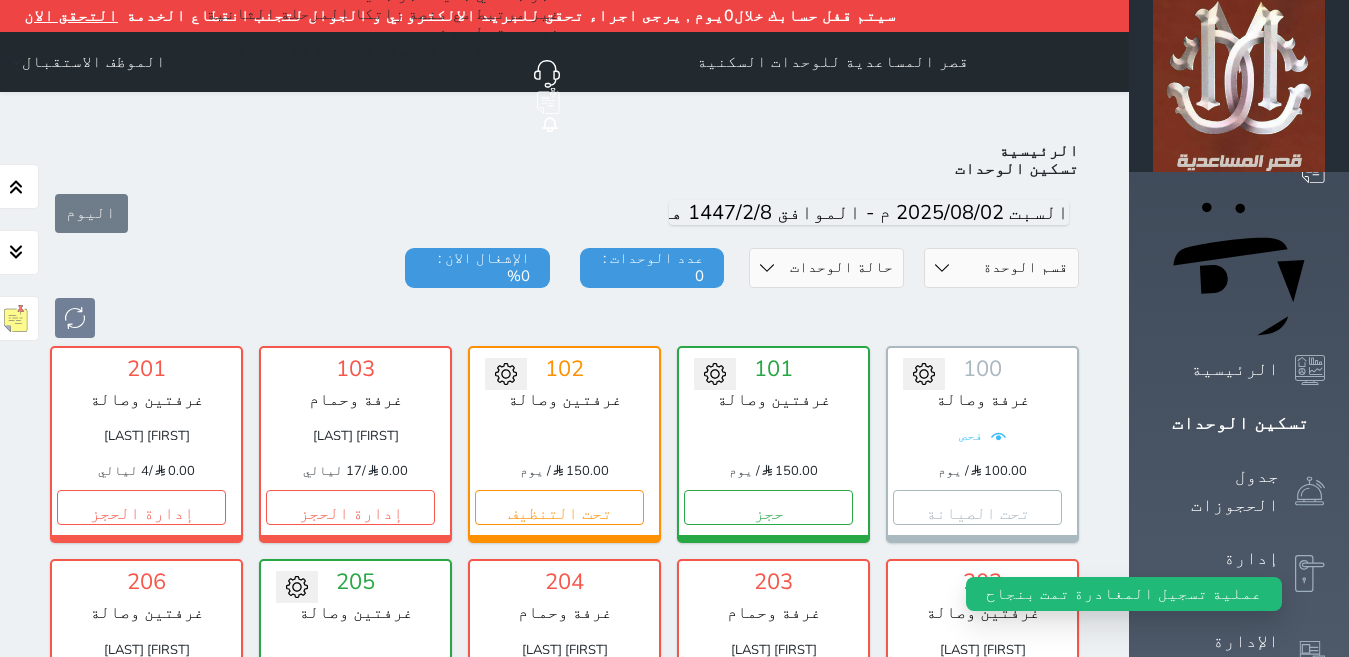 scroll, scrollTop: 110, scrollLeft: 0, axis: vertical 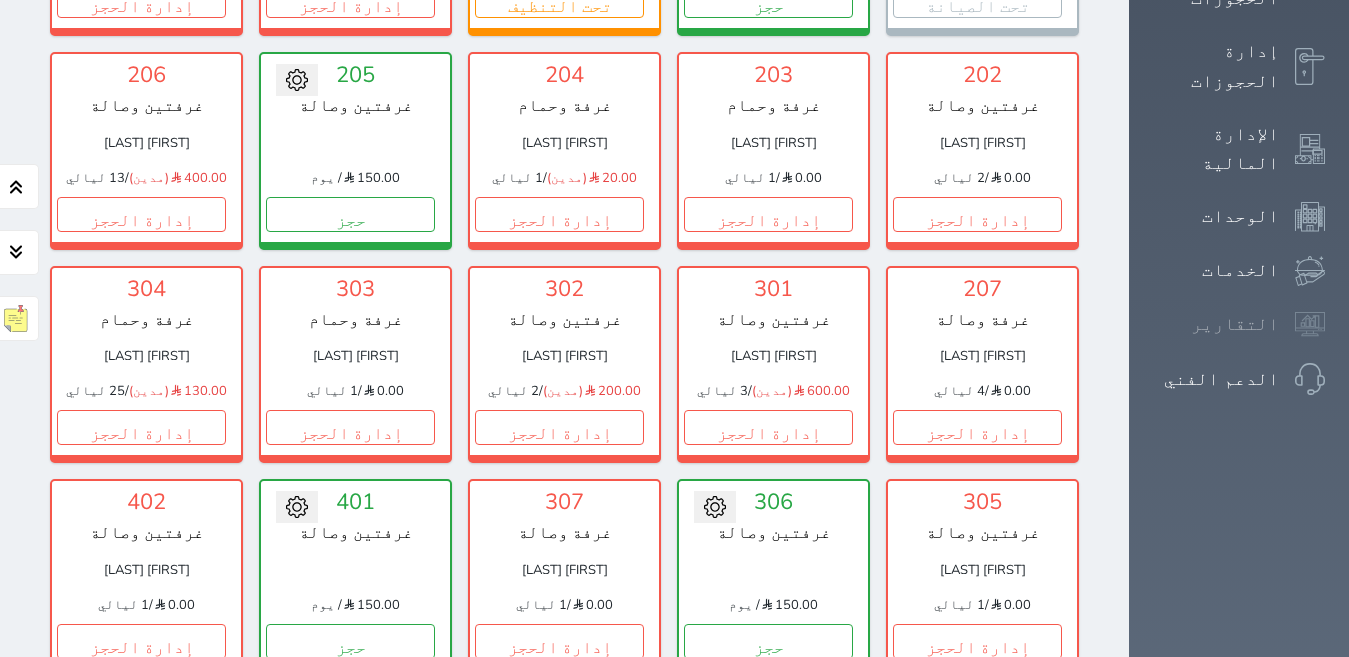click on "التقارير" at bounding box center (1235, 324) 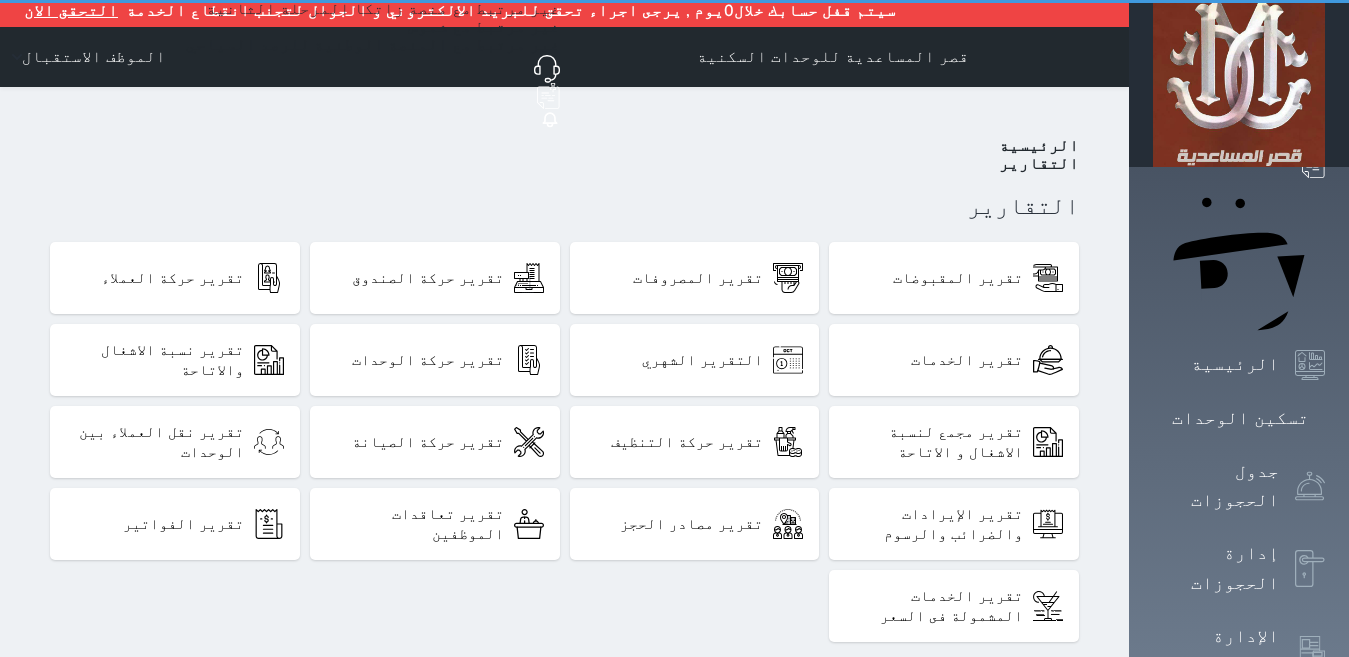 scroll, scrollTop: 0, scrollLeft: 0, axis: both 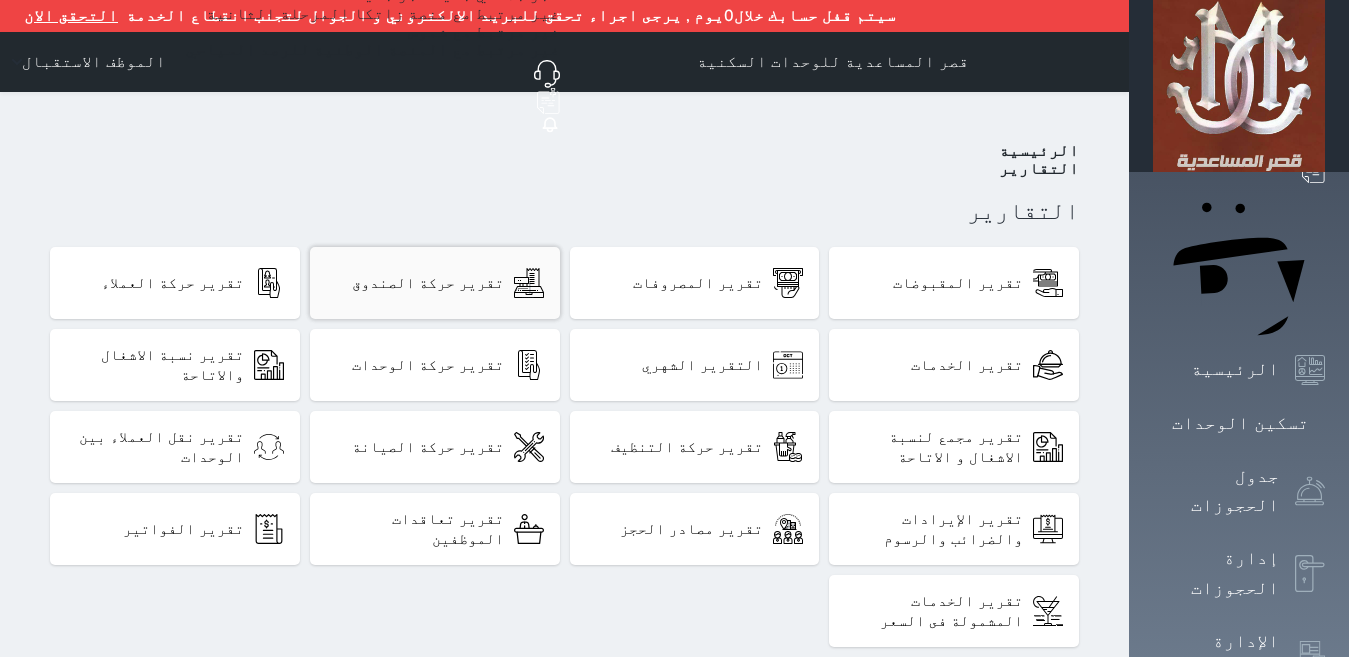 click on "تقرير حركة الصندوق" at bounding box center (428, 283) 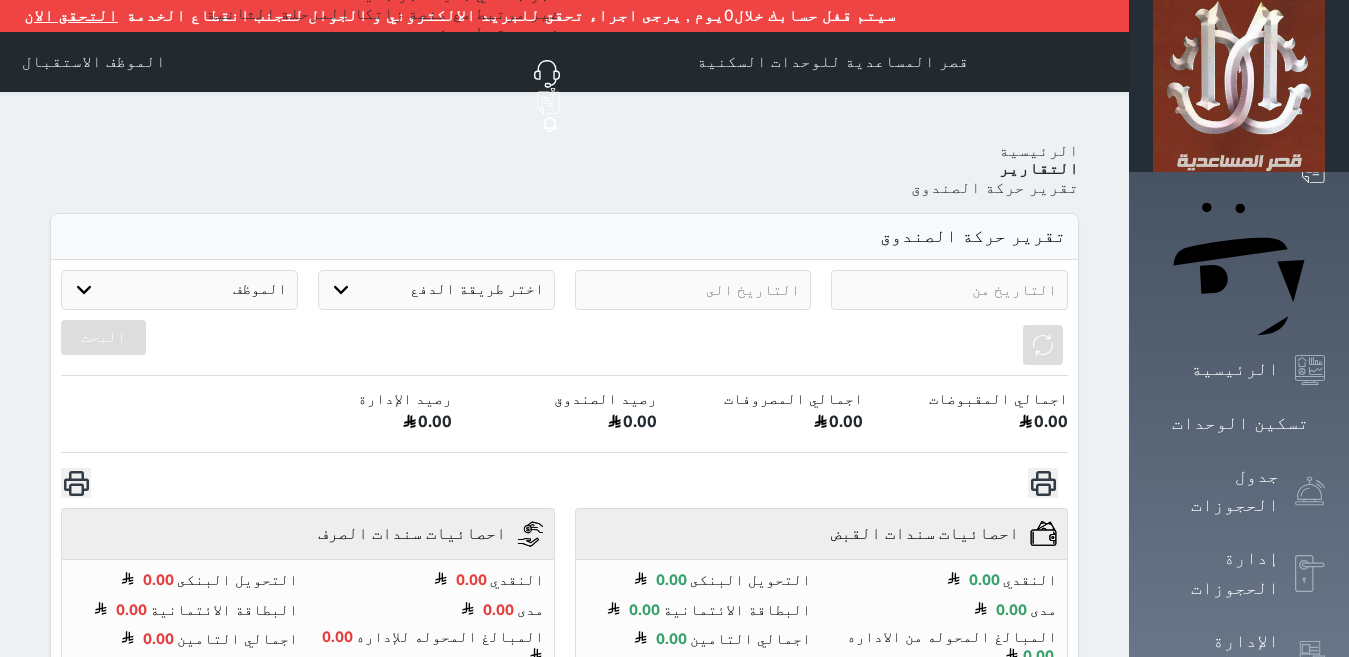 click at bounding box center [949, 290] 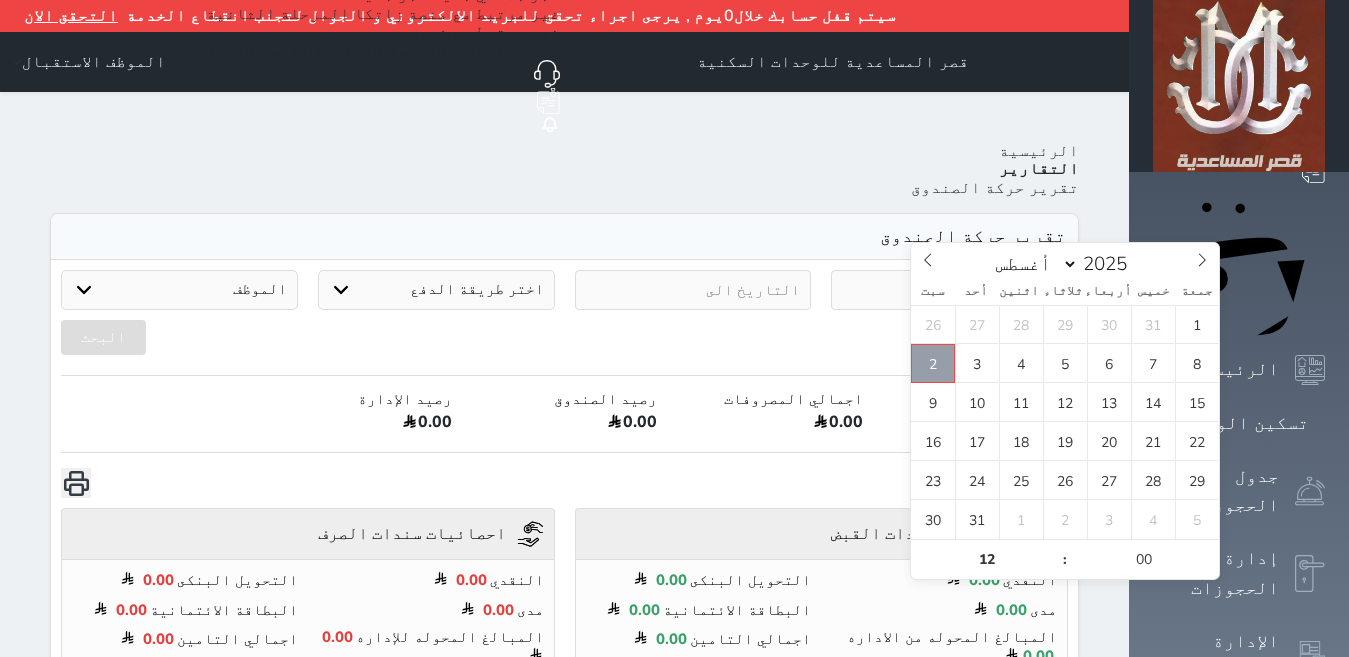 click on "2" at bounding box center (933, 363) 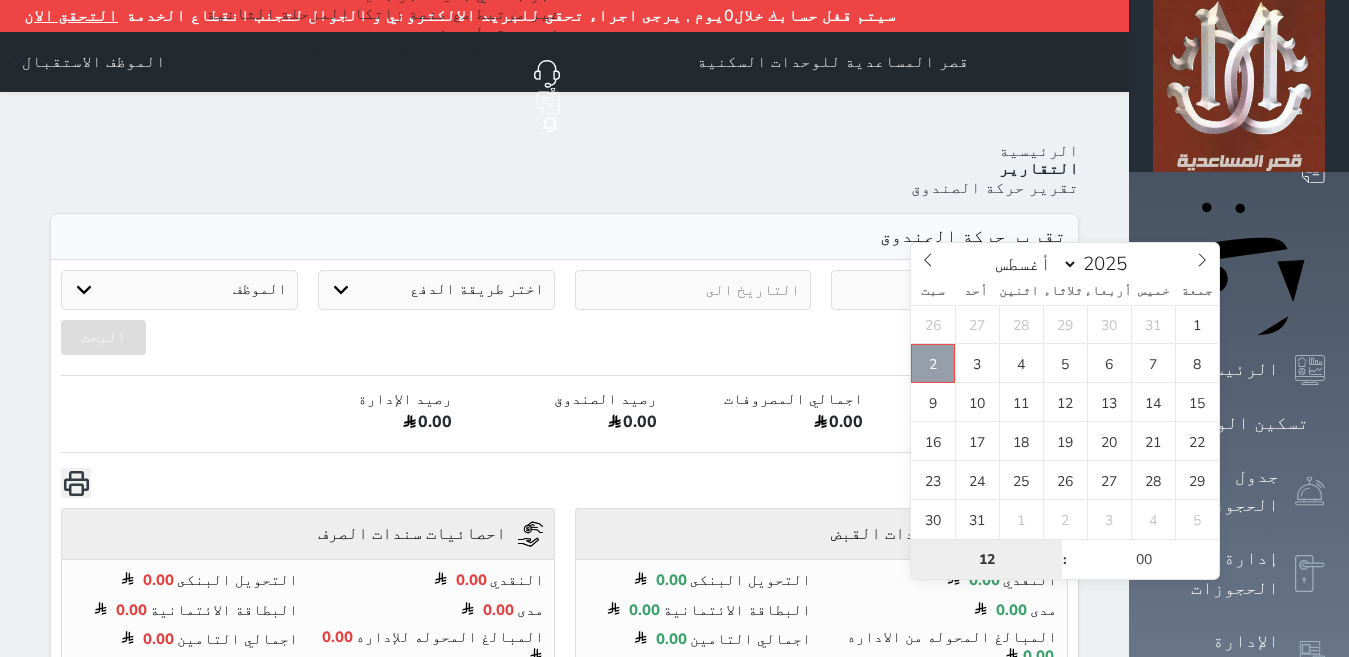 type on "2025-08-02 12:00" 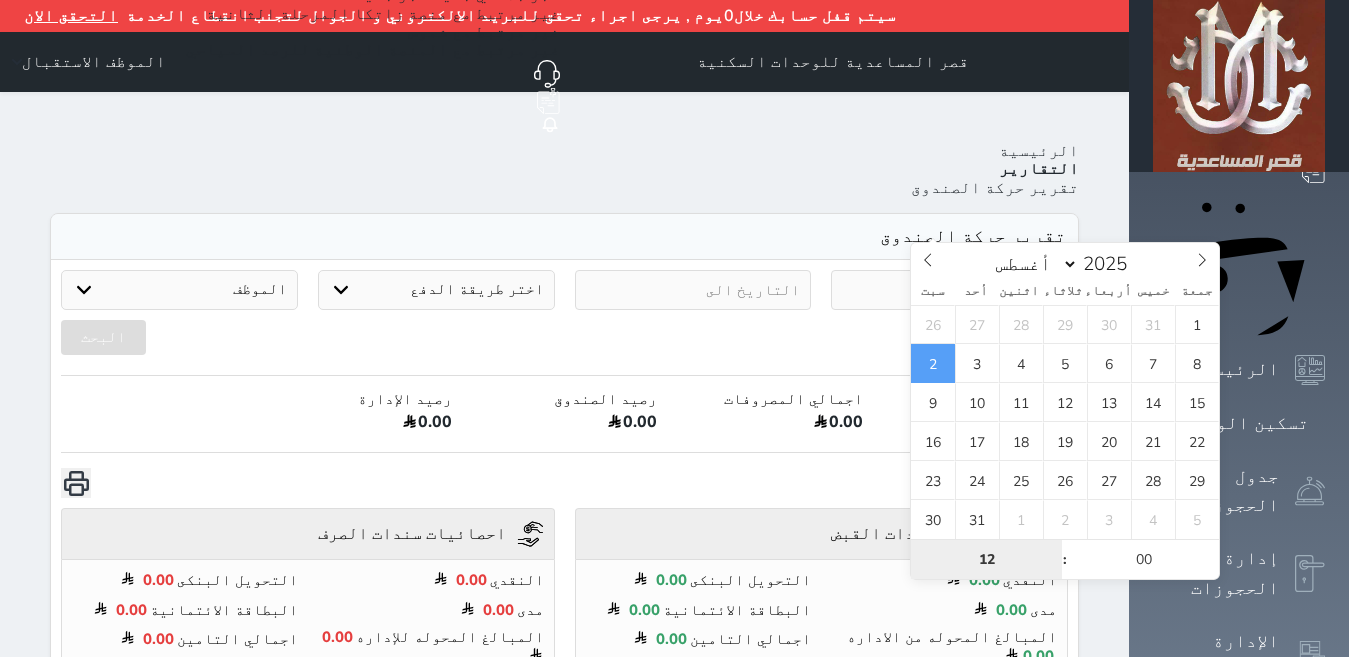 type on "6" 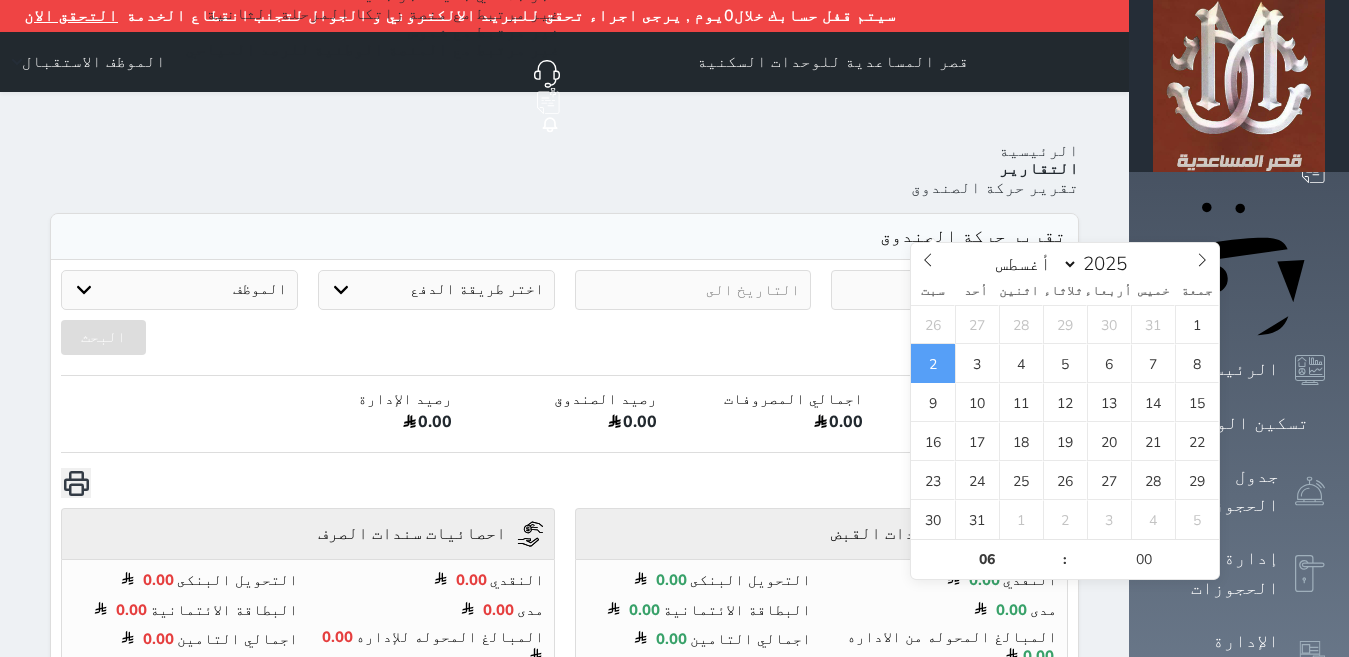 type on "2025-08-02 06:00" 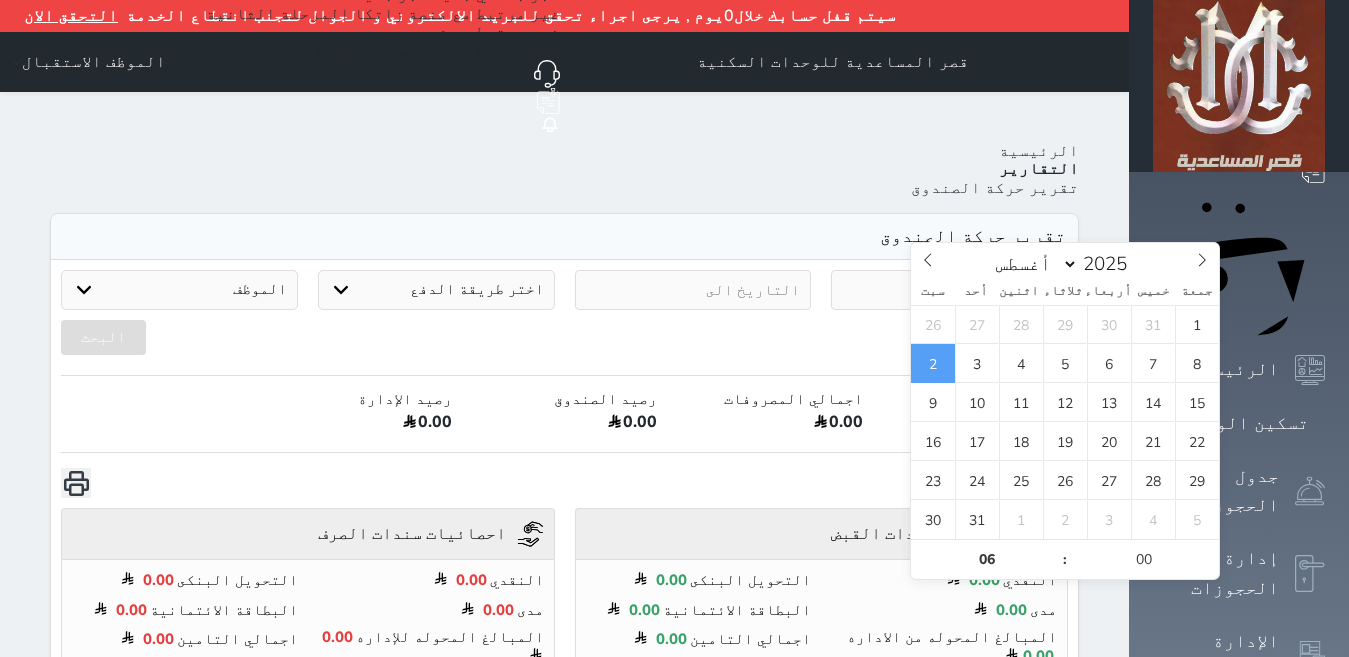 click on "البحث" at bounding box center (564, 345) 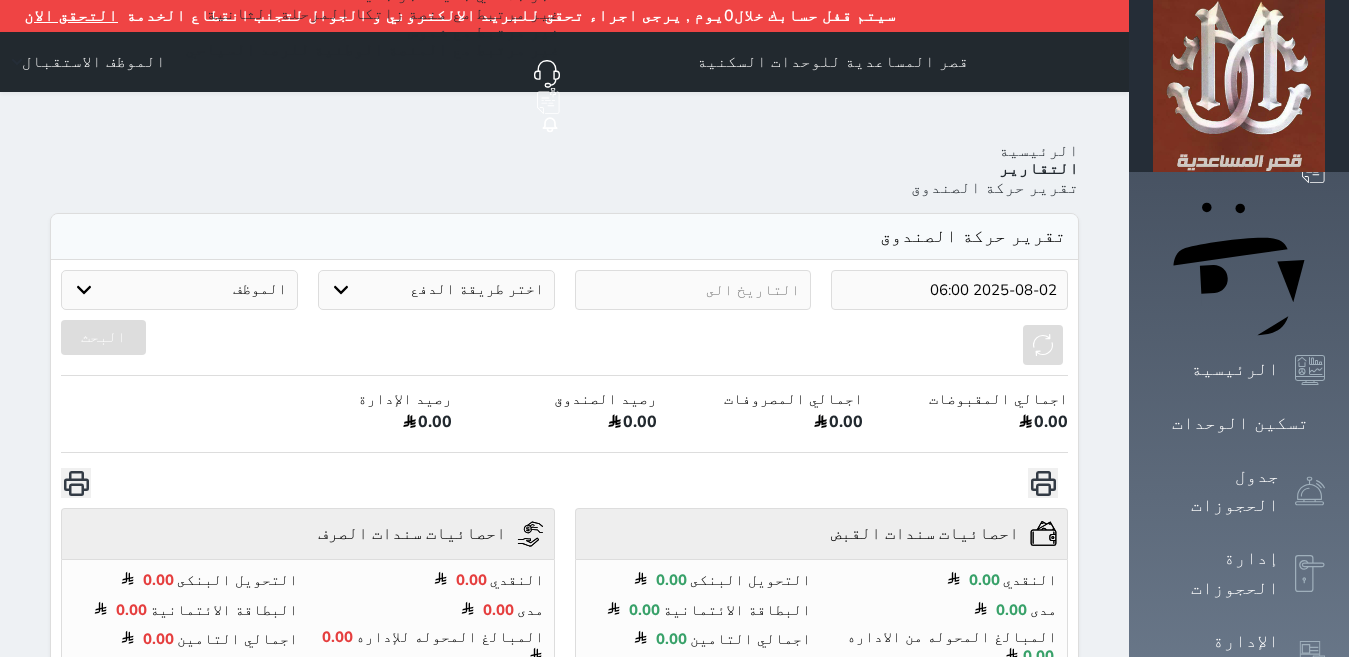 click on "سيتم قفل حسابك خلال0يوم , يرجى اجراء تحقق للبريد الالكتروني و الجوال لتجنب انقطاع الخدمة
التحقق الان
قصر المساعدية للوحدات السكنية
حجز جماعي جديد   حجز جديد   غير مرتبط مع منصة زاتكا المرحلة الثانية   غير مرتبط مع شموس   غير مرتبط مع المنصة الوطنية للرصد السياحي             إشعار" at bounding box center (674, 496) 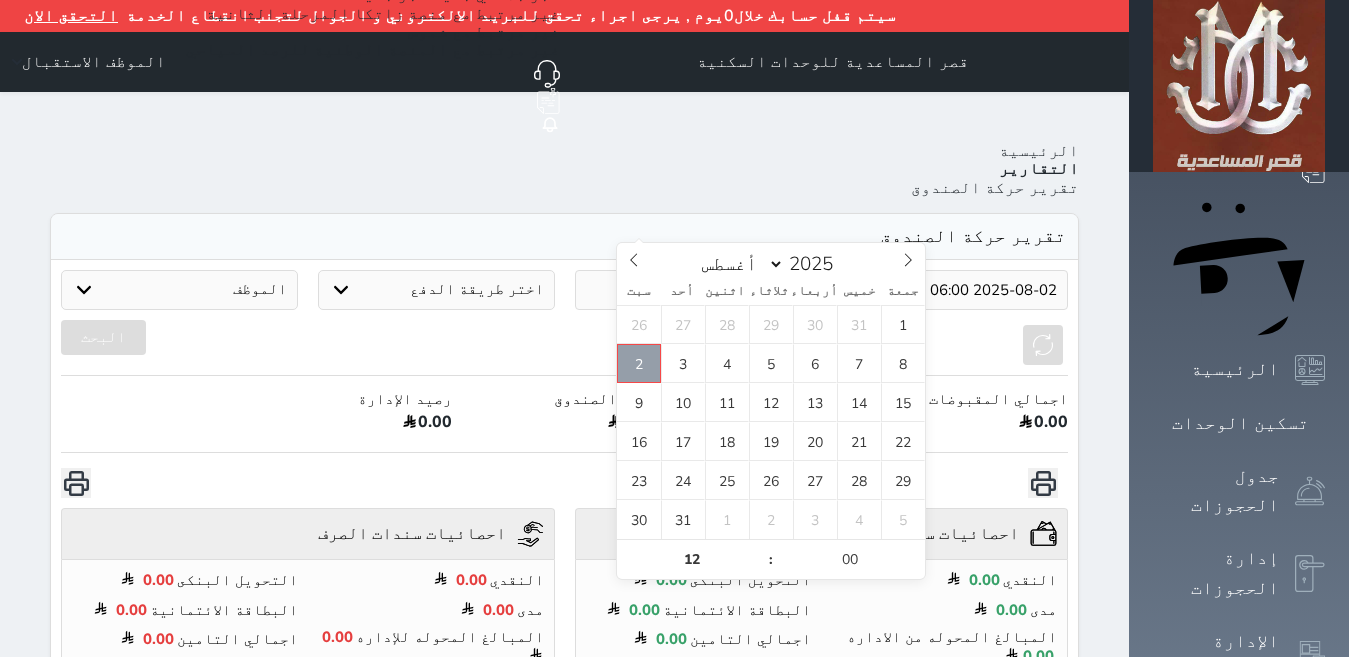 click on "2" at bounding box center [639, 363] 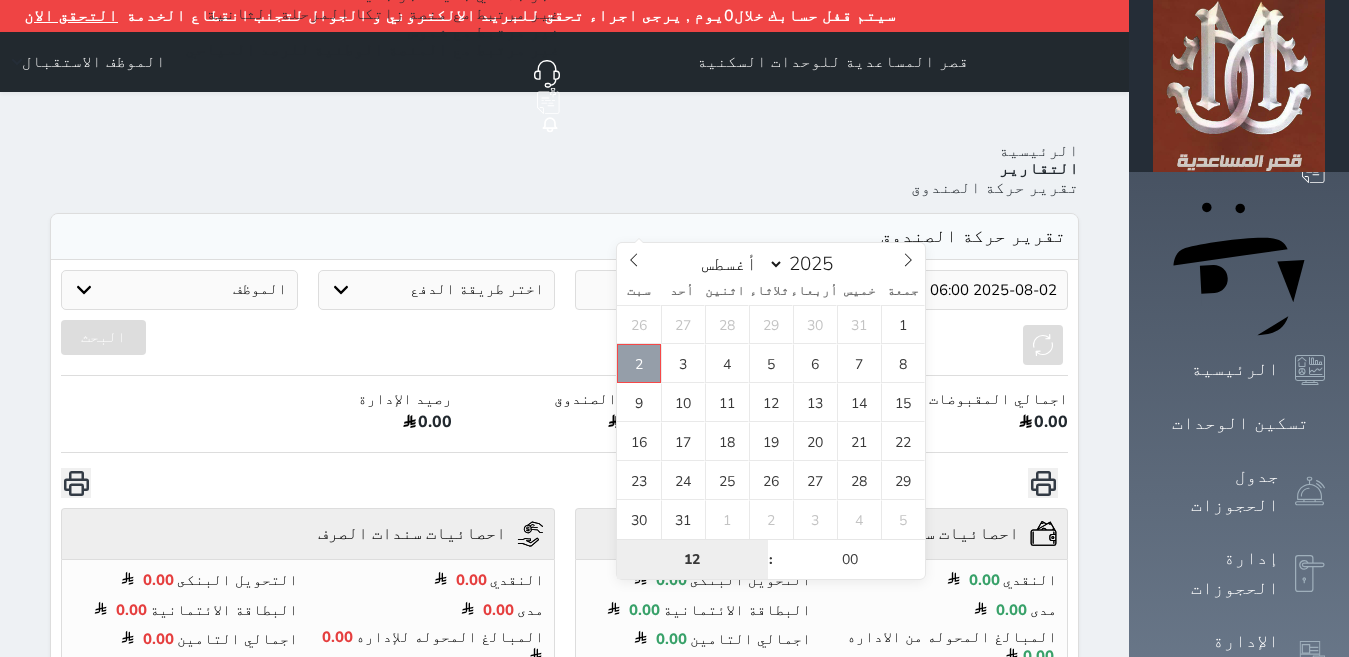 type on "2025-08-02 12:00" 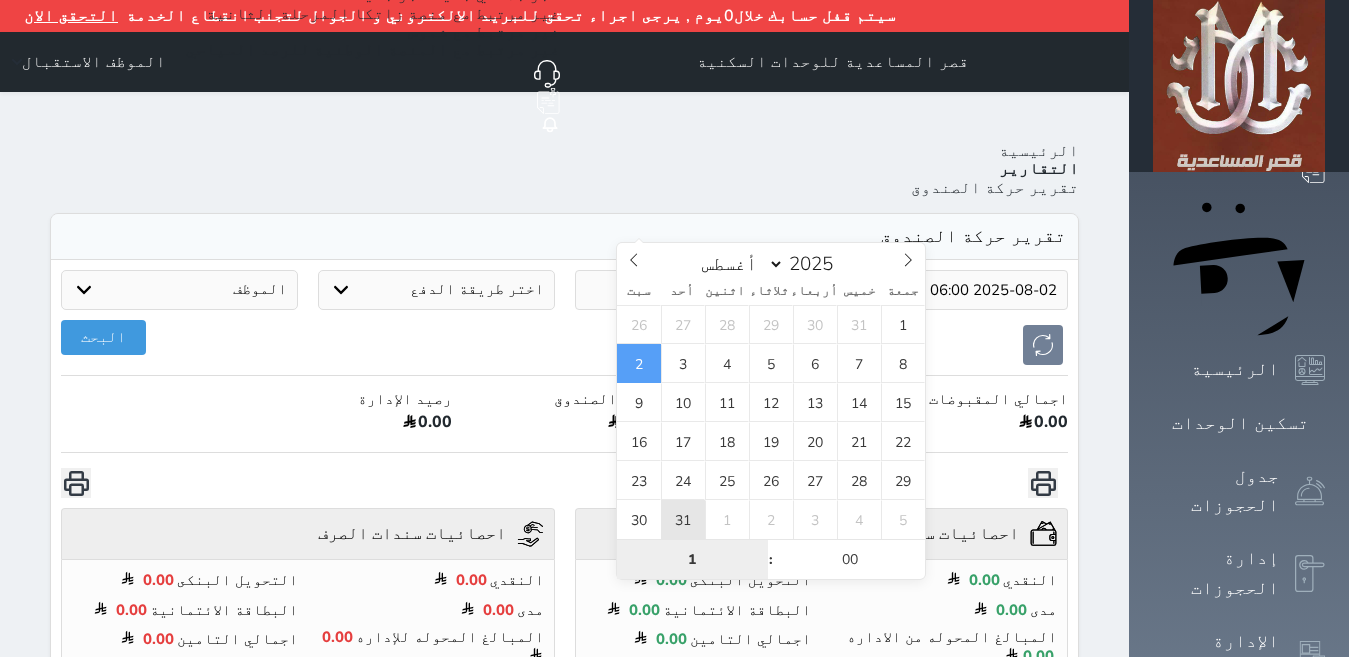 type on "16" 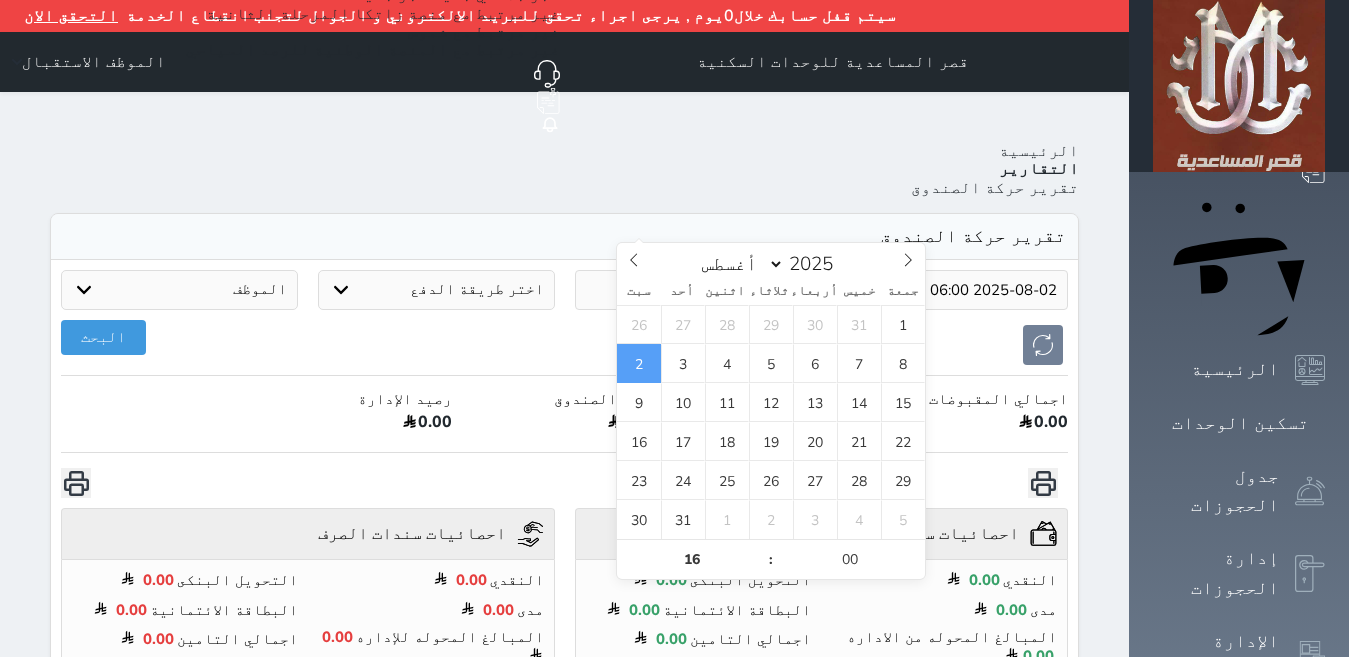 type on "2025-08-02 16:00" 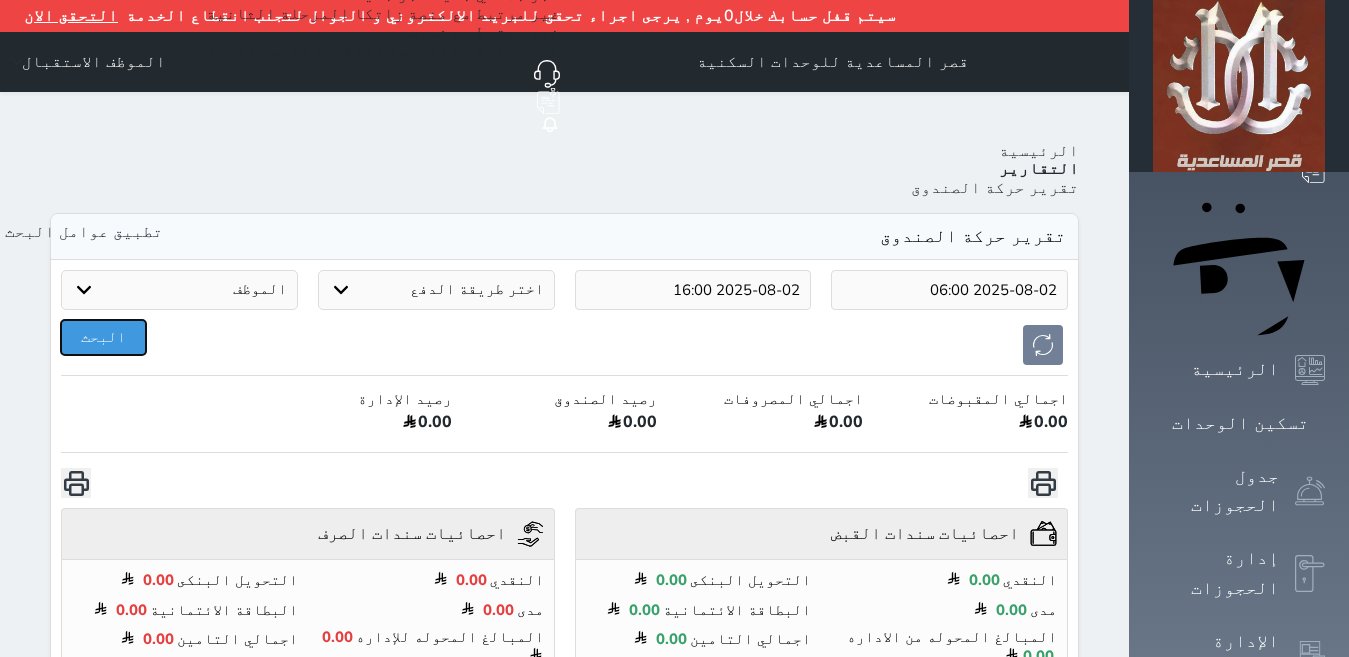 click on "البحث" at bounding box center [103, 337] 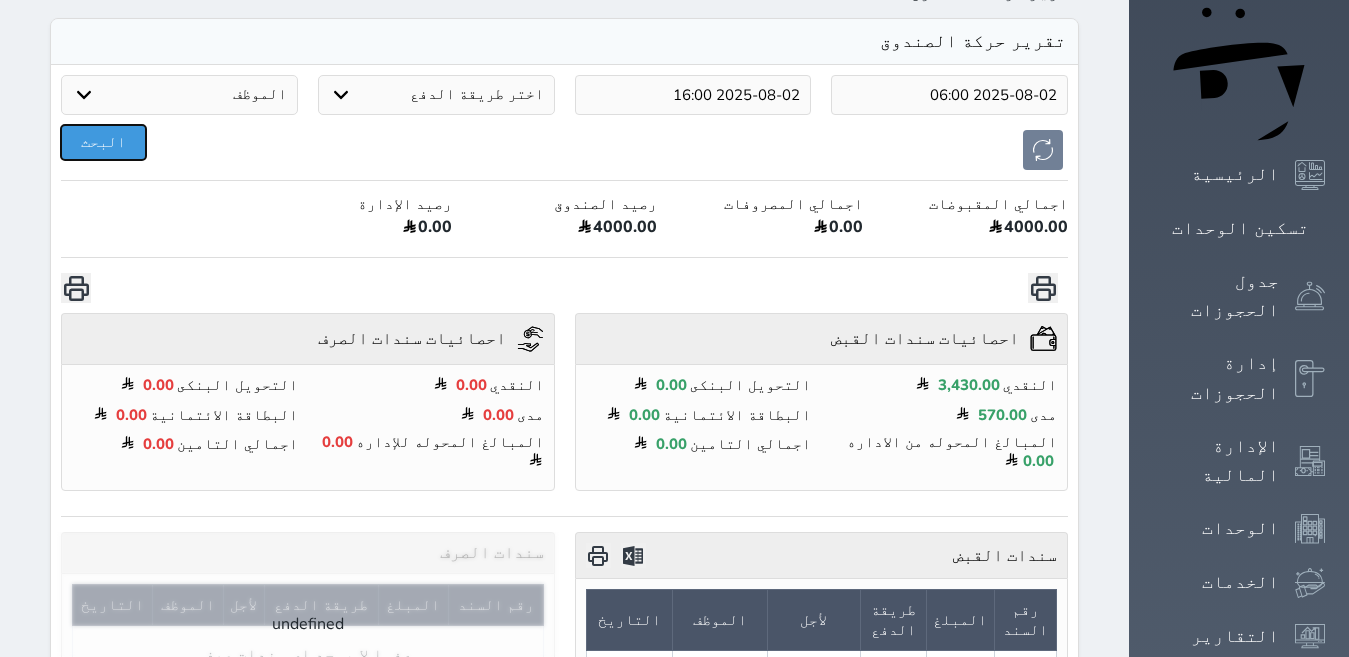 scroll, scrollTop: 0, scrollLeft: 0, axis: both 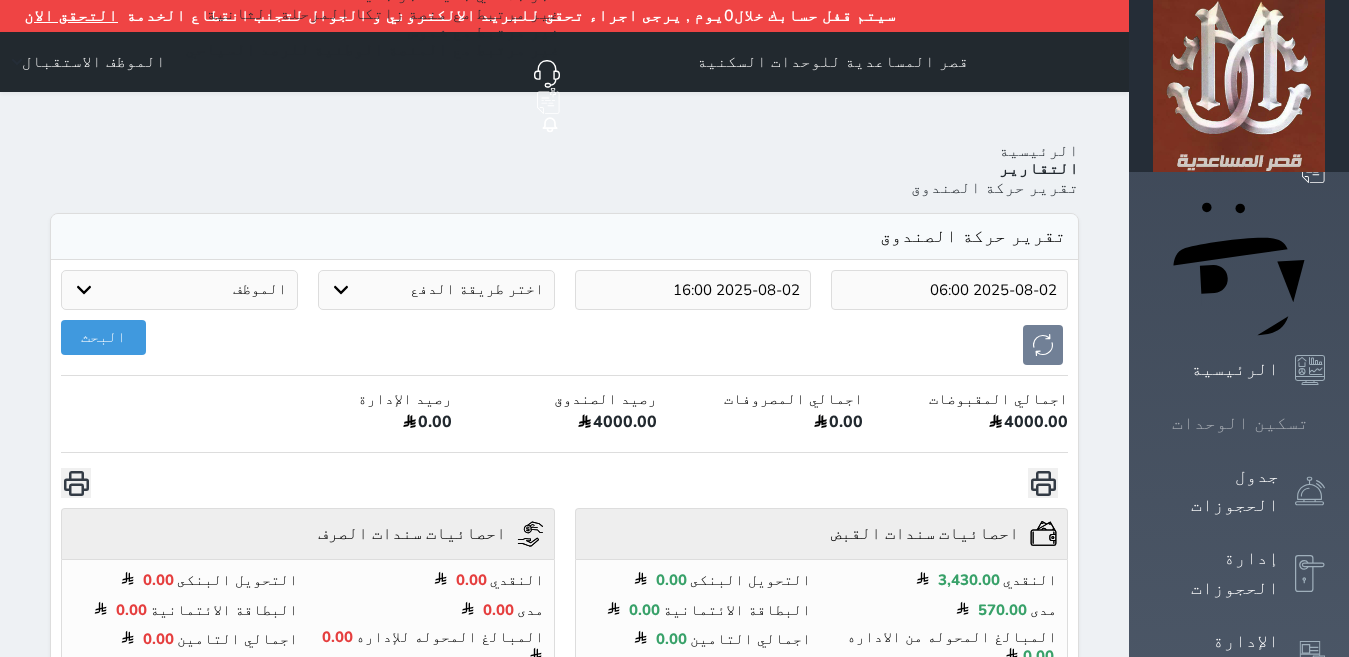 click on "تسكين الوحدات" at bounding box center [1240, 423] 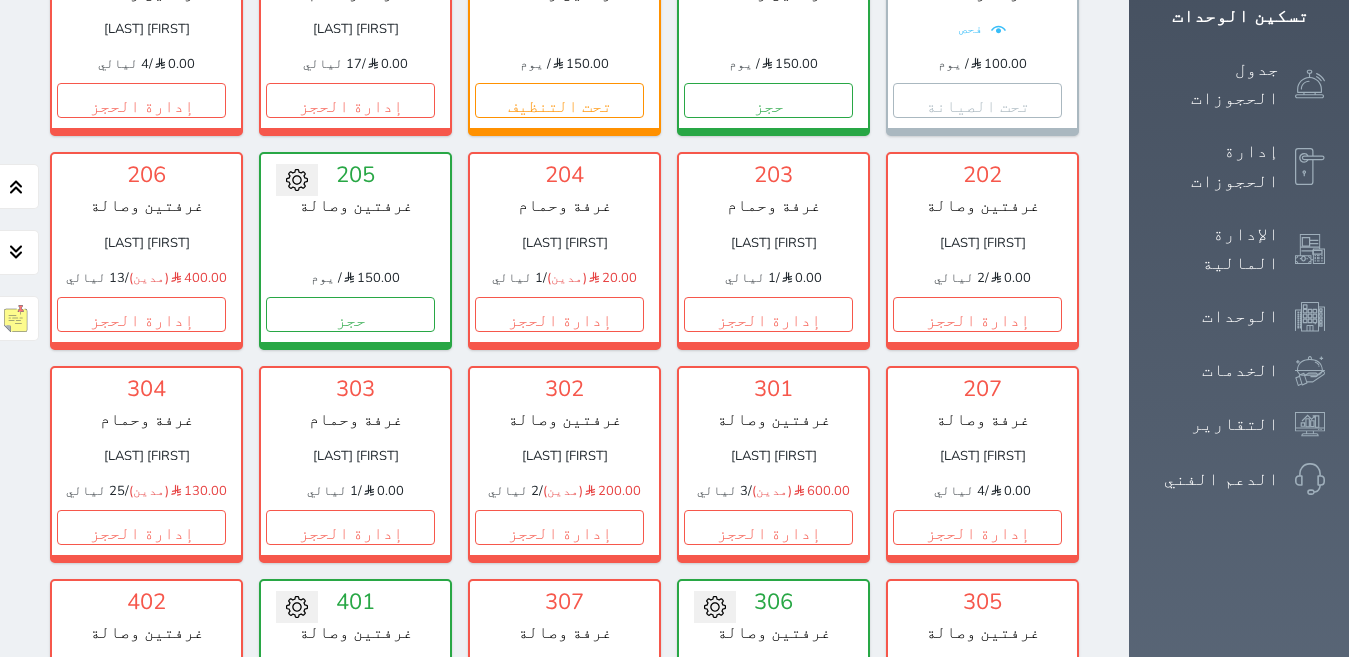 scroll, scrollTop: 418, scrollLeft: 0, axis: vertical 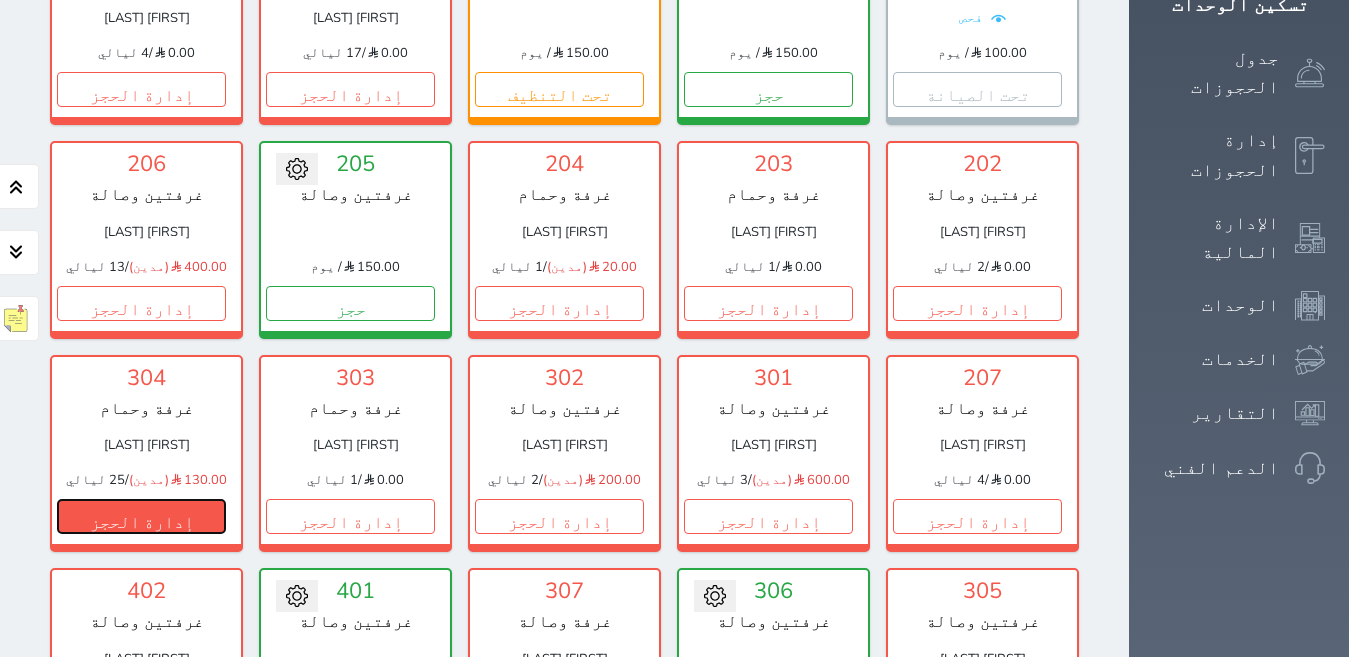 click on "إدارة الحجز" at bounding box center [141, 516] 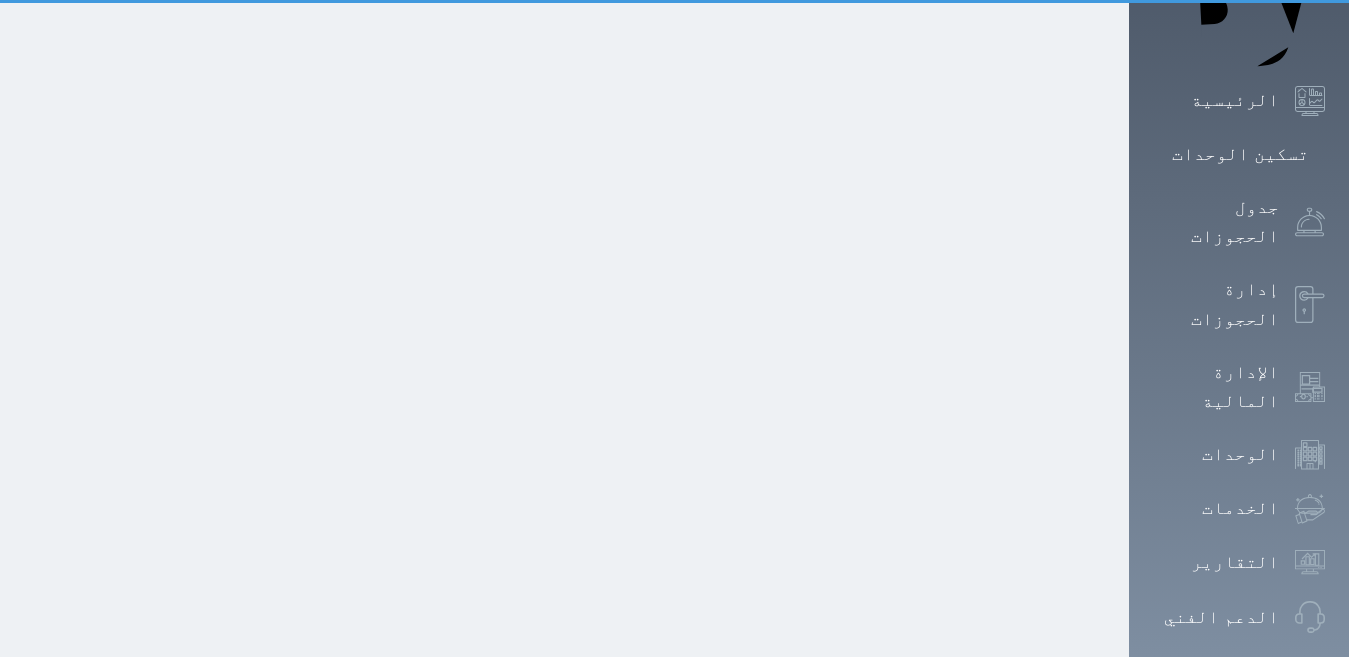 scroll, scrollTop: 0, scrollLeft: 0, axis: both 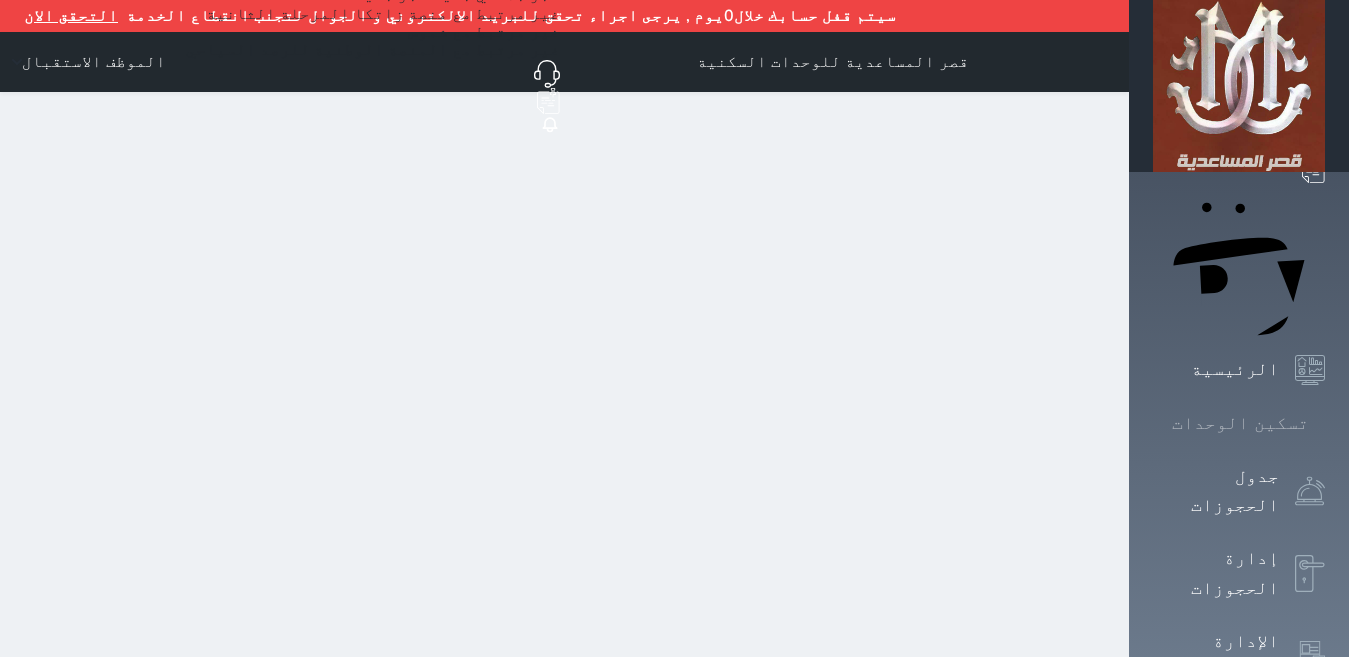 click 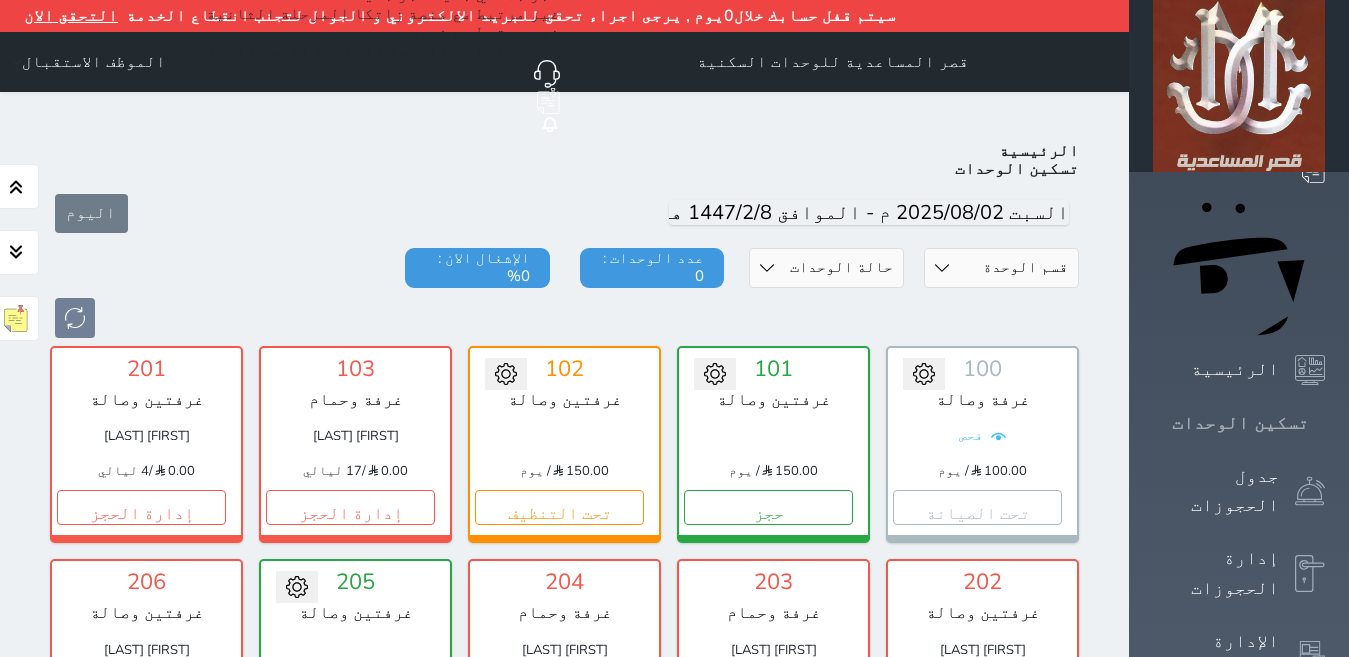 scroll, scrollTop: 110, scrollLeft: 0, axis: vertical 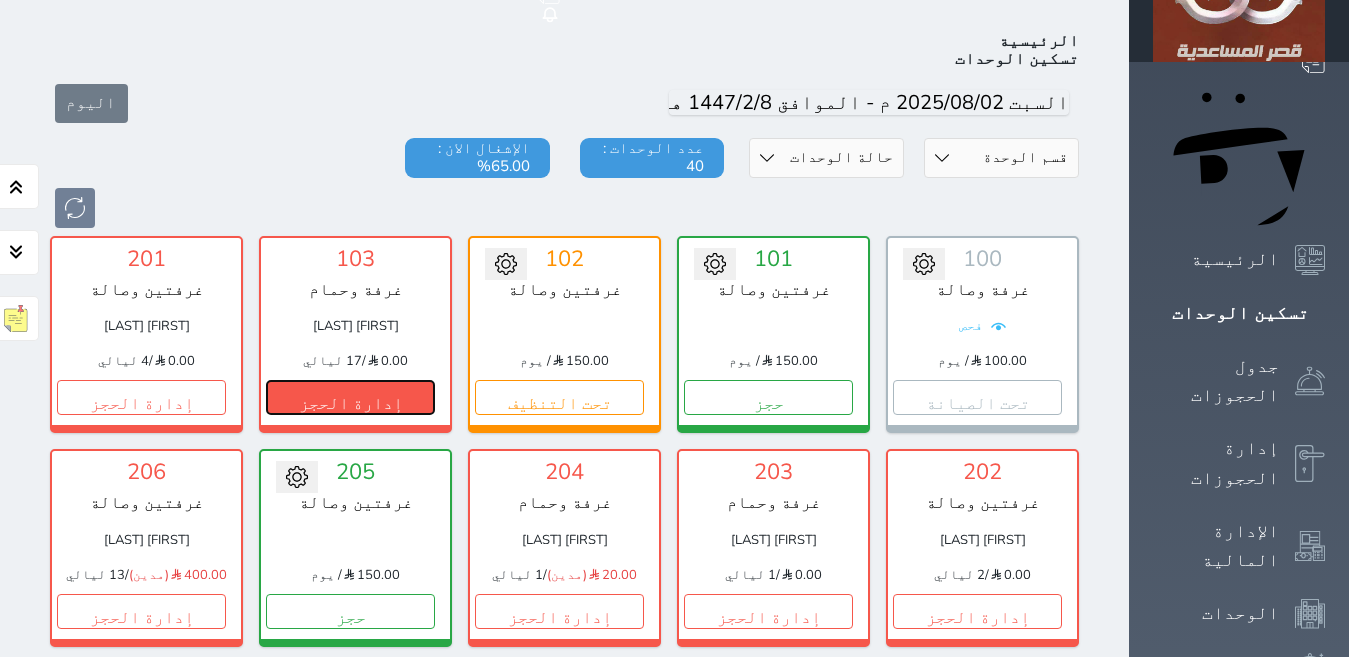 click on "إدارة الحجز" at bounding box center (350, 397) 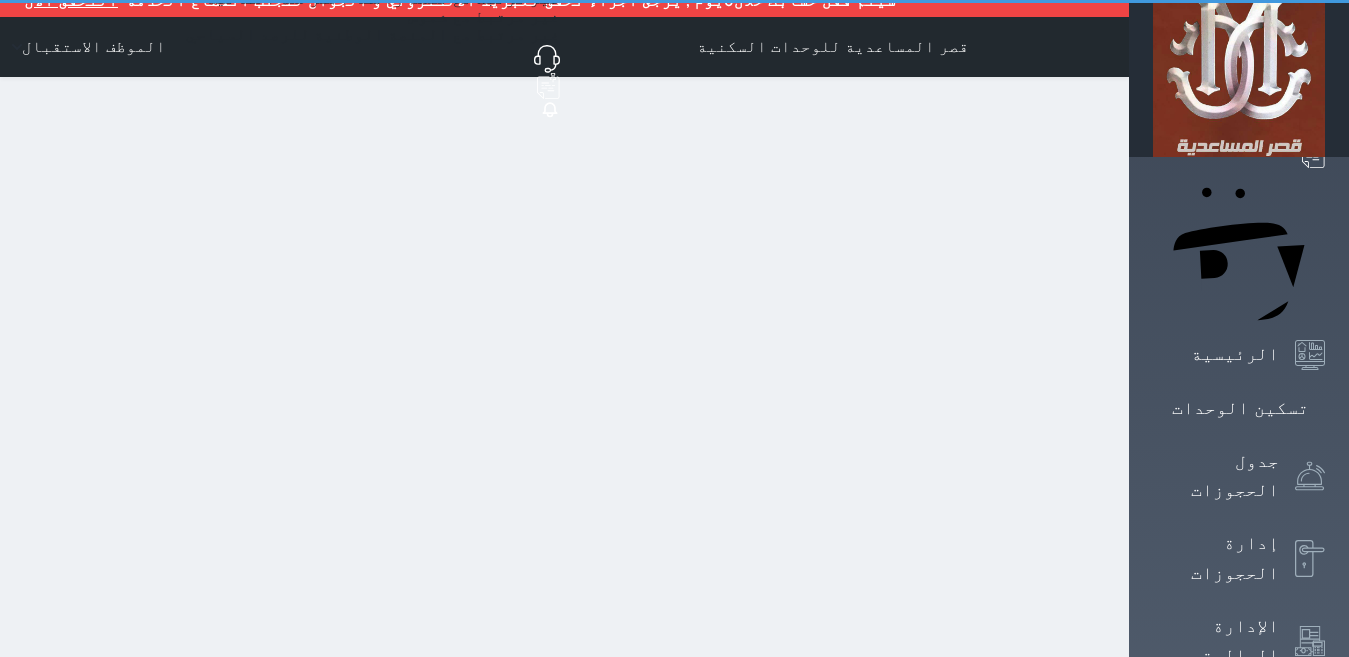 scroll, scrollTop: 0, scrollLeft: 0, axis: both 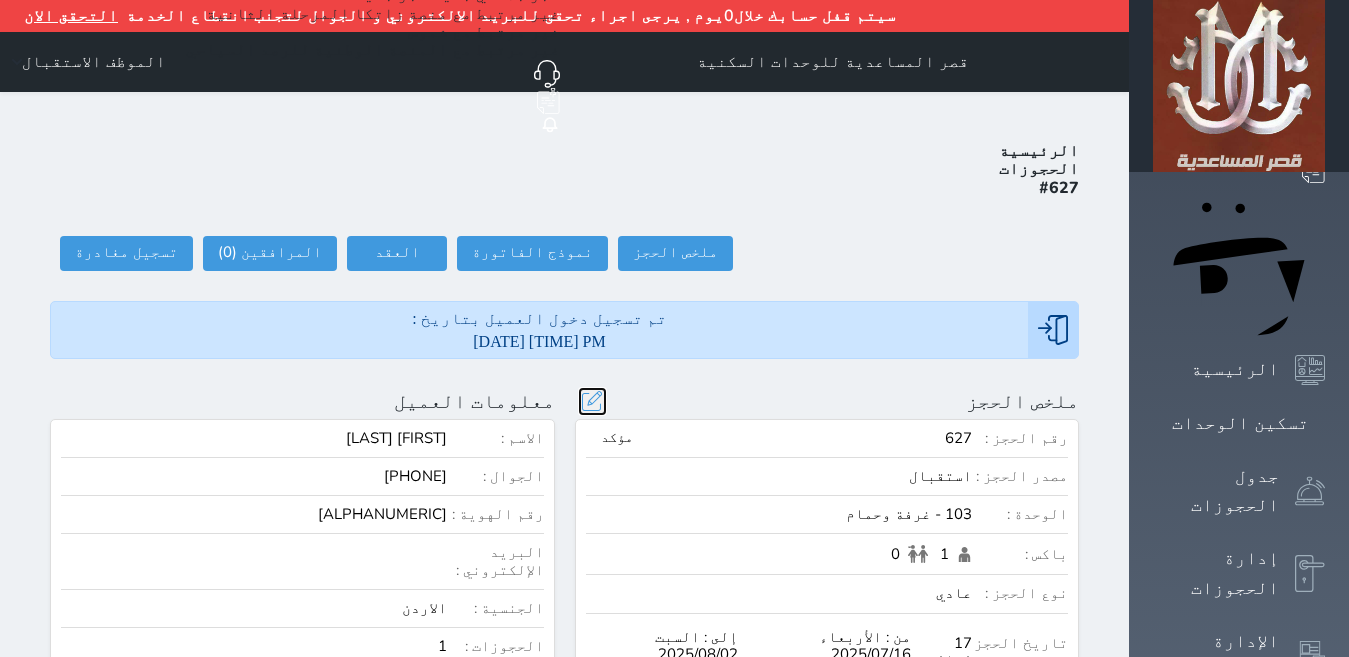 click at bounding box center [592, 401] 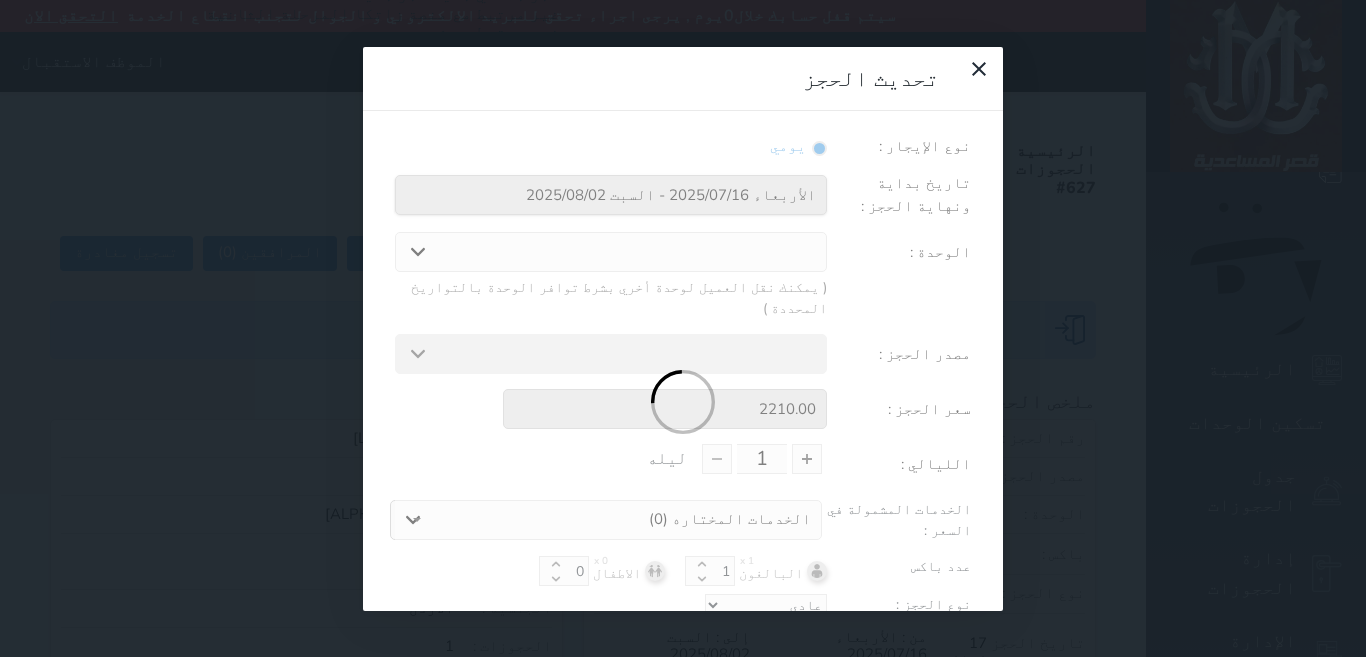select 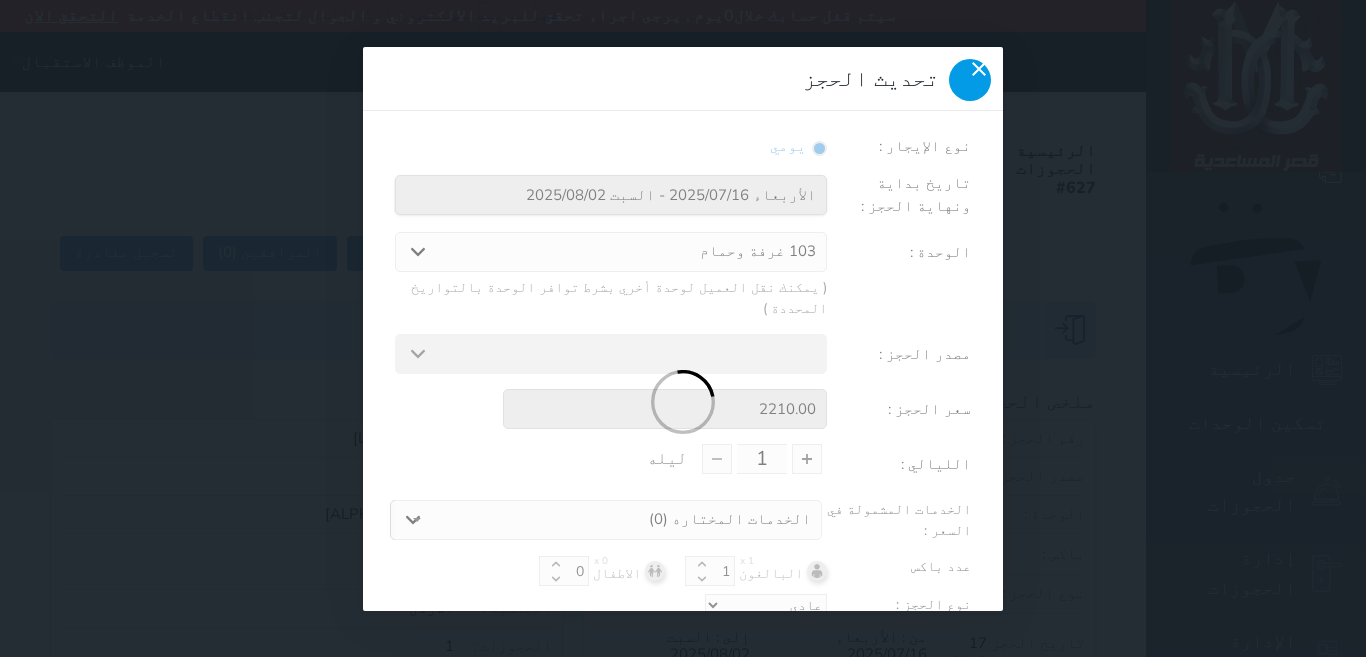 click 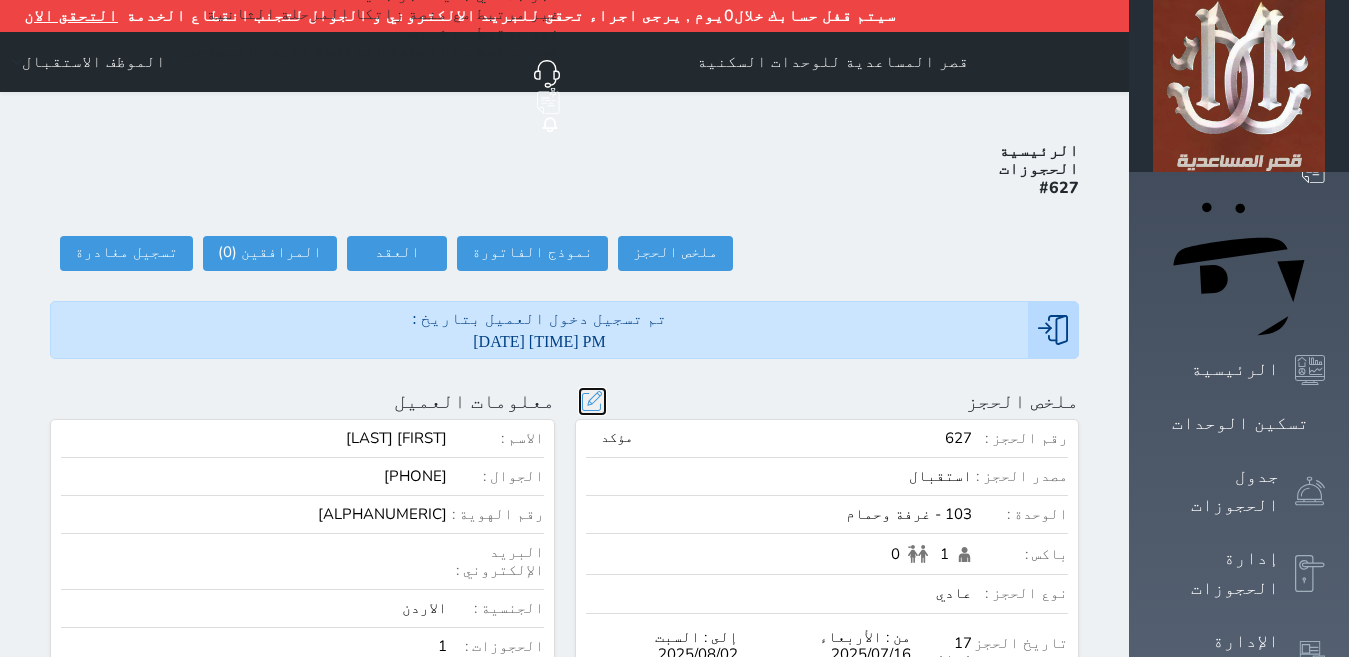 click at bounding box center (592, 401) 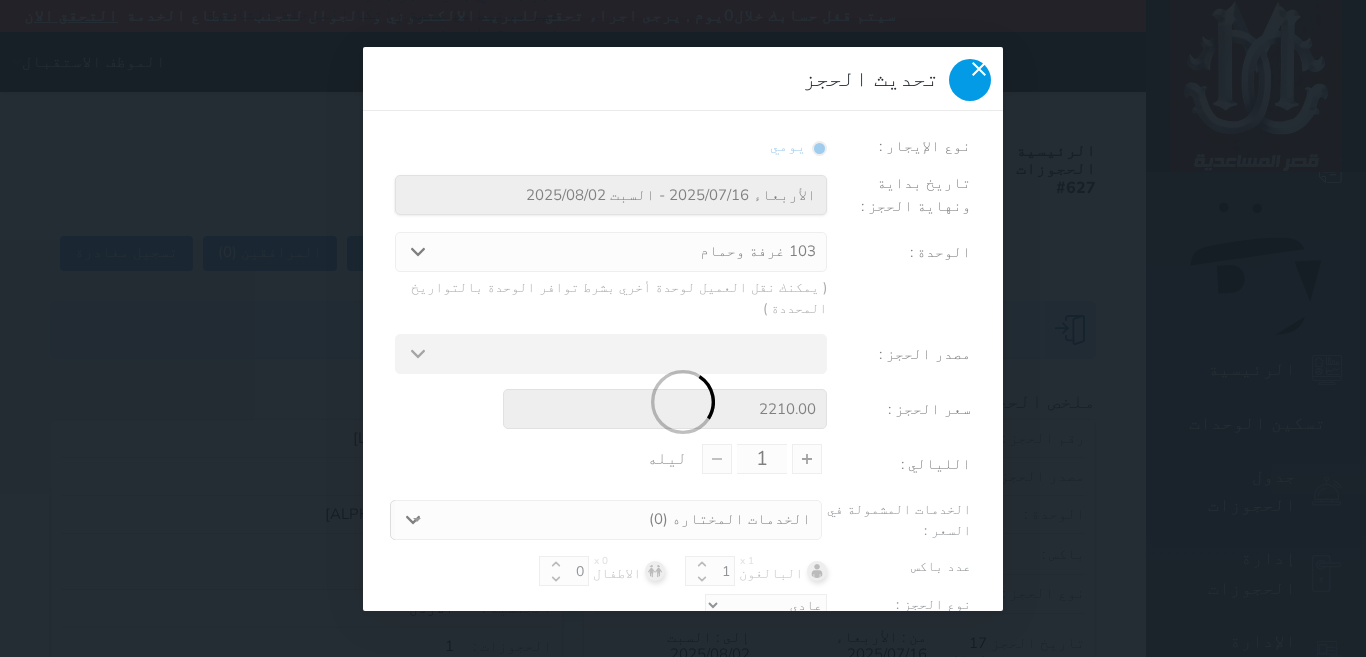 click 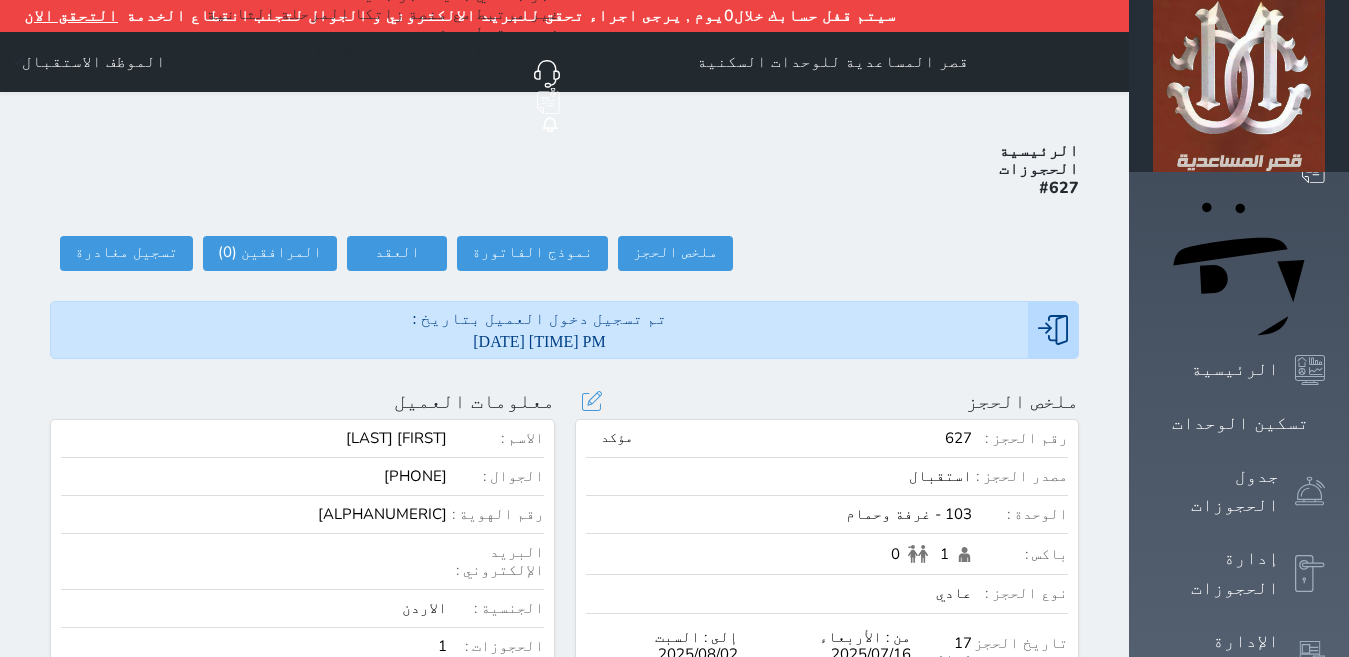 click at bounding box center [1325, 423] 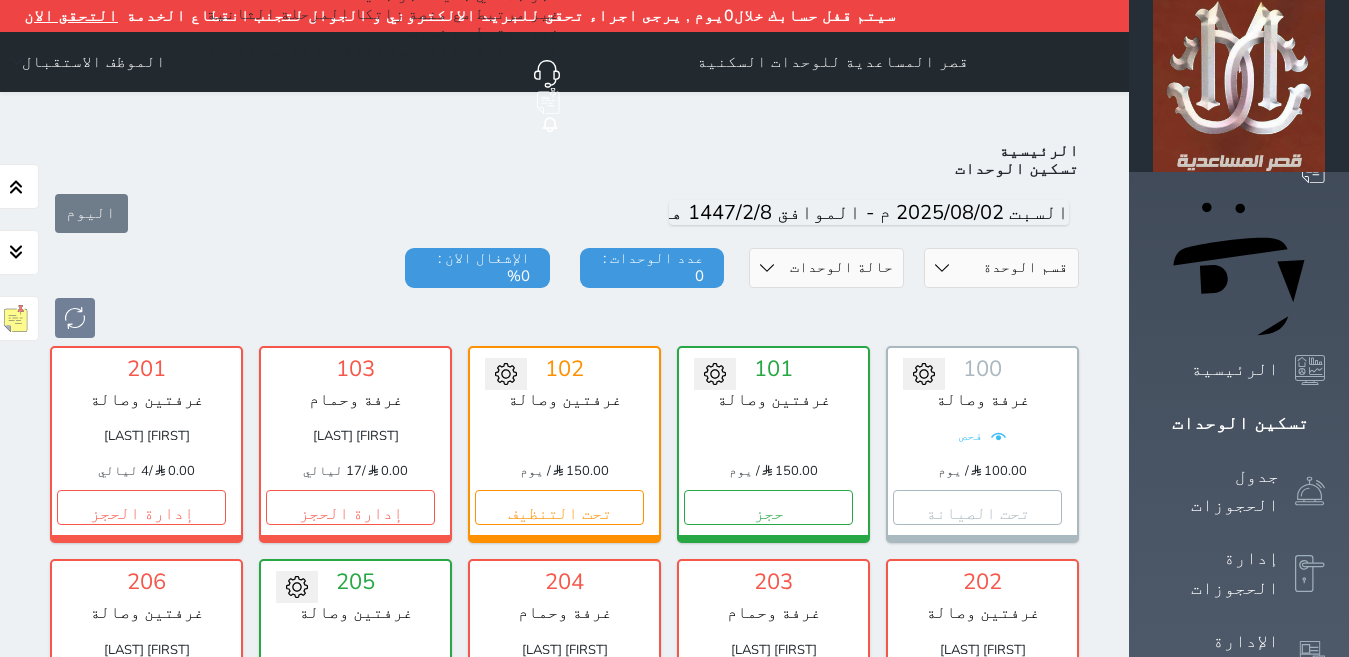 scroll, scrollTop: 110, scrollLeft: 0, axis: vertical 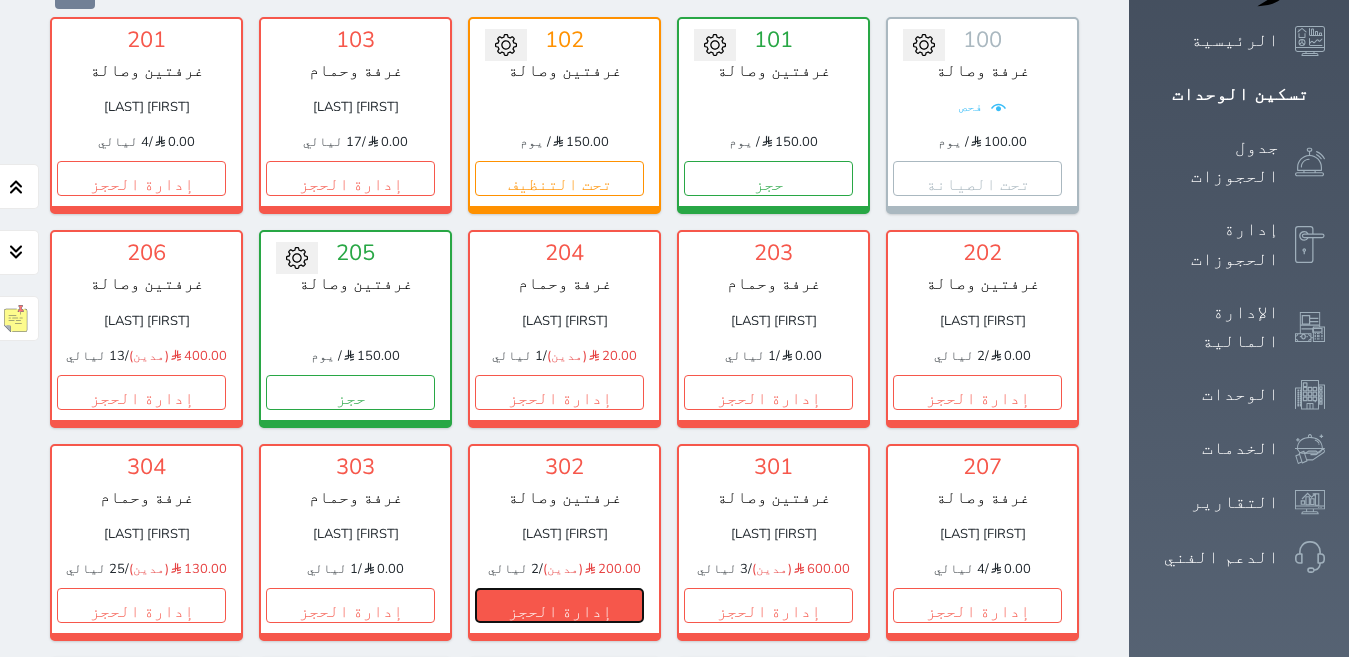 click on "إدارة الحجز" at bounding box center [559, 605] 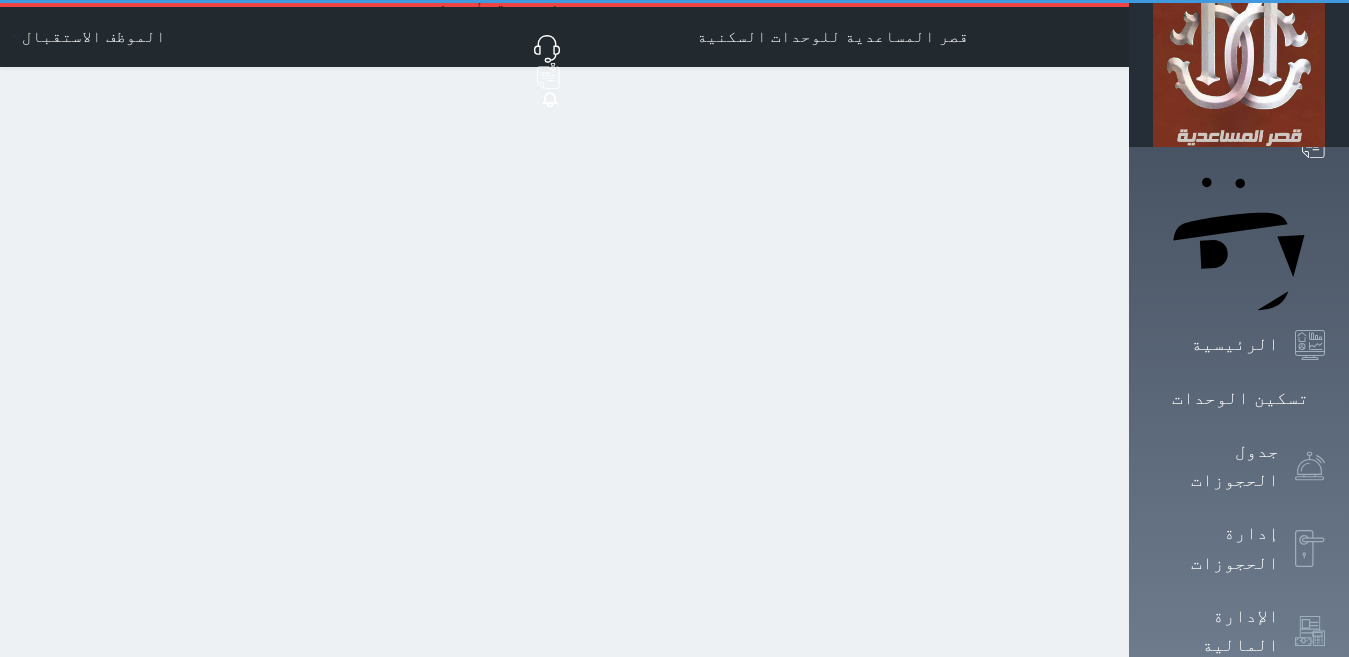 scroll, scrollTop: 0, scrollLeft: 0, axis: both 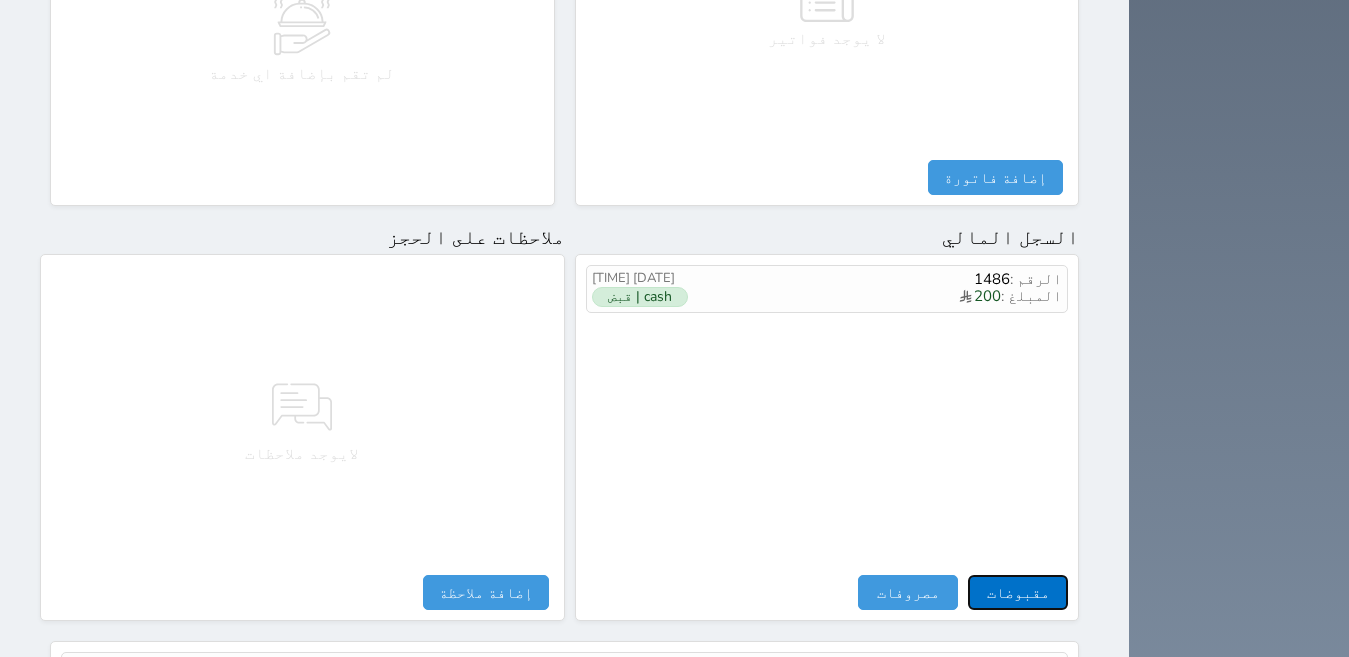 click on "مقبوضات" at bounding box center [1018, 592] 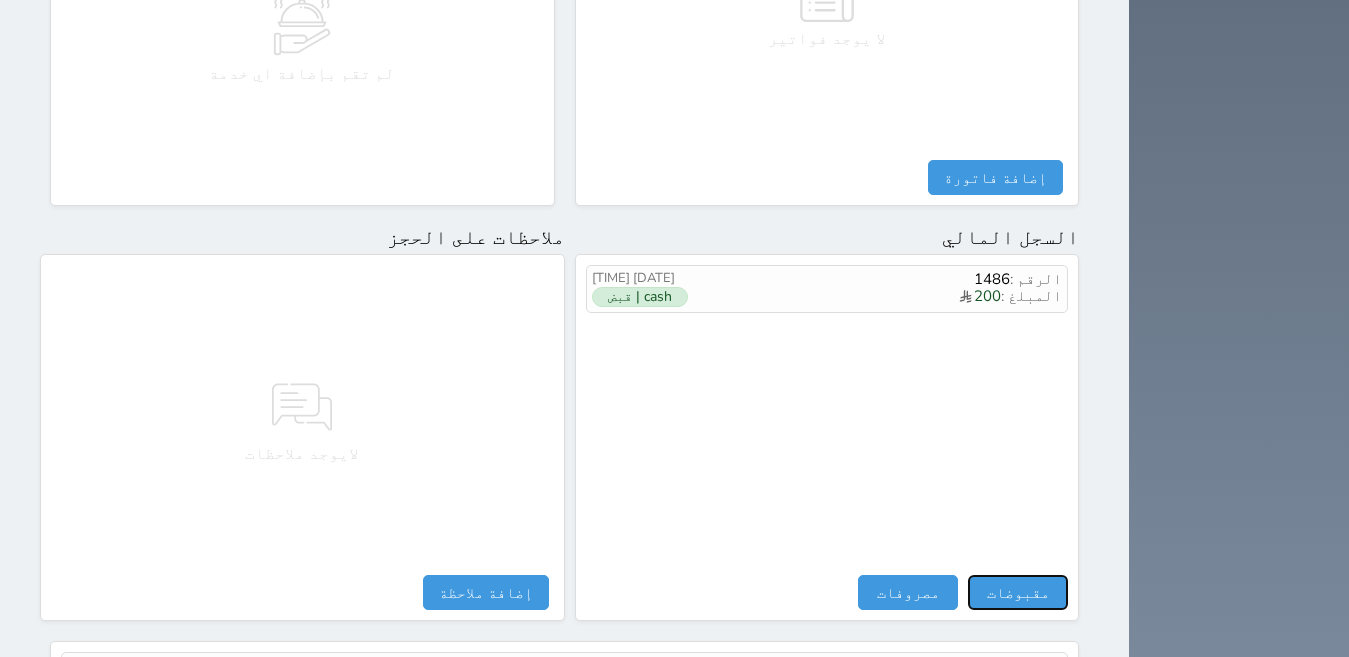 select 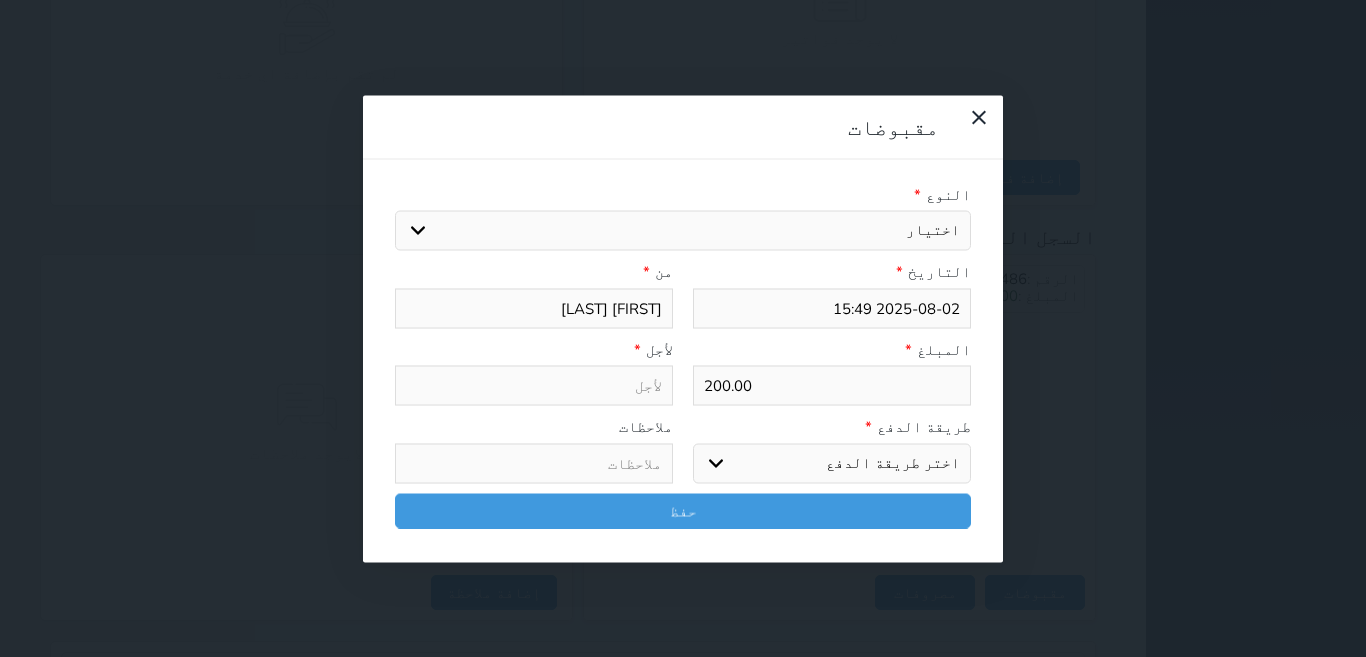 click on "اختيار" at bounding box center (683, 231) 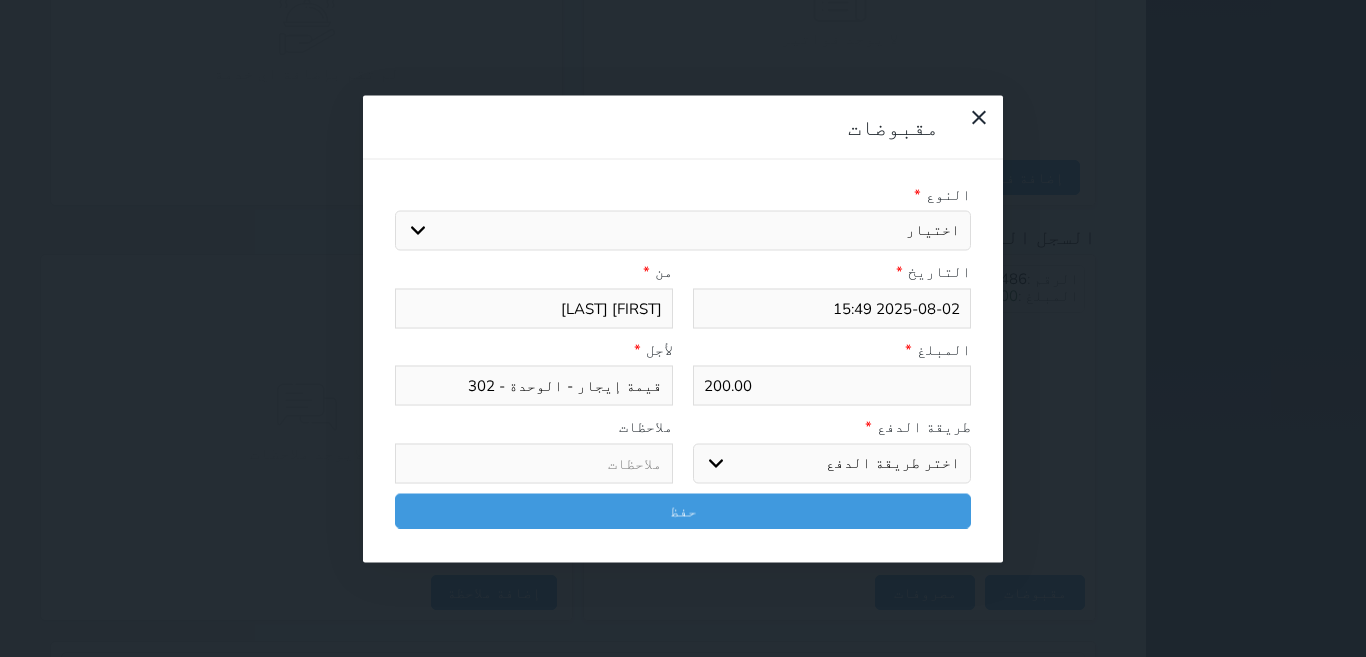 click on "اختر طريقة الدفع   دفع نقدى   تحويل بنكى   مدى   بطاقة ائتمان   آجل" at bounding box center [832, 463] 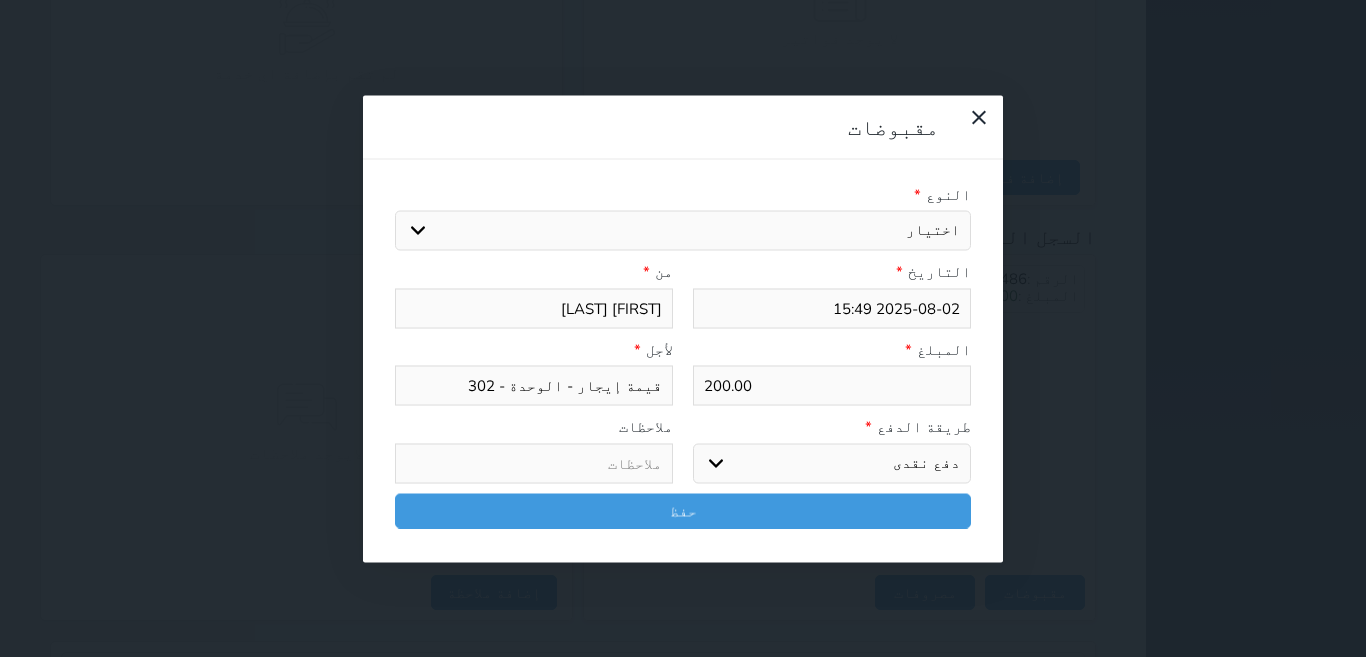 click on "اختر طريقة الدفع   دفع نقدى   تحويل بنكى   مدى   بطاقة ائتمان   آجل" at bounding box center (832, 463) 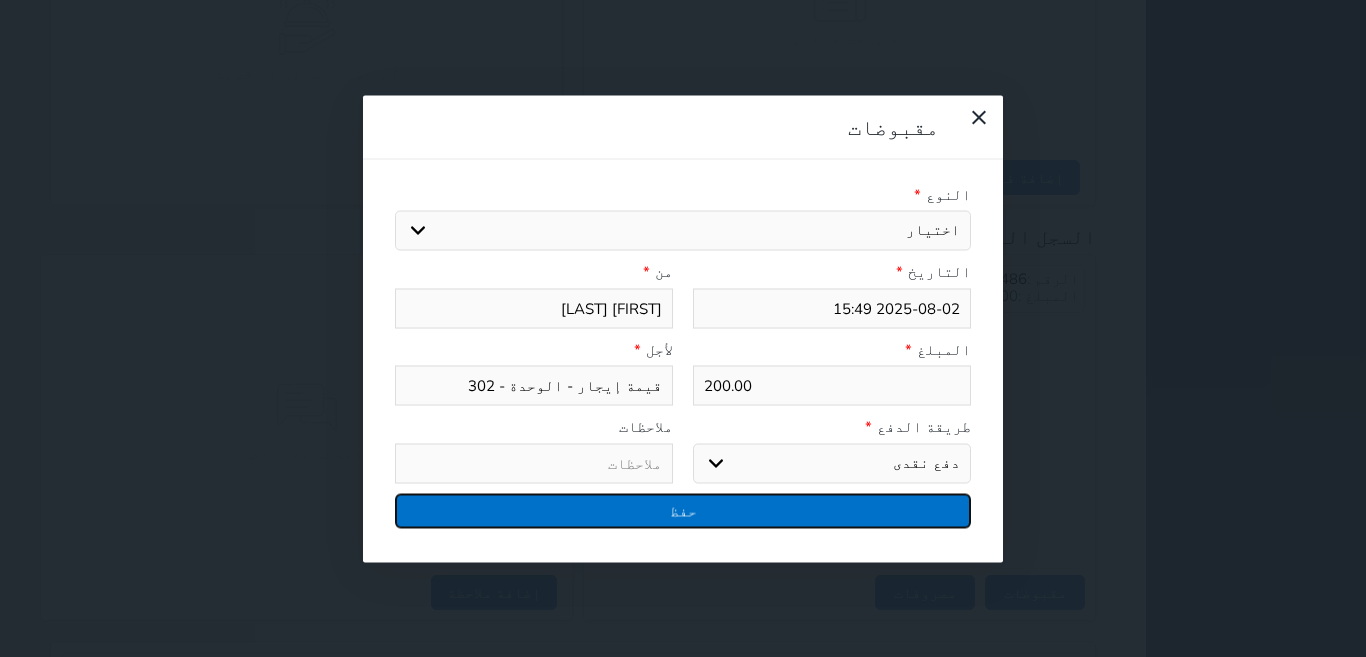 click on "حفظ" at bounding box center [683, 510] 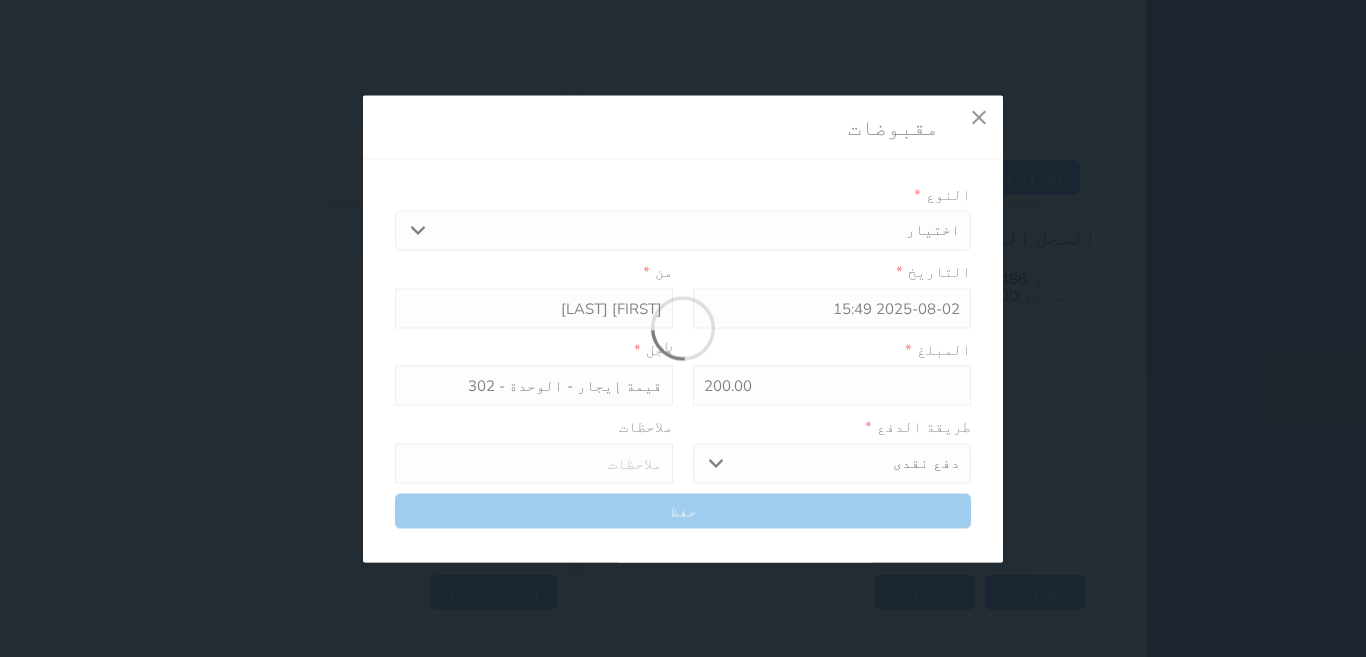 select 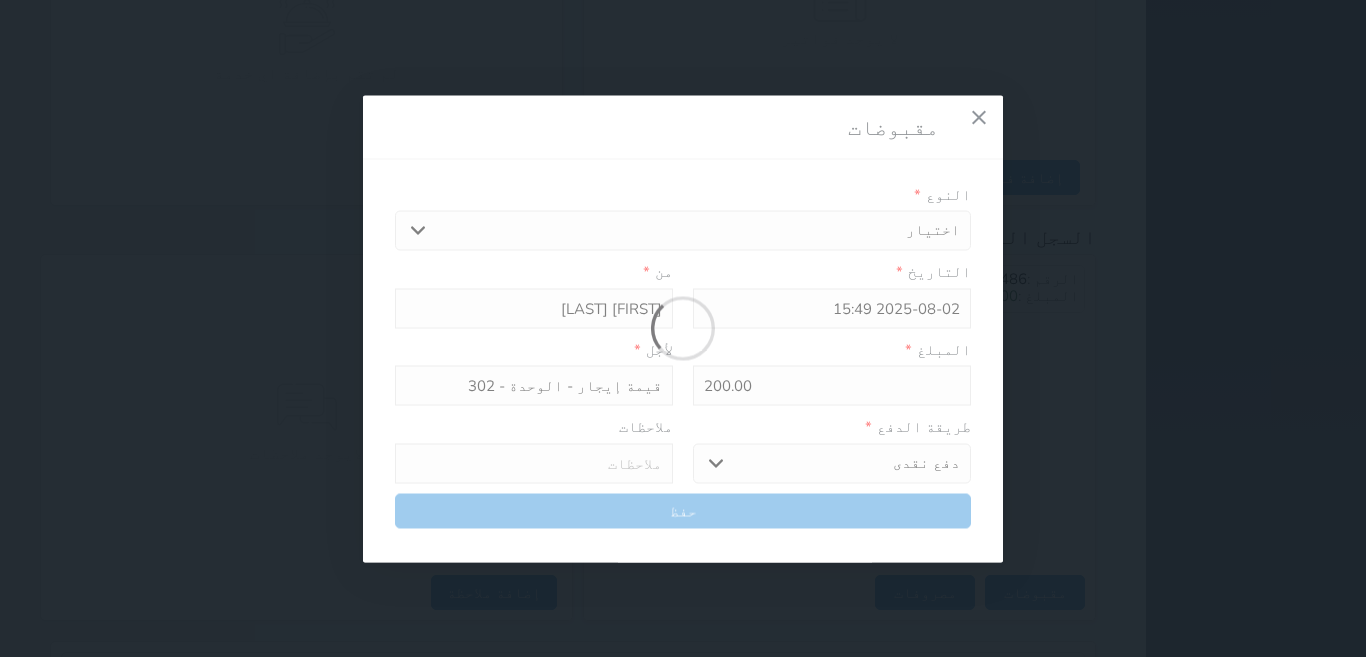 type 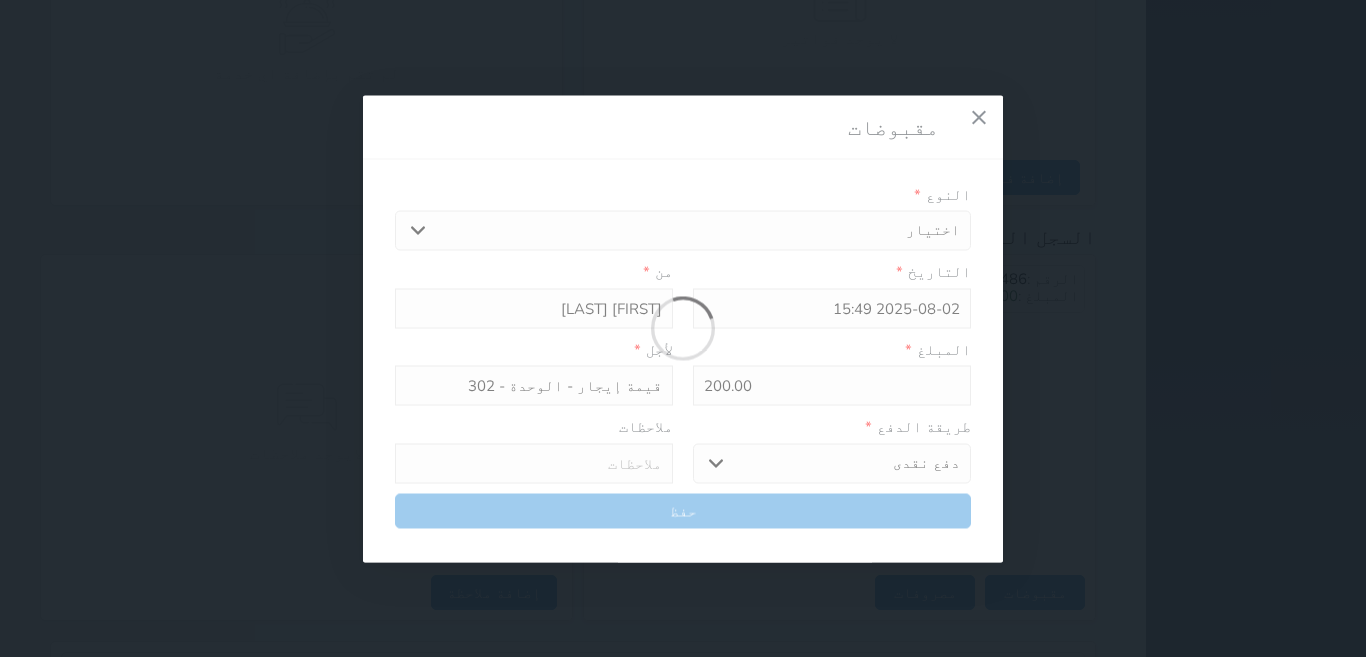 type on "0" 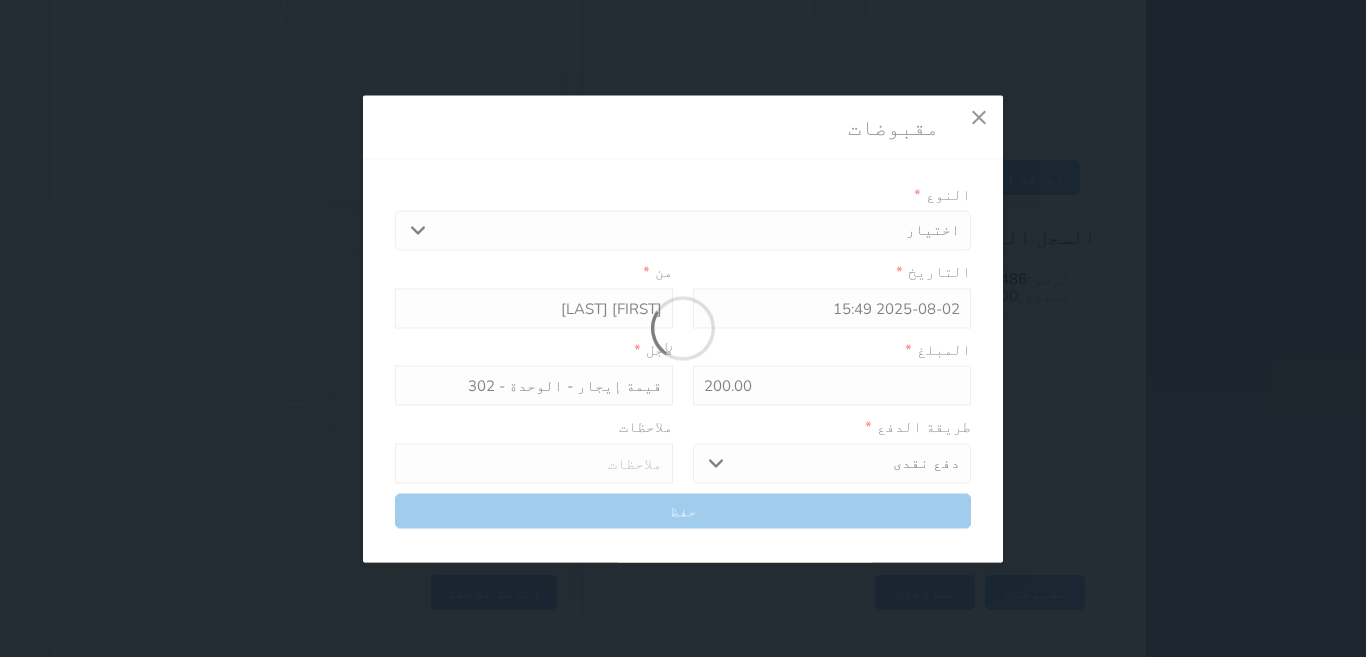 select 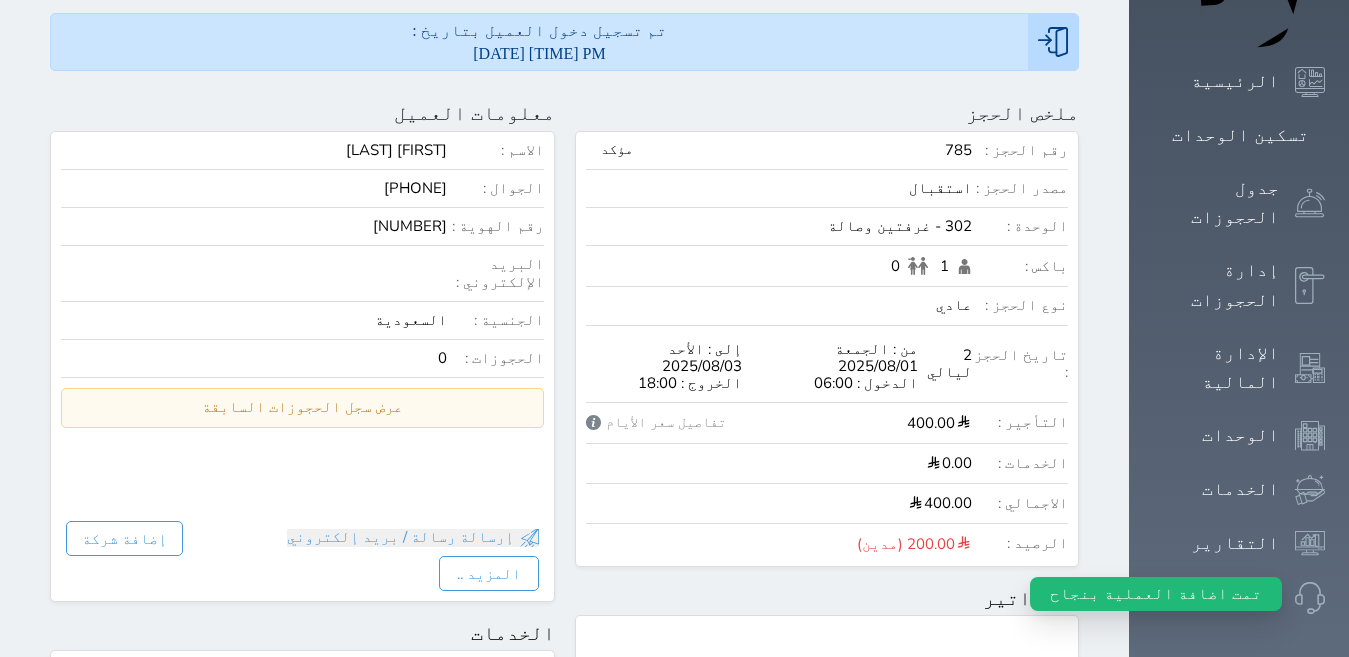 scroll, scrollTop: 51, scrollLeft: 0, axis: vertical 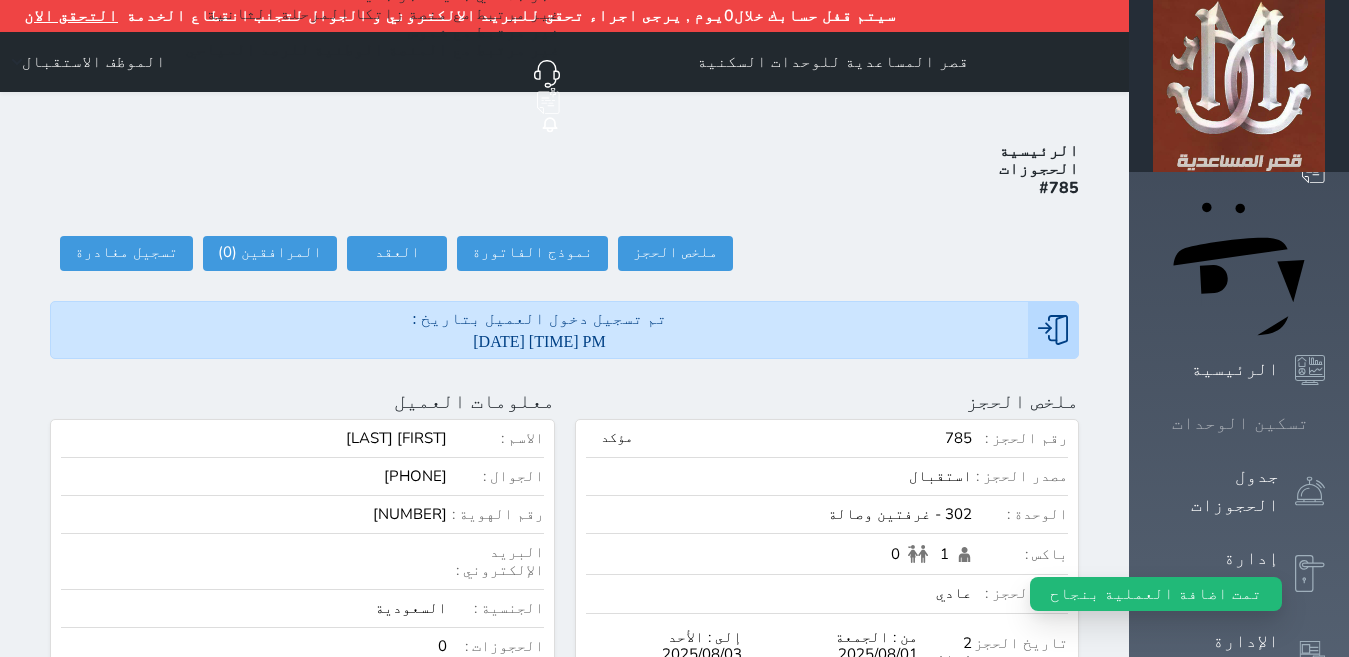click 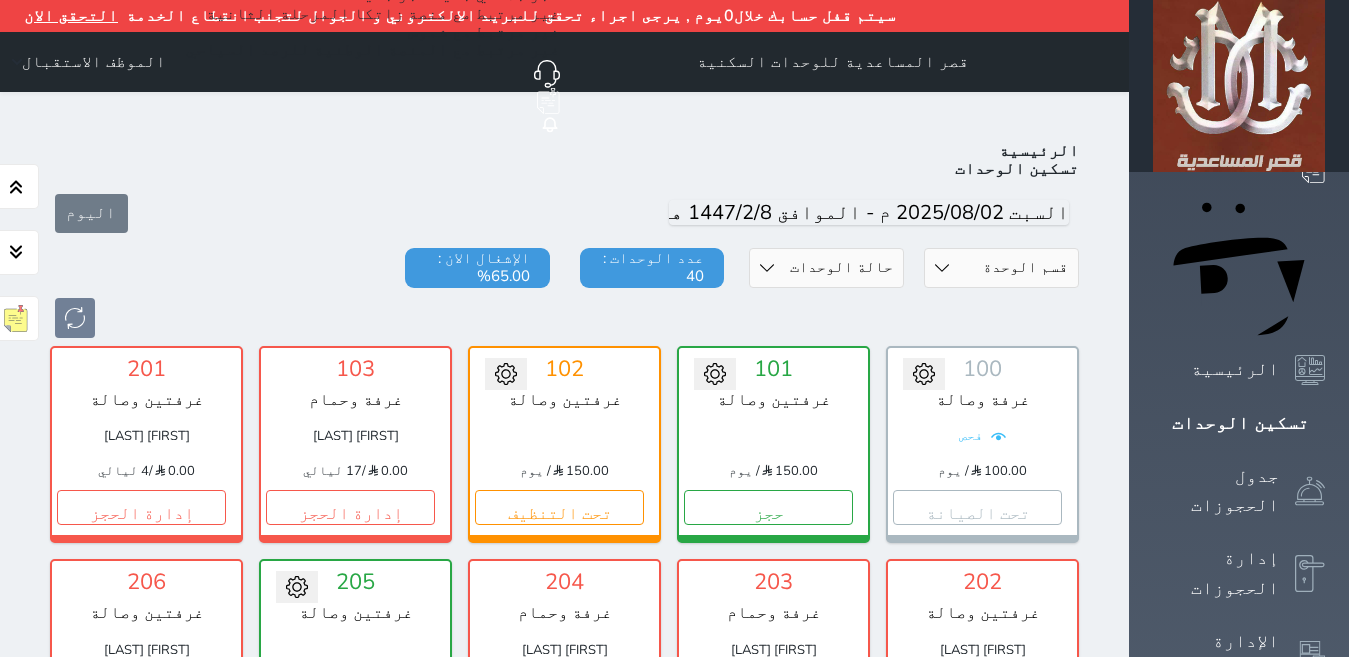 scroll, scrollTop: 110, scrollLeft: 0, axis: vertical 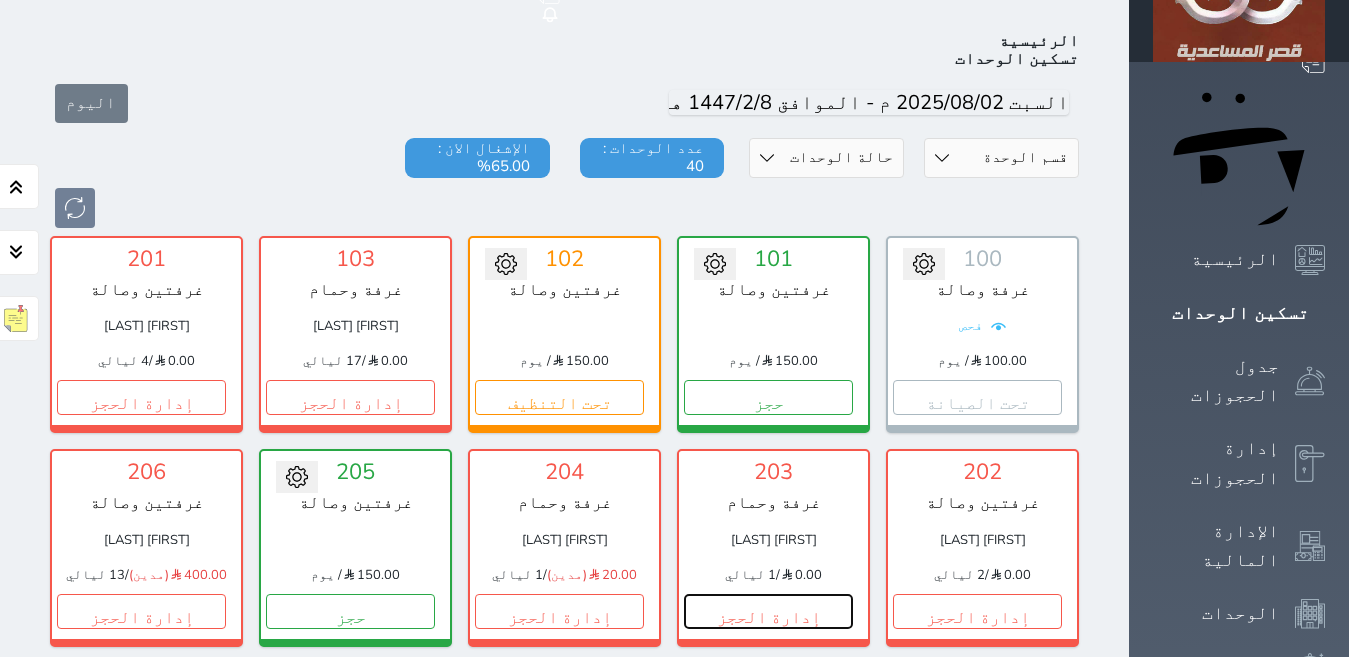 drag, startPoint x: 1124, startPoint y: 553, endPoint x: 1110, endPoint y: 535, distance: 22.803509 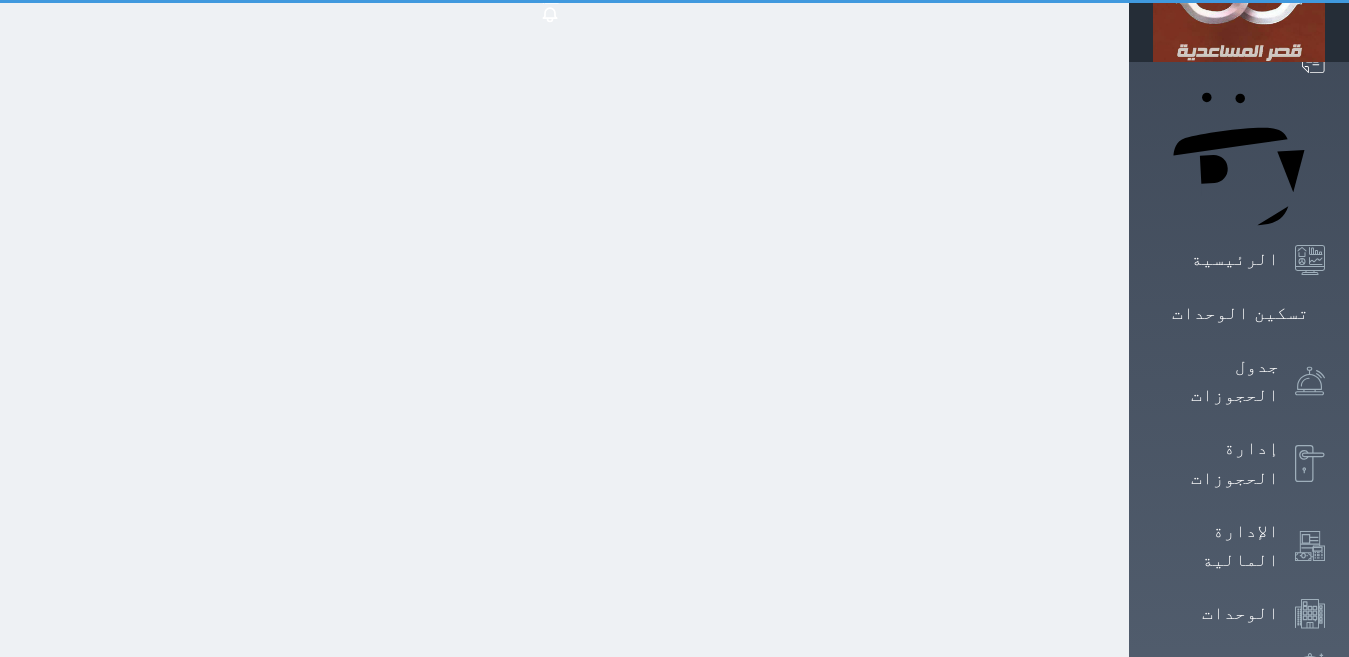 scroll, scrollTop: 0, scrollLeft: 0, axis: both 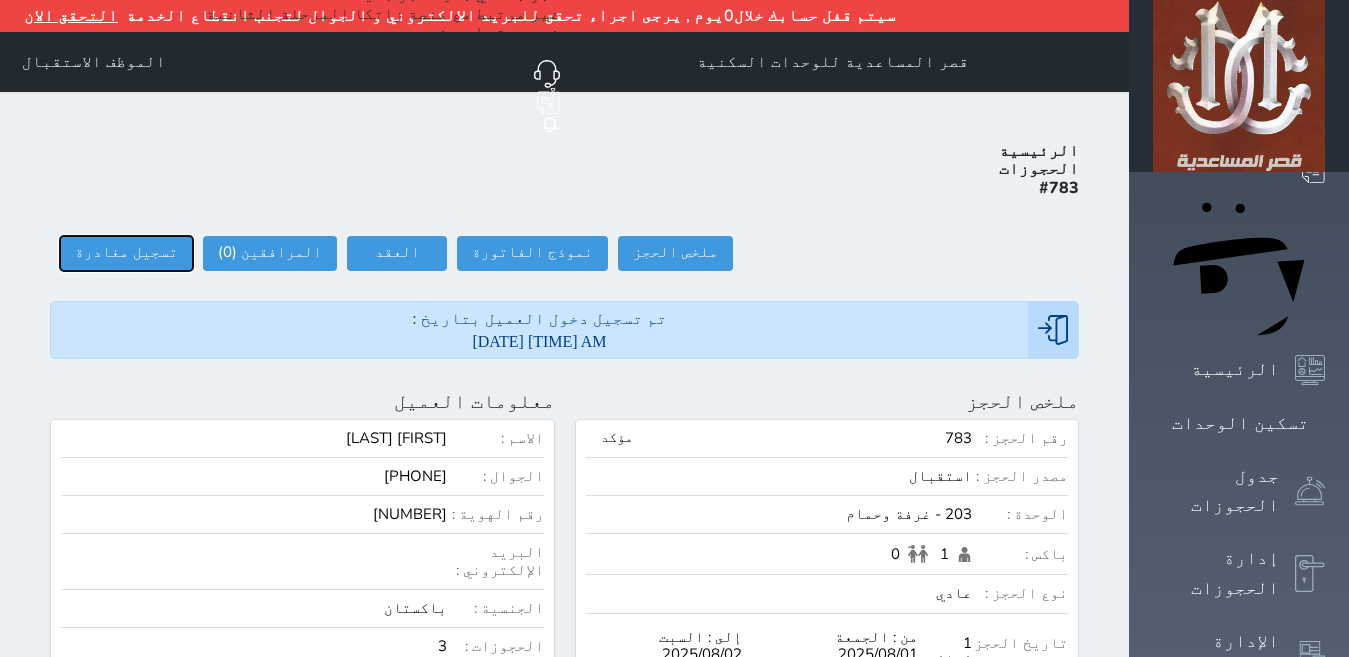click on "تسجيل مغادرة" at bounding box center [126, 253] 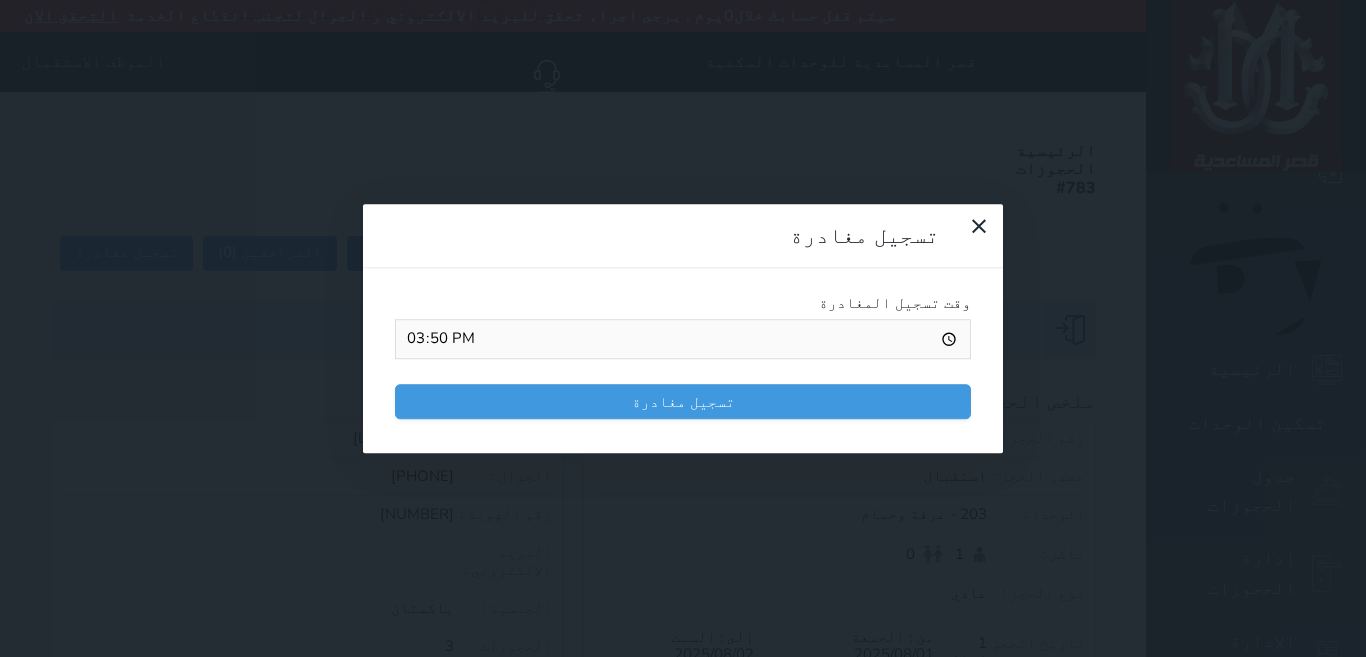 click on "تسجيل مغادرة" at bounding box center [683, 401] 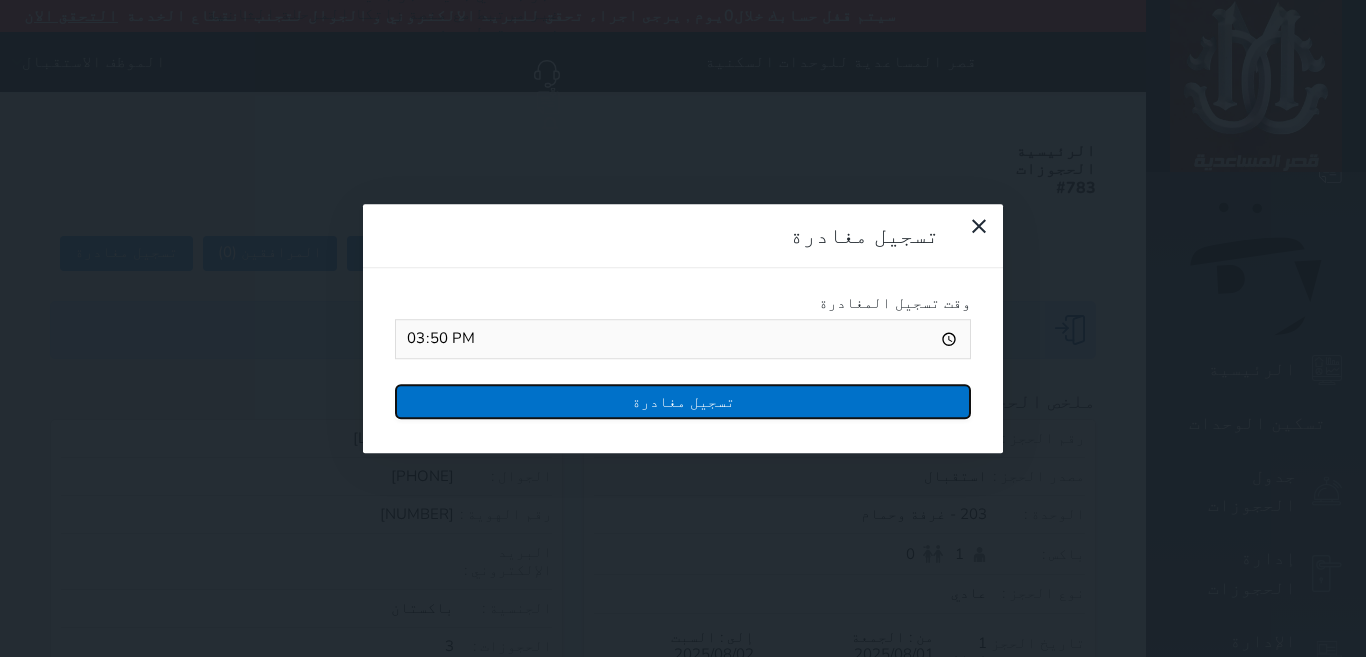 click on "تسجيل مغادرة" at bounding box center [683, 401] 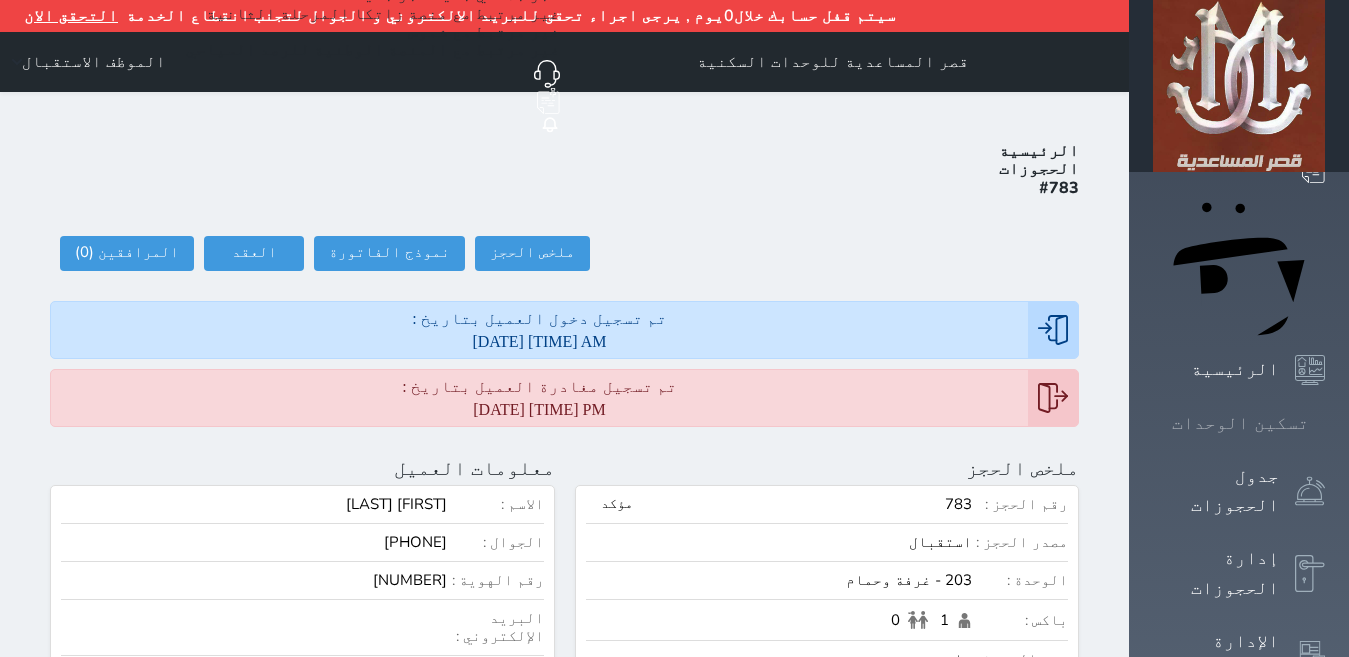 click at bounding box center [1325, 423] 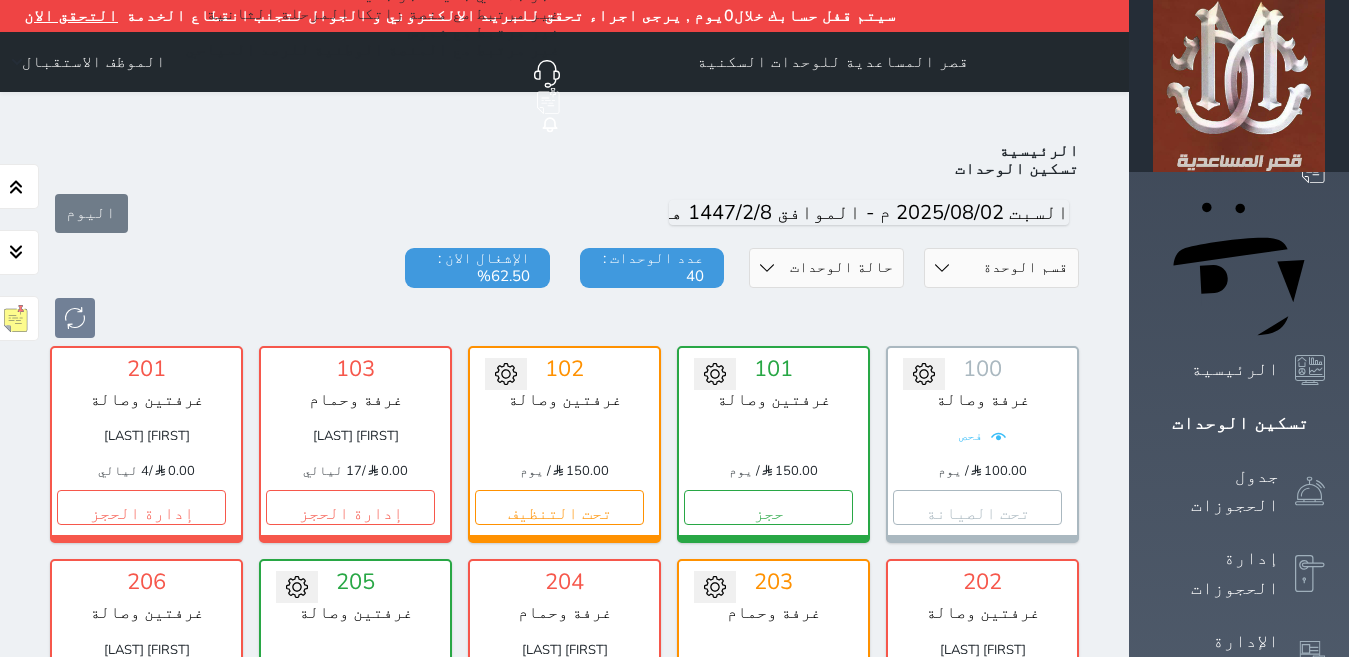 scroll, scrollTop: 110, scrollLeft: 0, axis: vertical 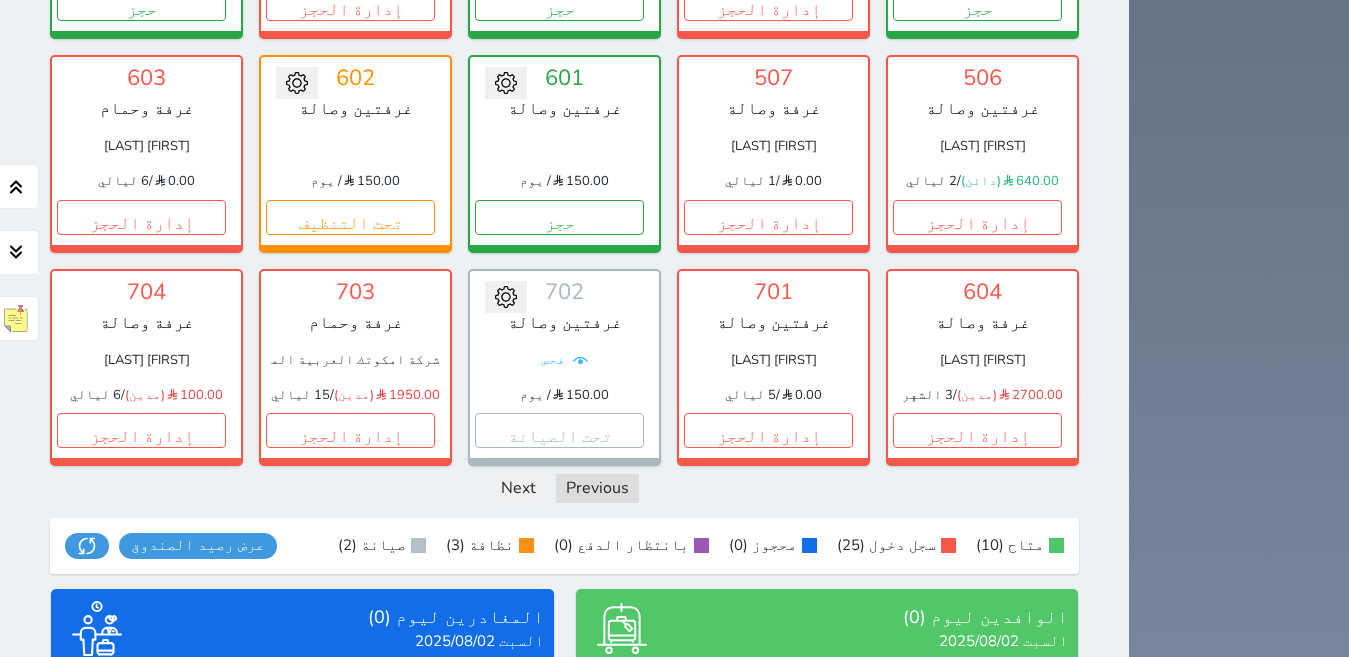 click on "الكل   تم الدخول   تم المغادرة" at bounding box center (483, 691) 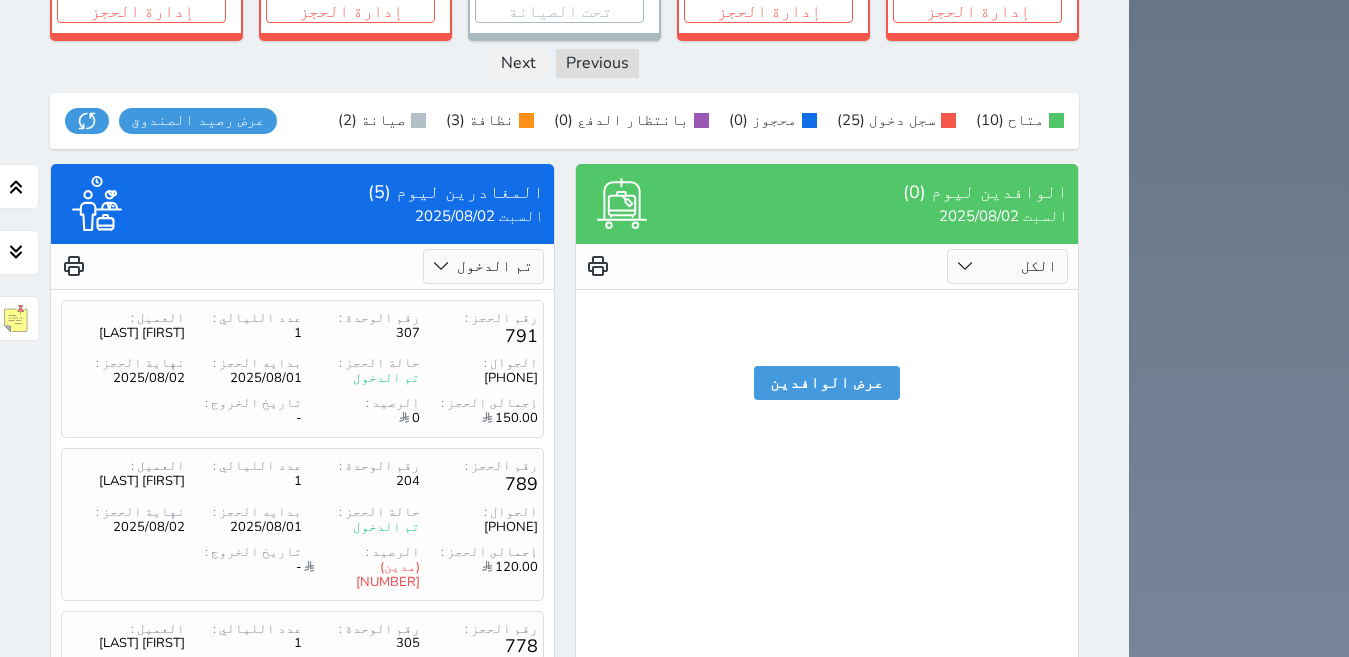 scroll, scrollTop: 1969, scrollLeft: 0, axis: vertical 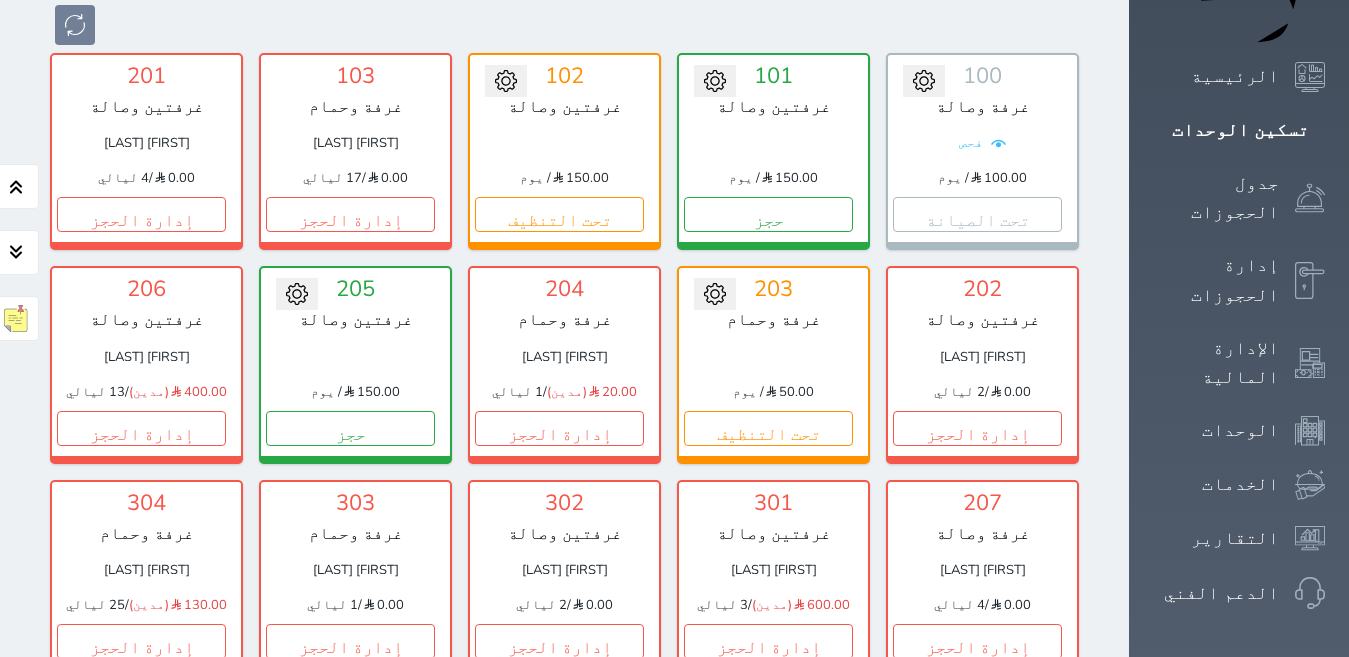 click on "إدارة الحجز" at bounding box center (559, 855) 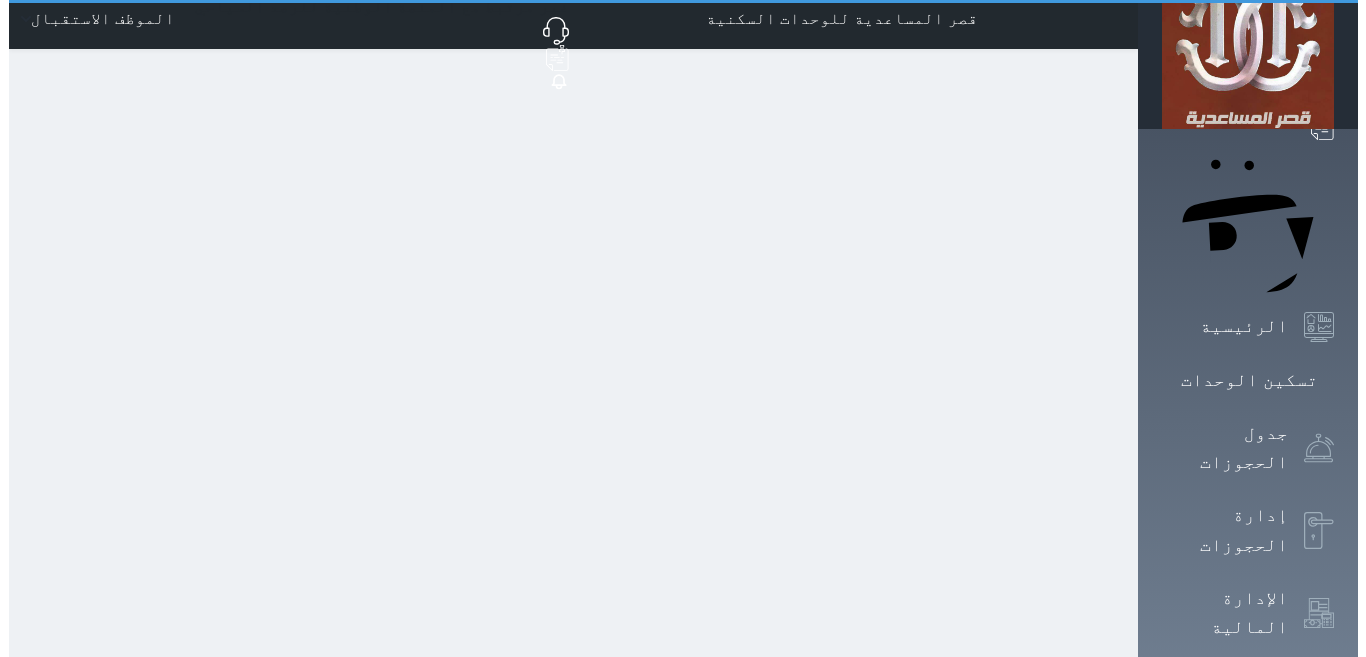 scroll, scrollTop: 0, scrollLeft: 0, axis: both 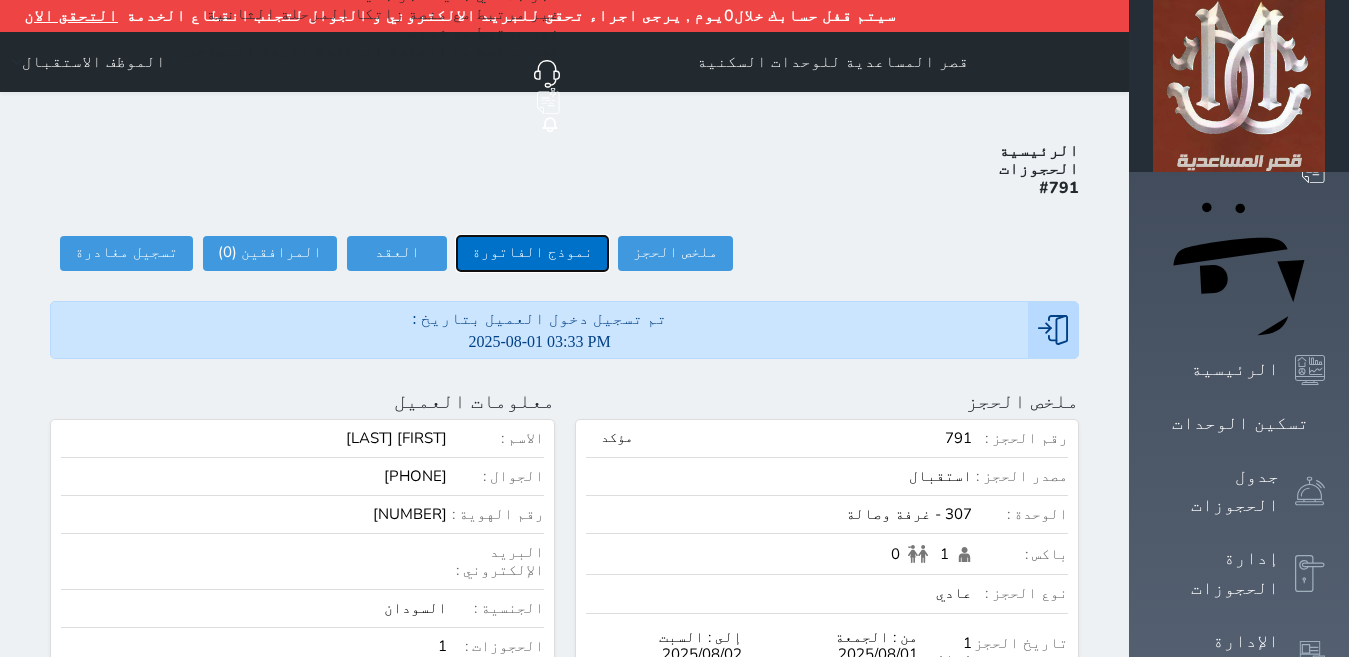 click on "نموذج الفاتورة" at bounding box center [532, 253] 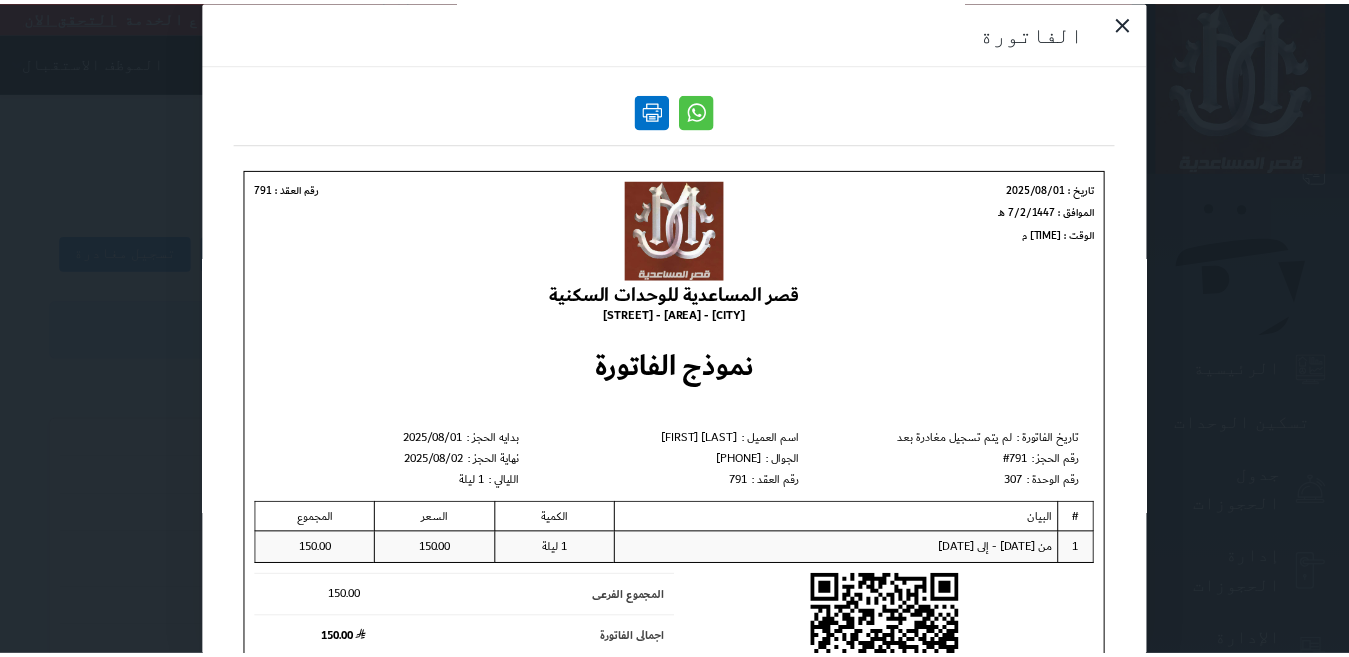 scroll, scrollTop: 0, scrollLeft: 0, axis: both 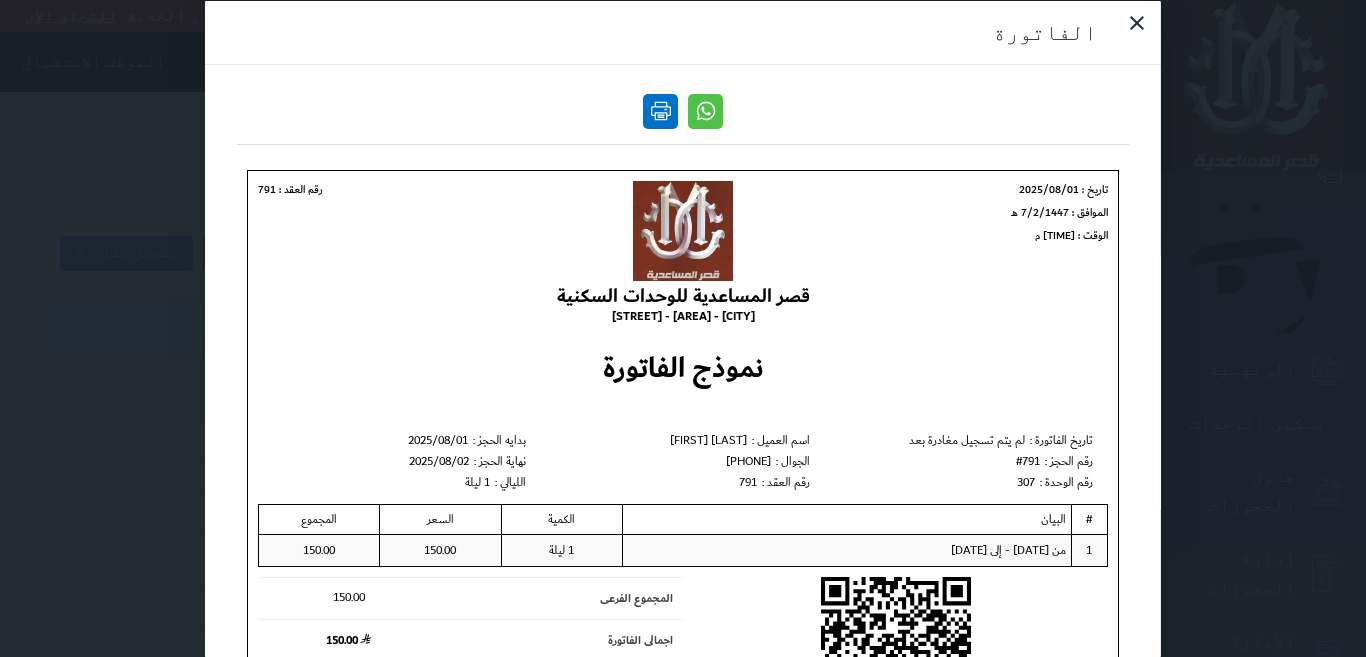 click at bounding box center [660, 110] 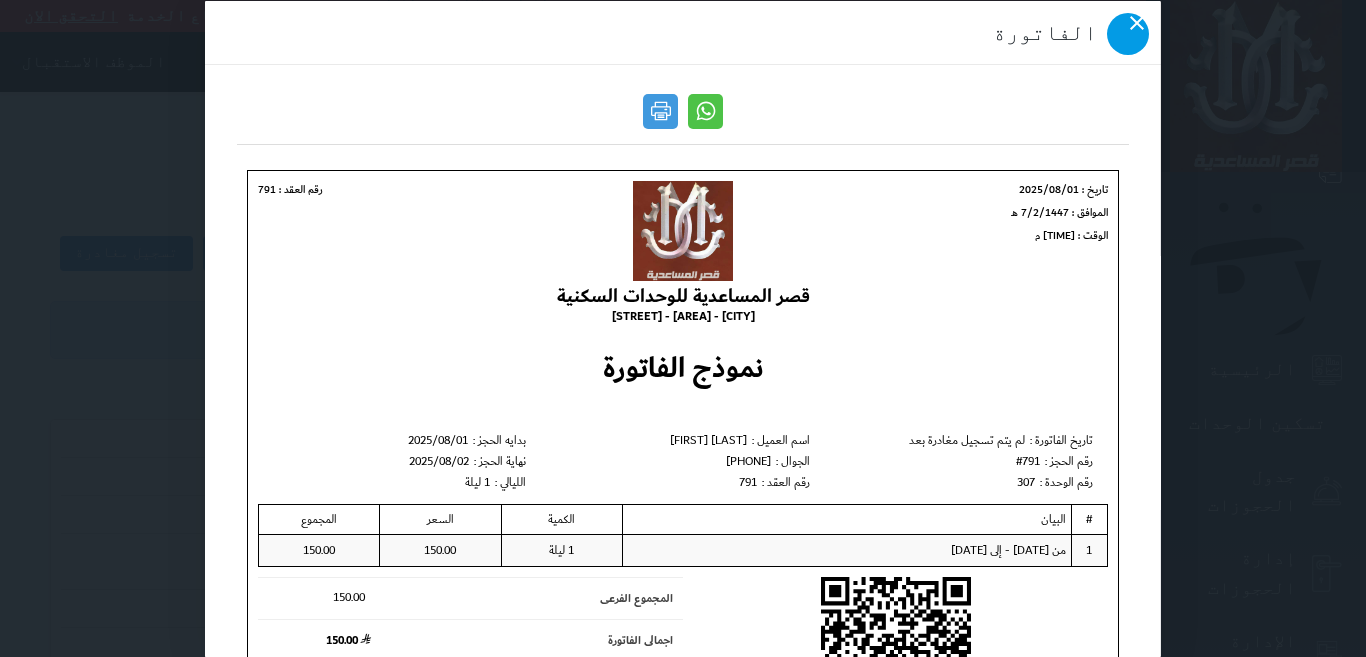 click 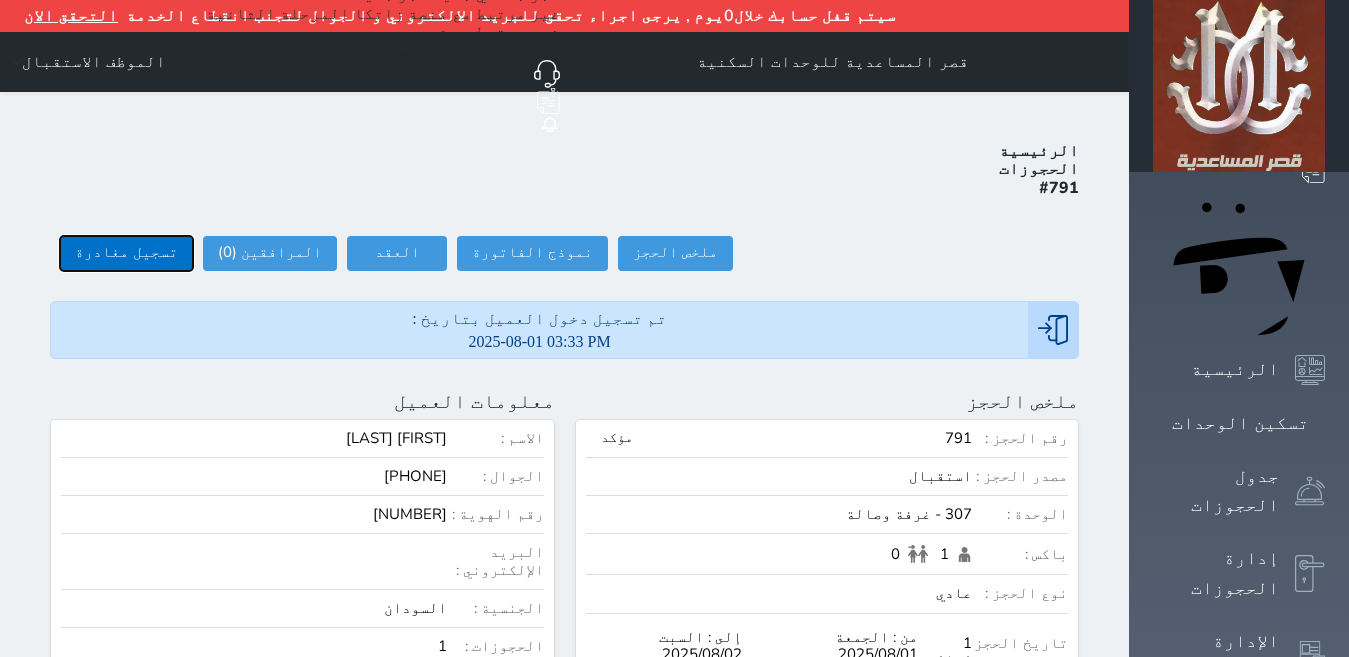 click on "تسجيل مغادرة" at bounding box center (126, 253) 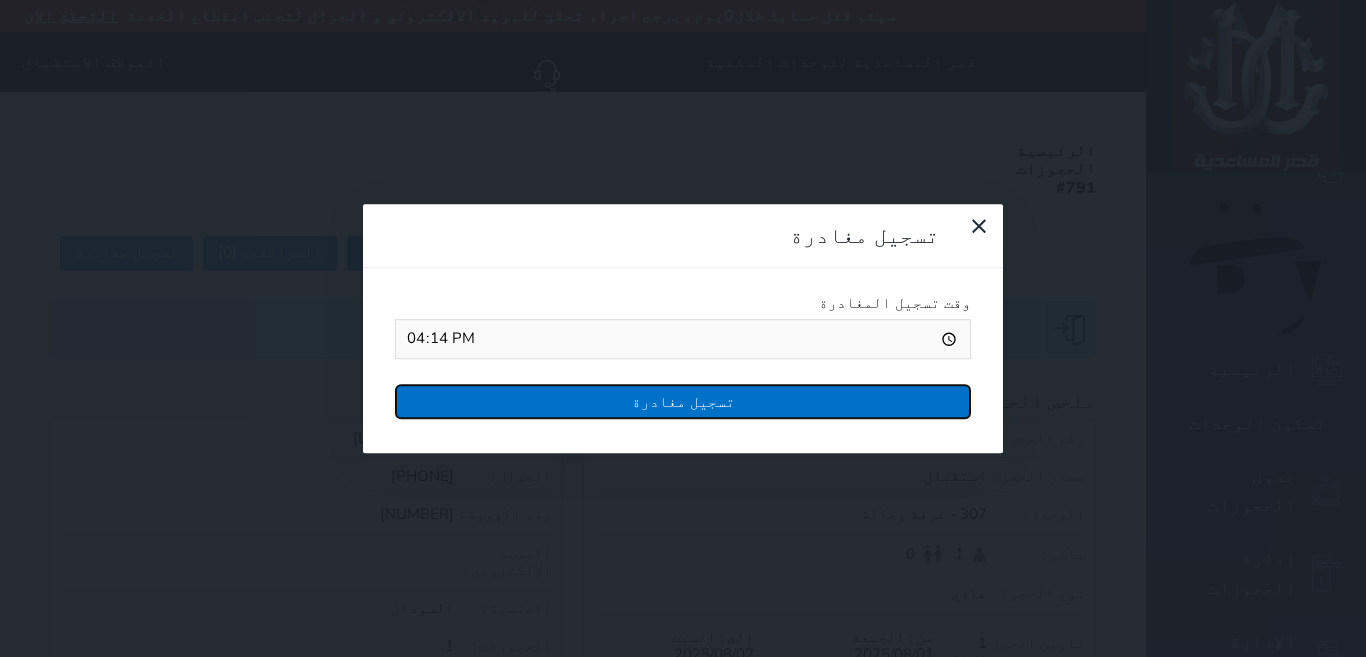 click on "تسجيل مغادرة" at bounding box center (683, 401) 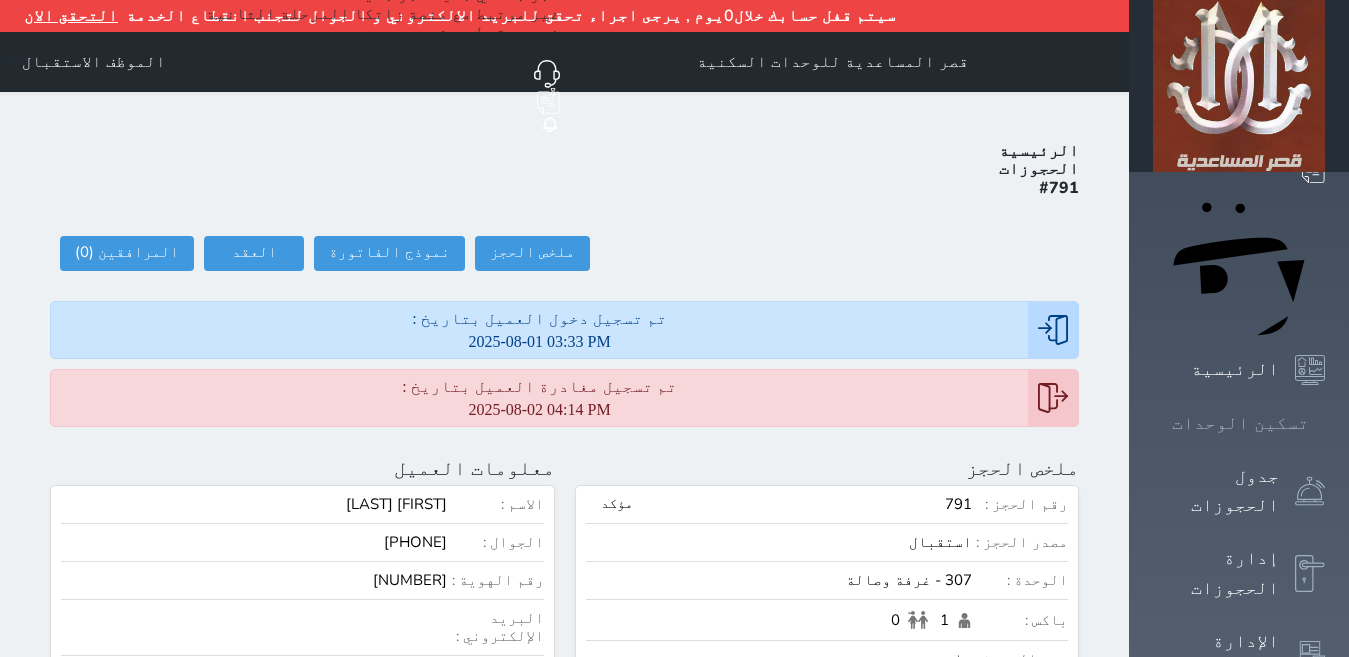 click on "تسكين الوحدات" at bounding box center [1239, 423] 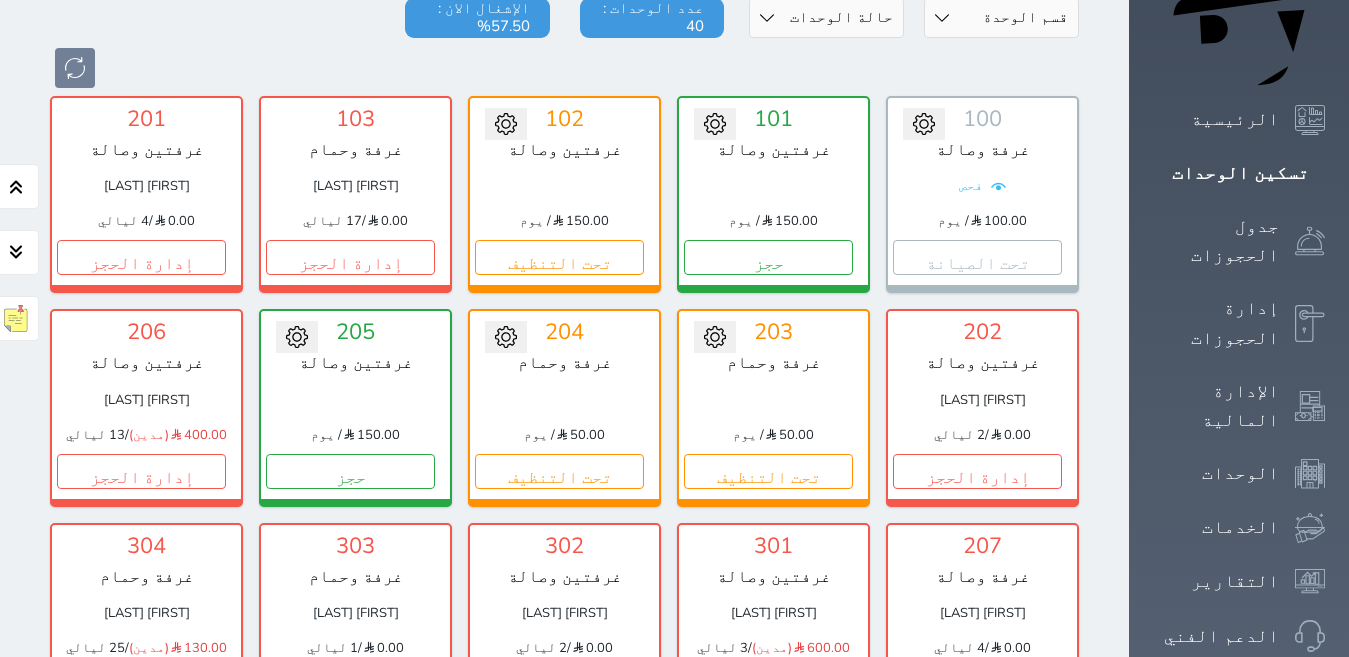 scroll, scrollTop: 268, scrollLeft: 0, axis: vertical 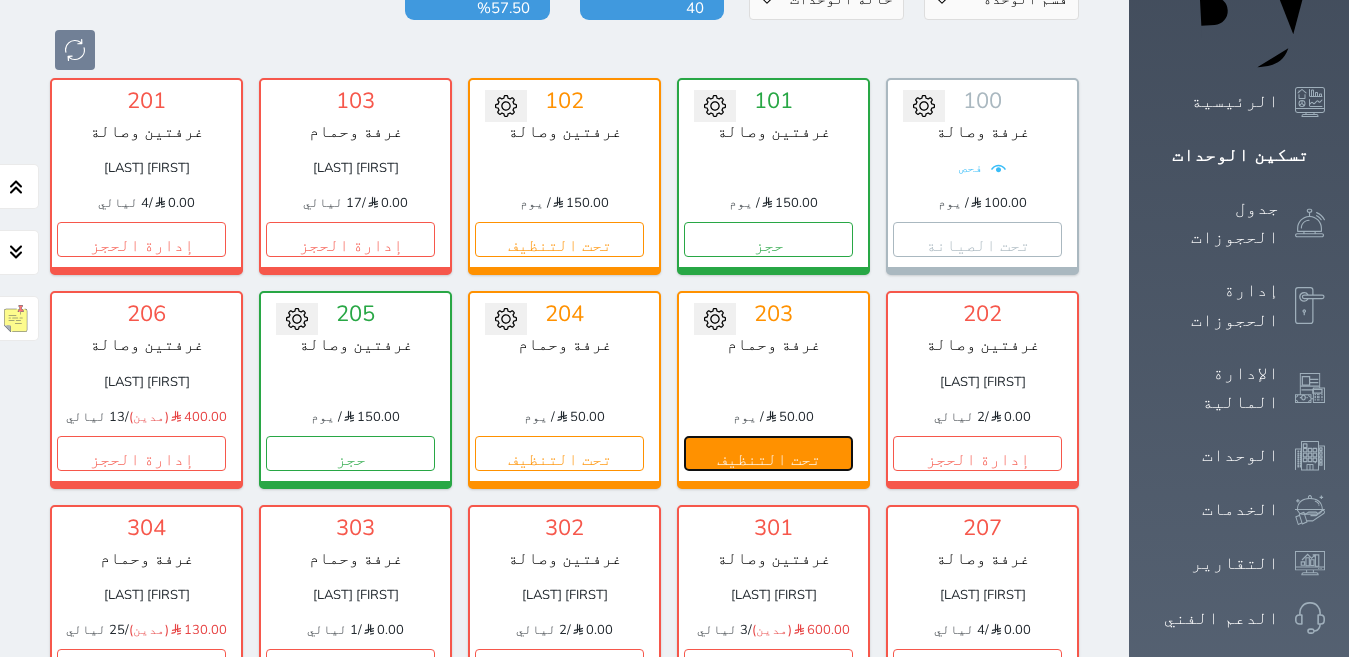 click on "تحت التنظيف" at bounding box center (768, 453) 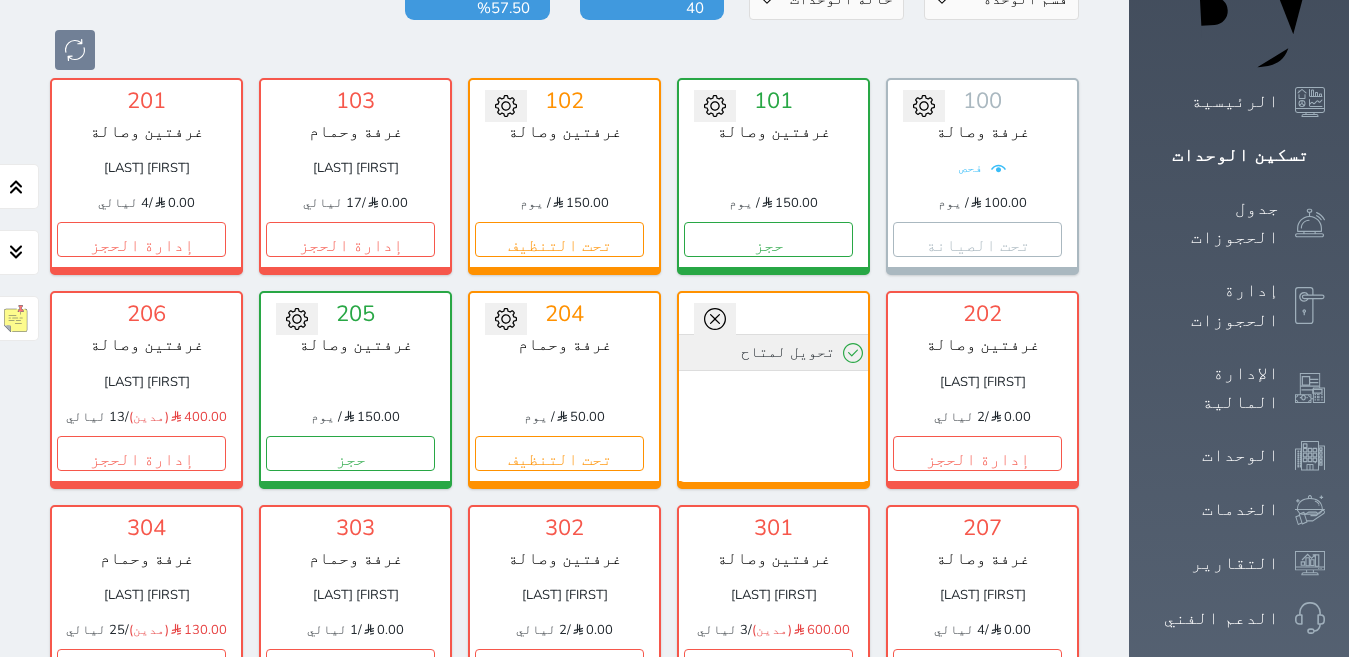 click 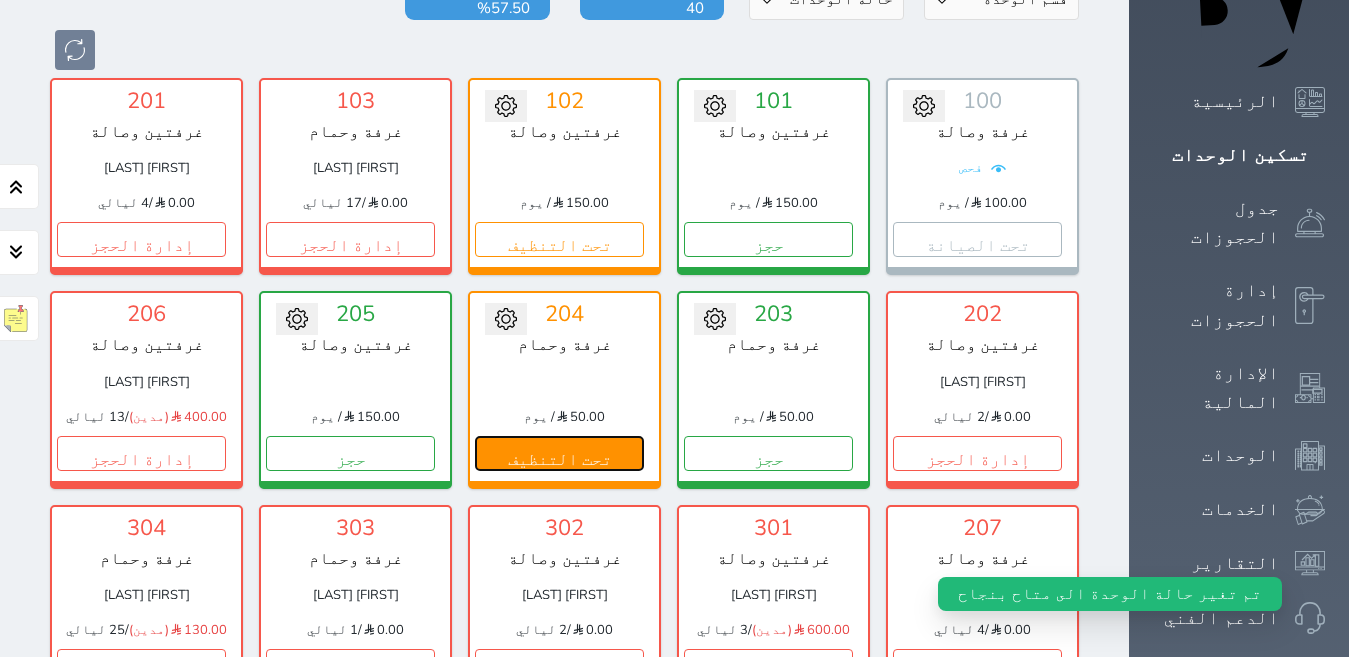 click on "تحت التنظيف" at bounding box center [559, 453] 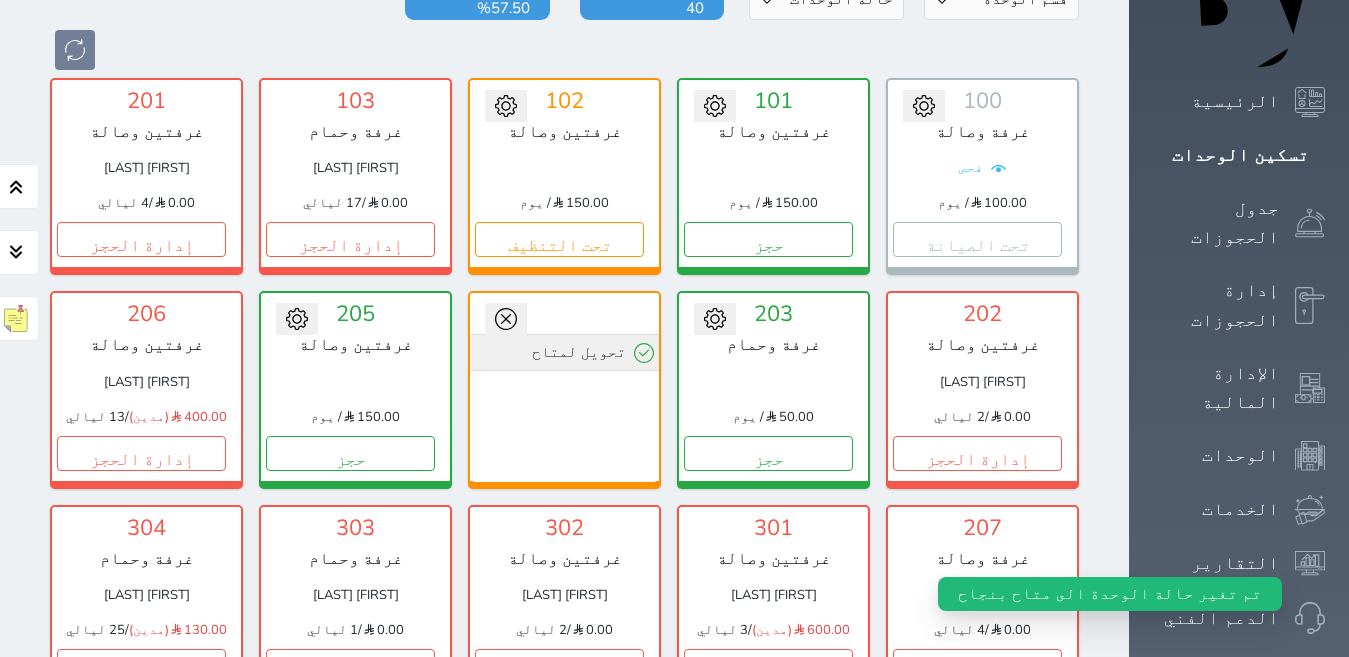 click on "تحويل لمتاح" at bounding box center [564, 352] 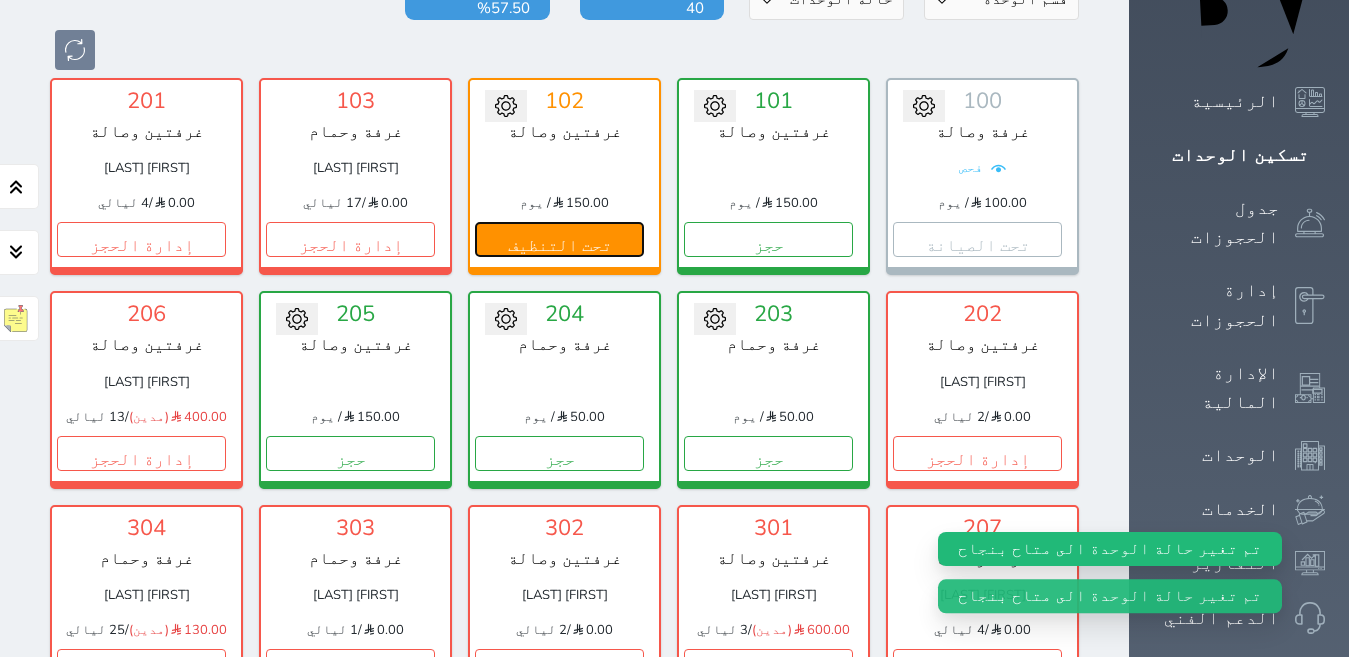 click on "تحت التنظيف" at bounding box center (559, 239) 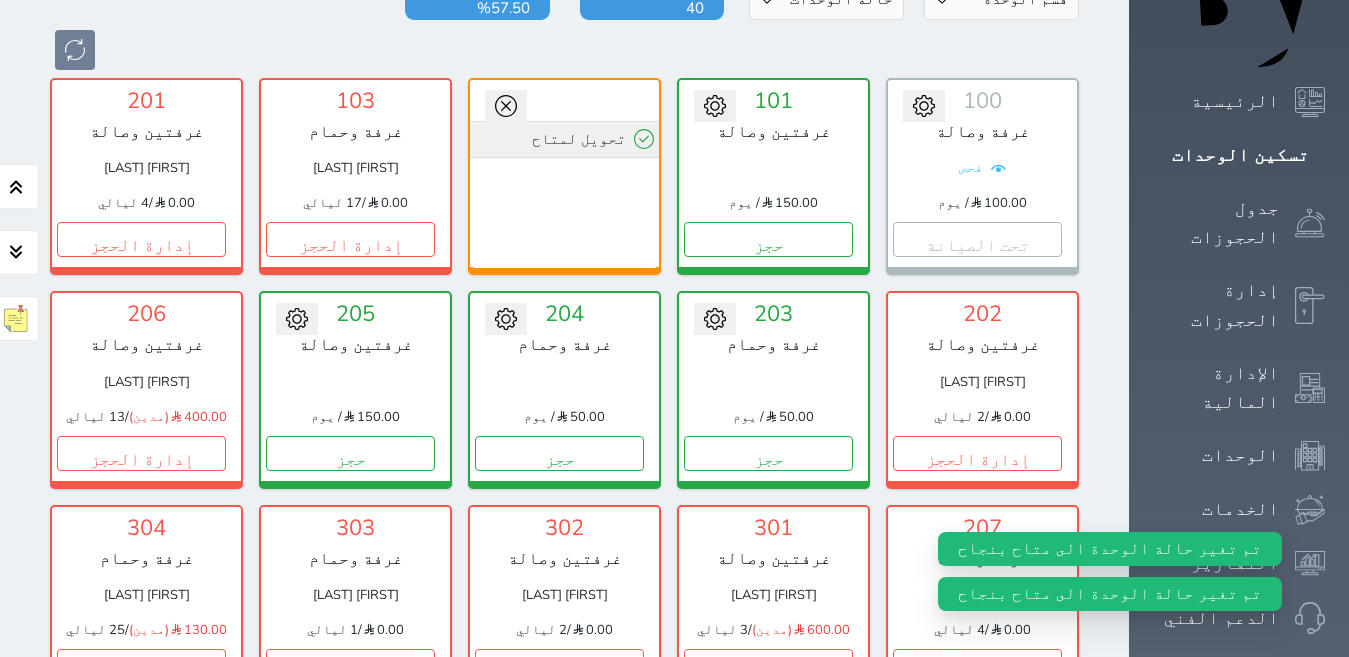 click 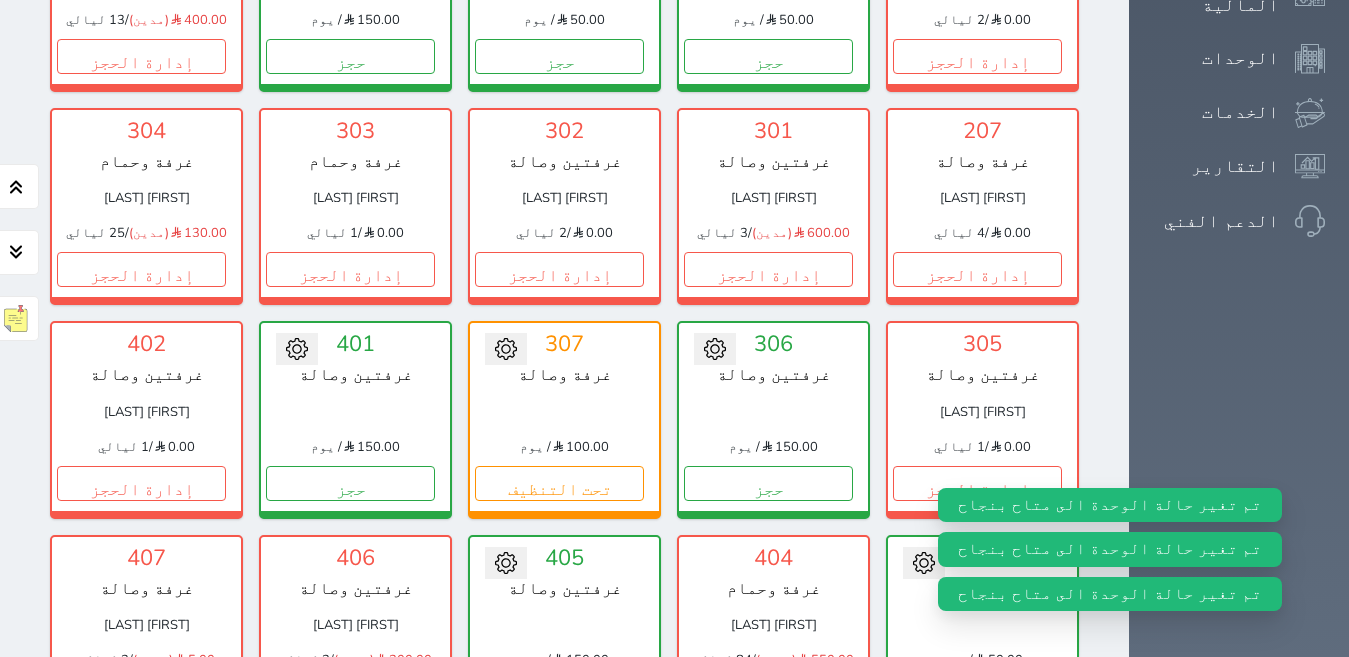 scroll, scrollTop: 668, scrollLeft: 0, axis: vertical 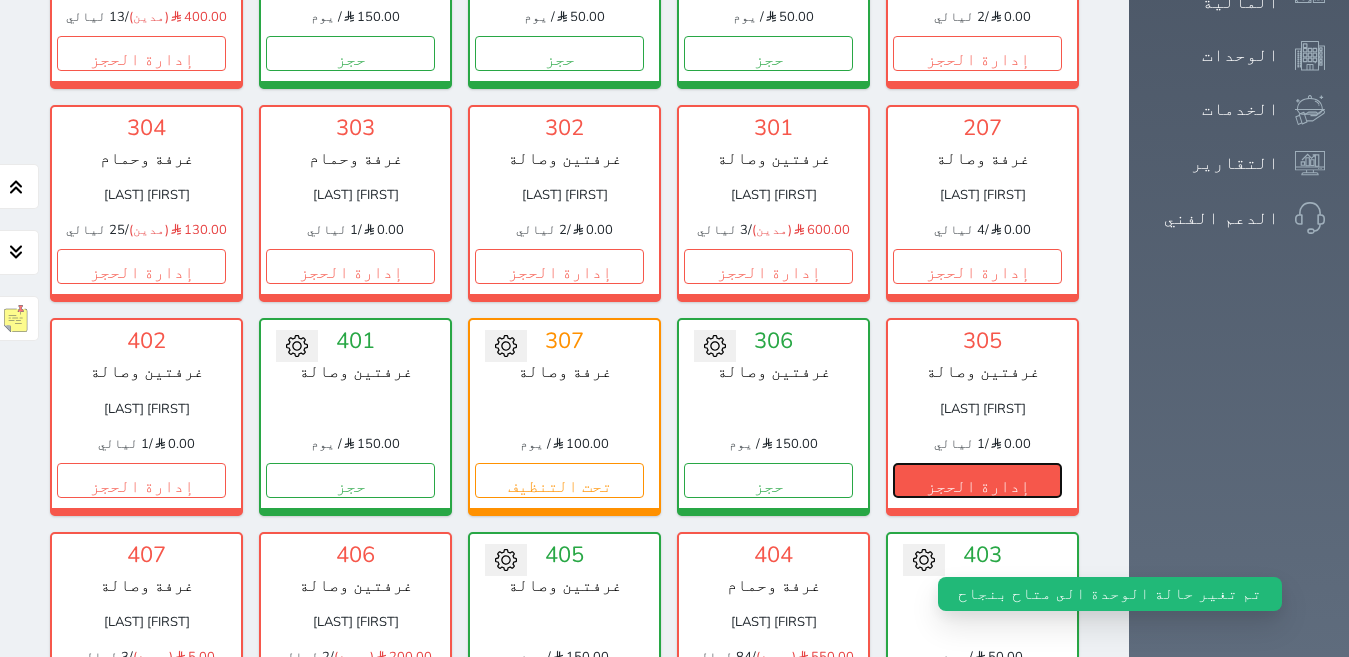click on "إدارة الحجز" at bounding box center (977, 480) 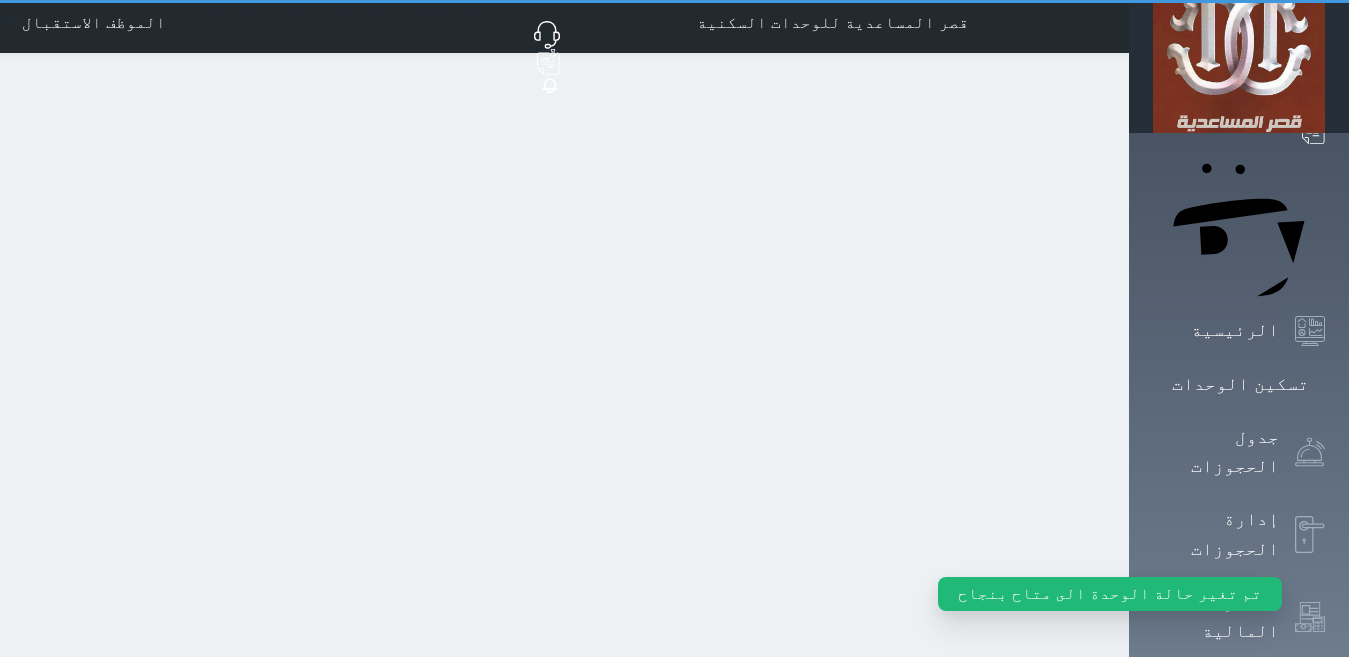 scroll, scrollTop: 0, scrollLeft: 0, axis: both 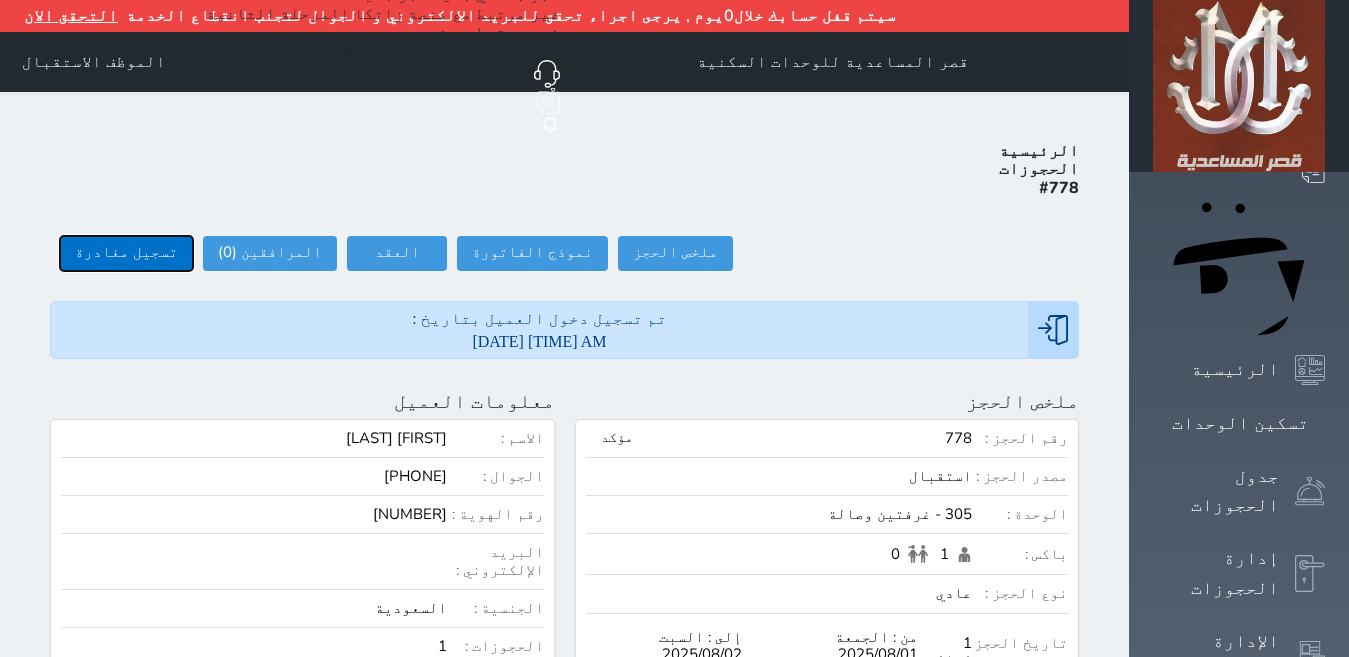 click on "تسجيل مغادرة" at bounding box center (126, 253) 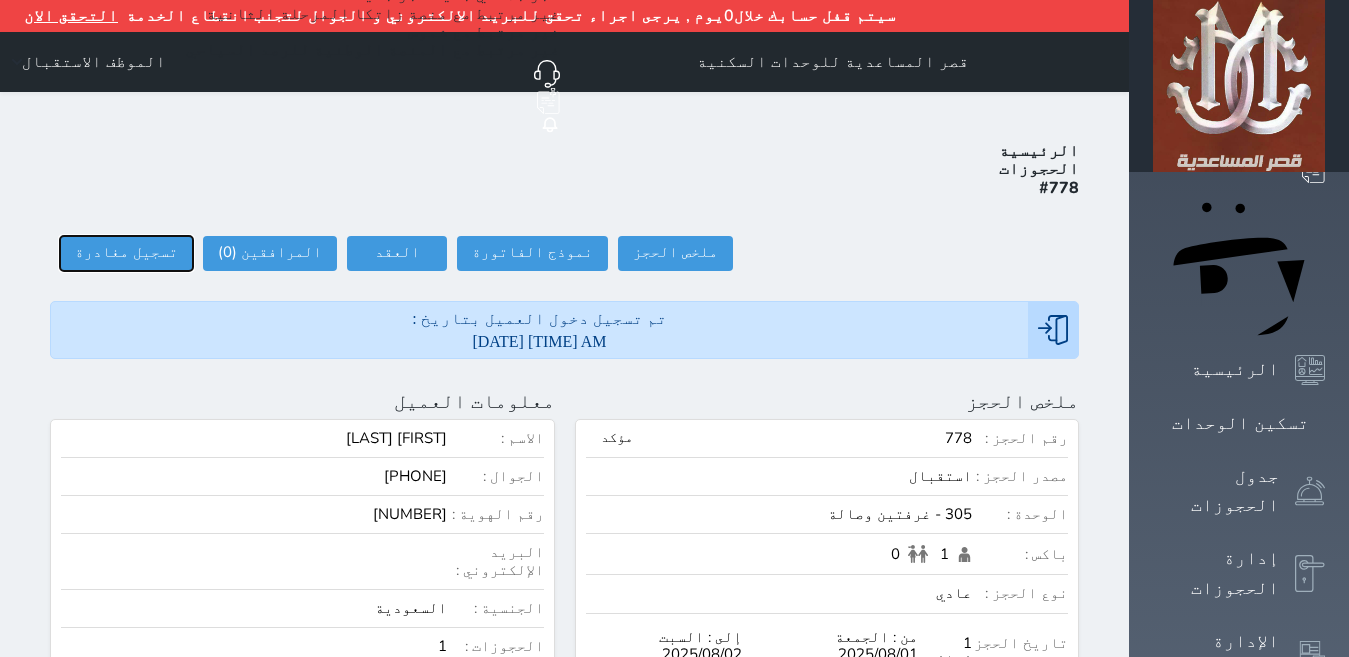 type on "16:22" 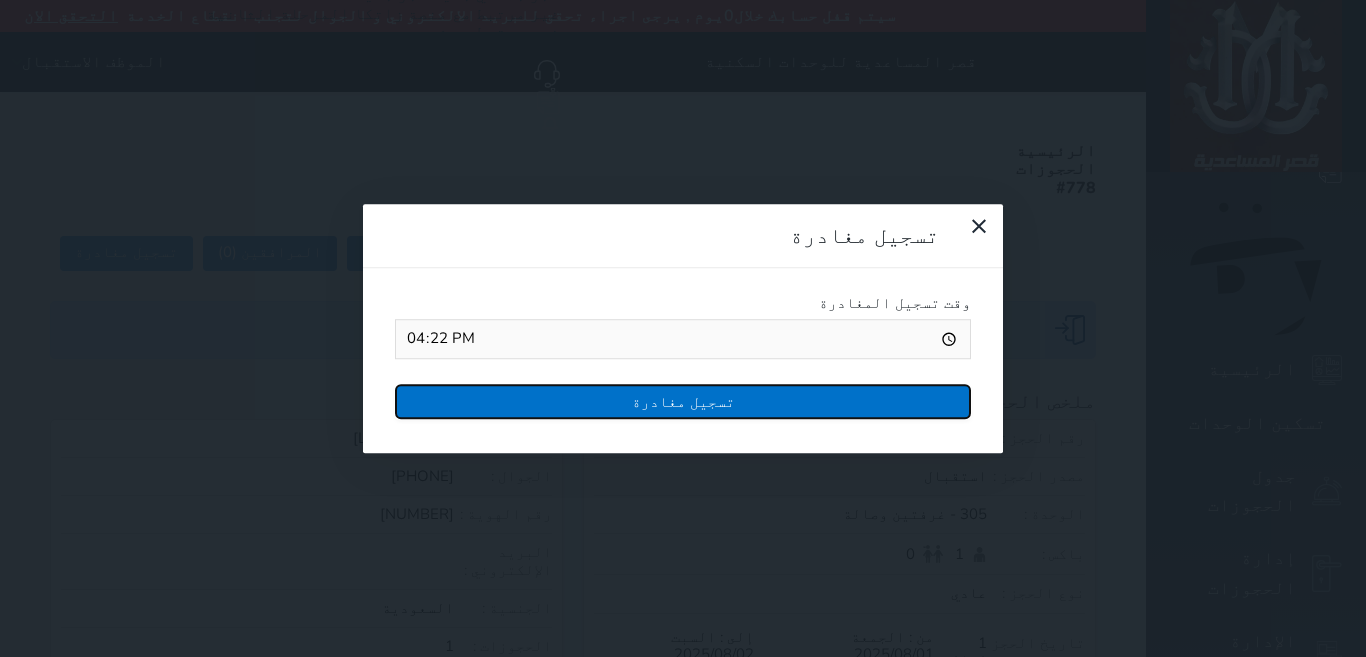 click on "تسجيل مغادرة" at bounding box center [683, 401] 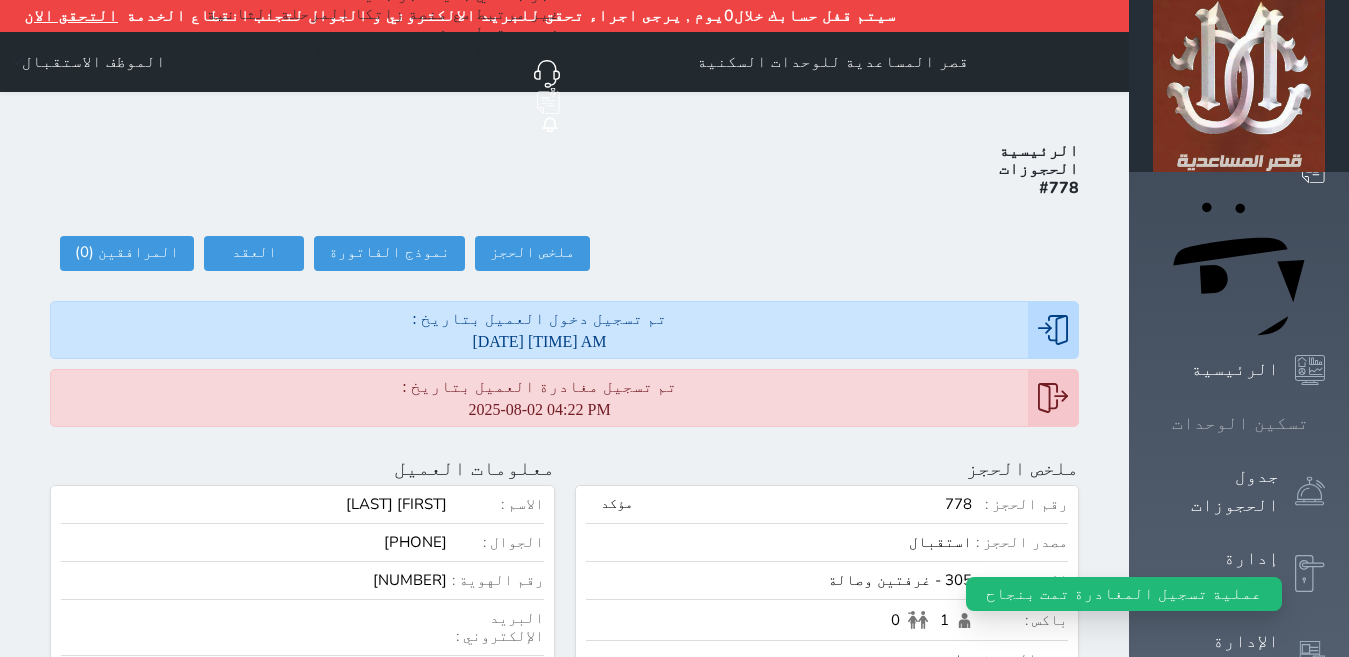 click at bounding box center [1325, 423] 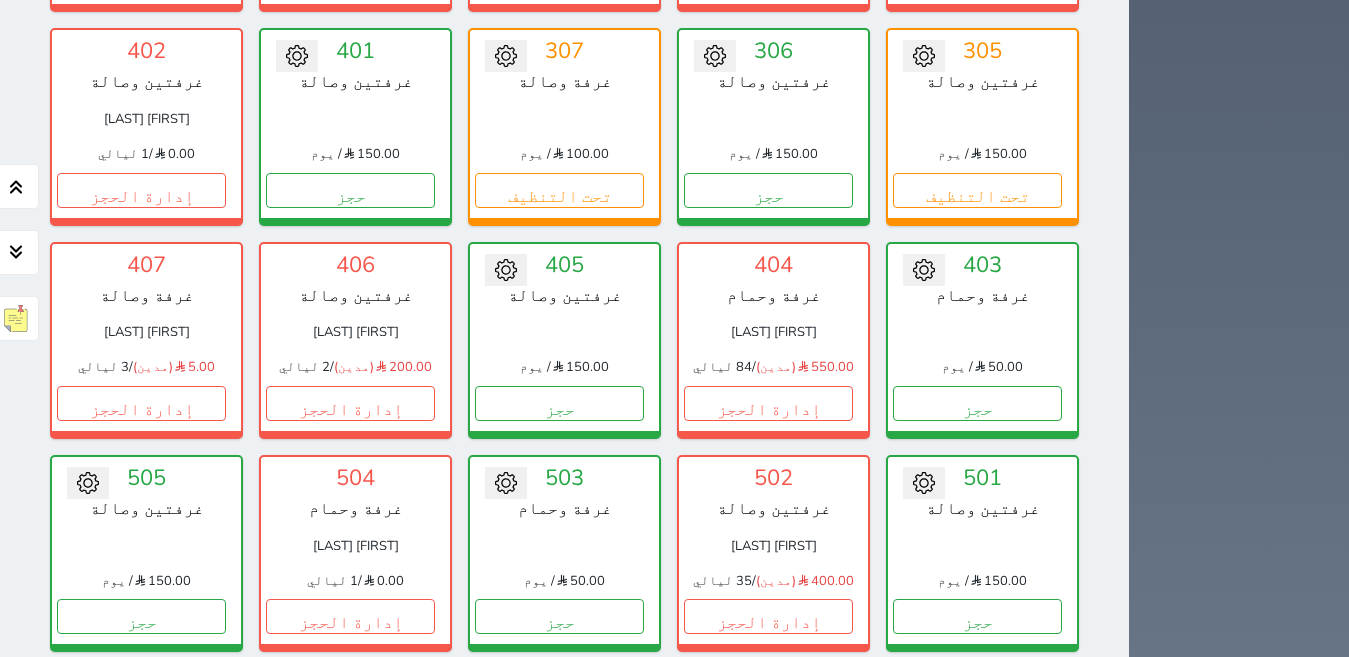 scroll, scrollTop: 908, scrollLeft: 0, axis: vertical 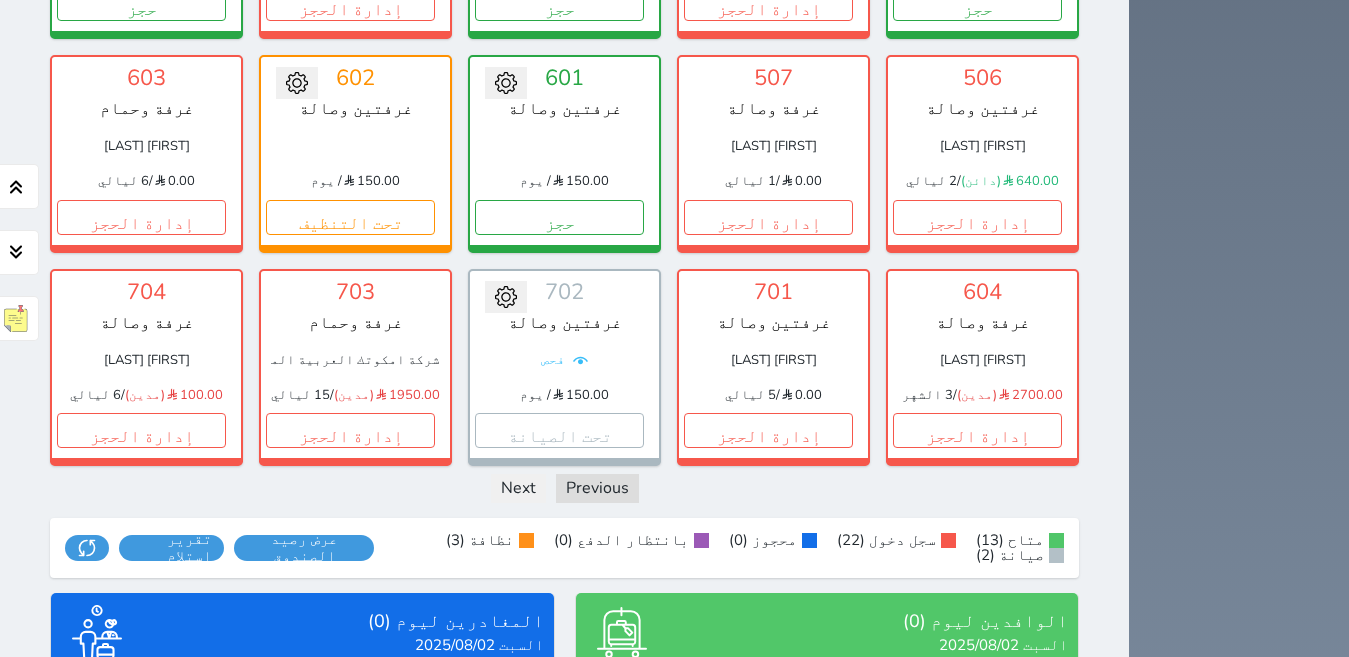 click on "الكل   تم الدخول   تم المغادرة" at bounding box center [483, 695] 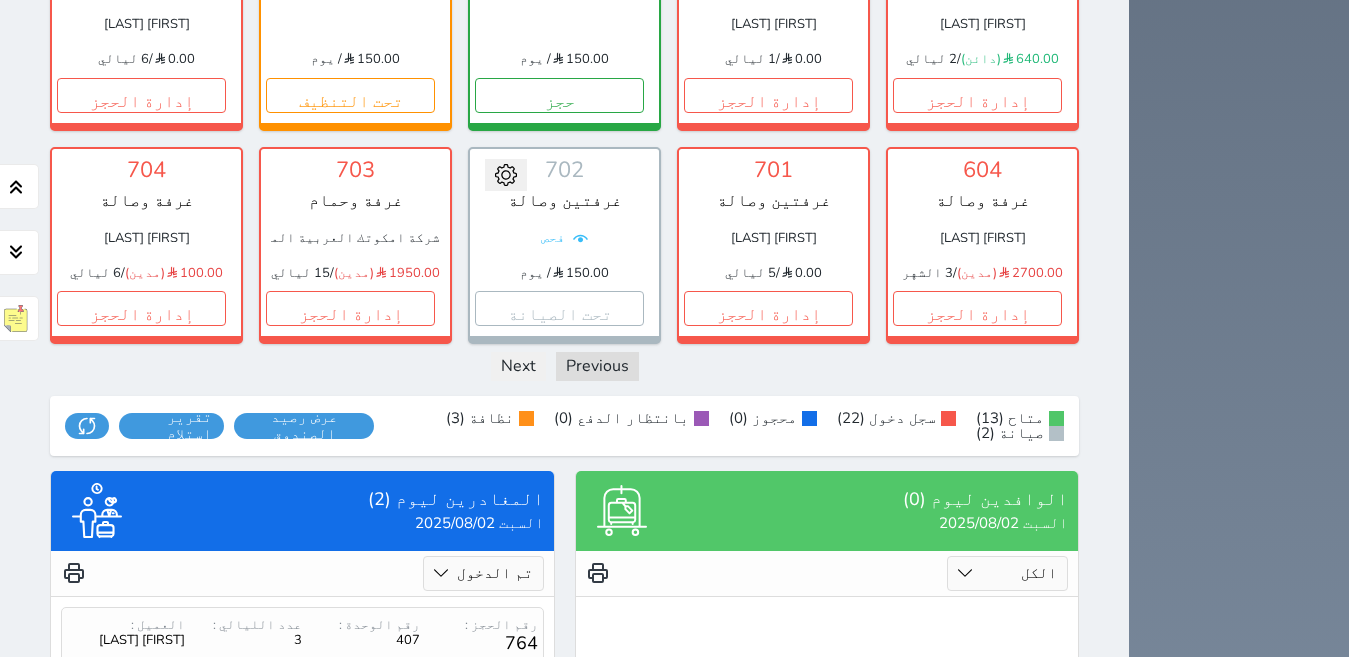 scroll, scrollTop: 1718, scrollLeft: 0, axis: vertical 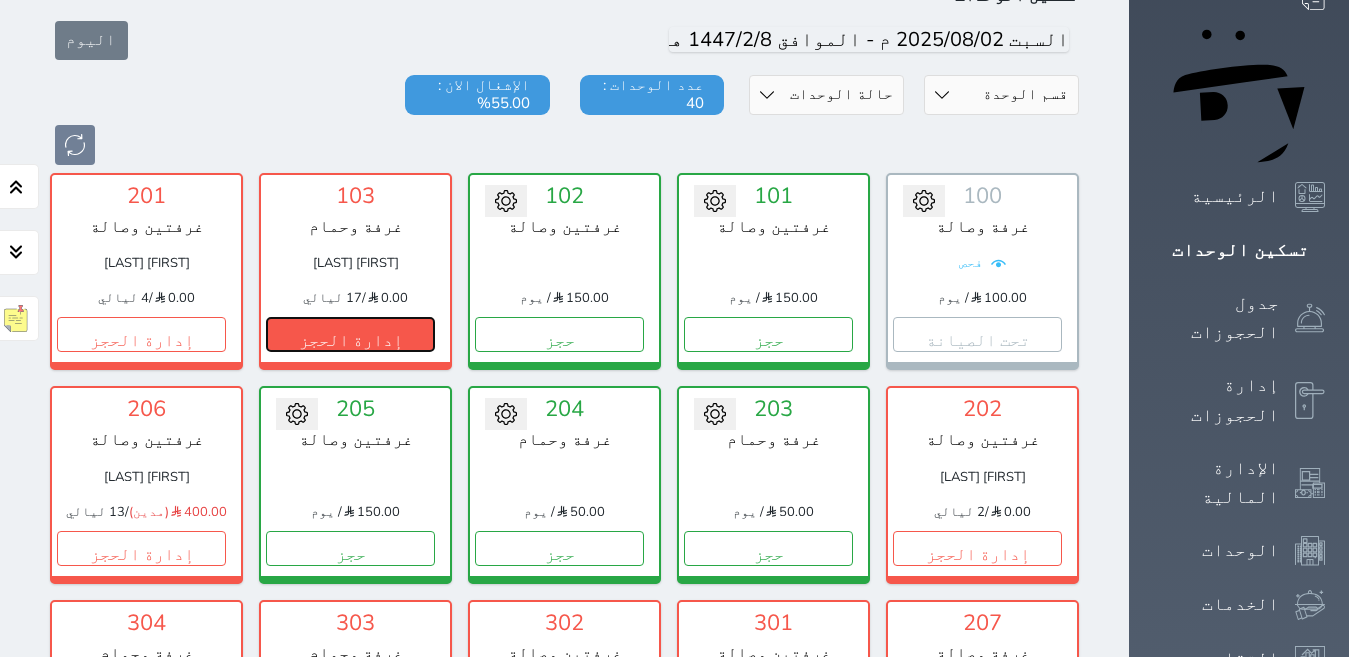 click on "إدارة الحجز" at bounding box center [350, 334] 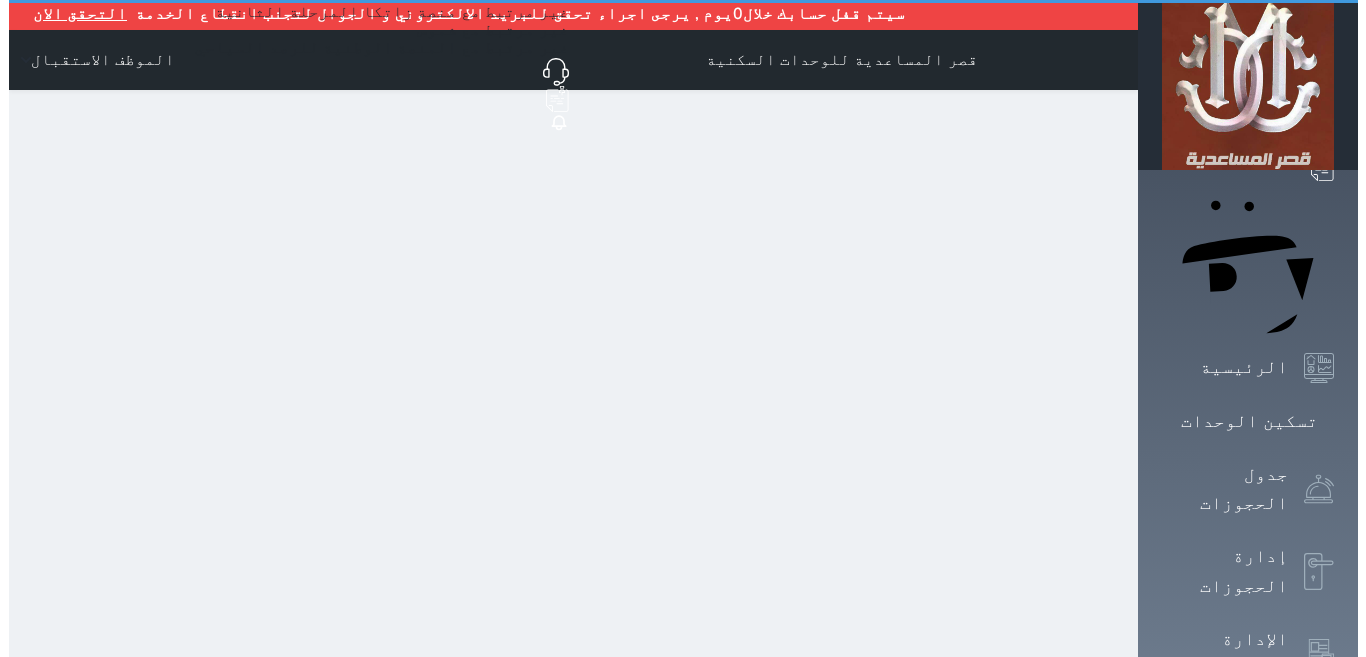 scroll, scrollTop: 0, scrollLeft: 0, axis: both 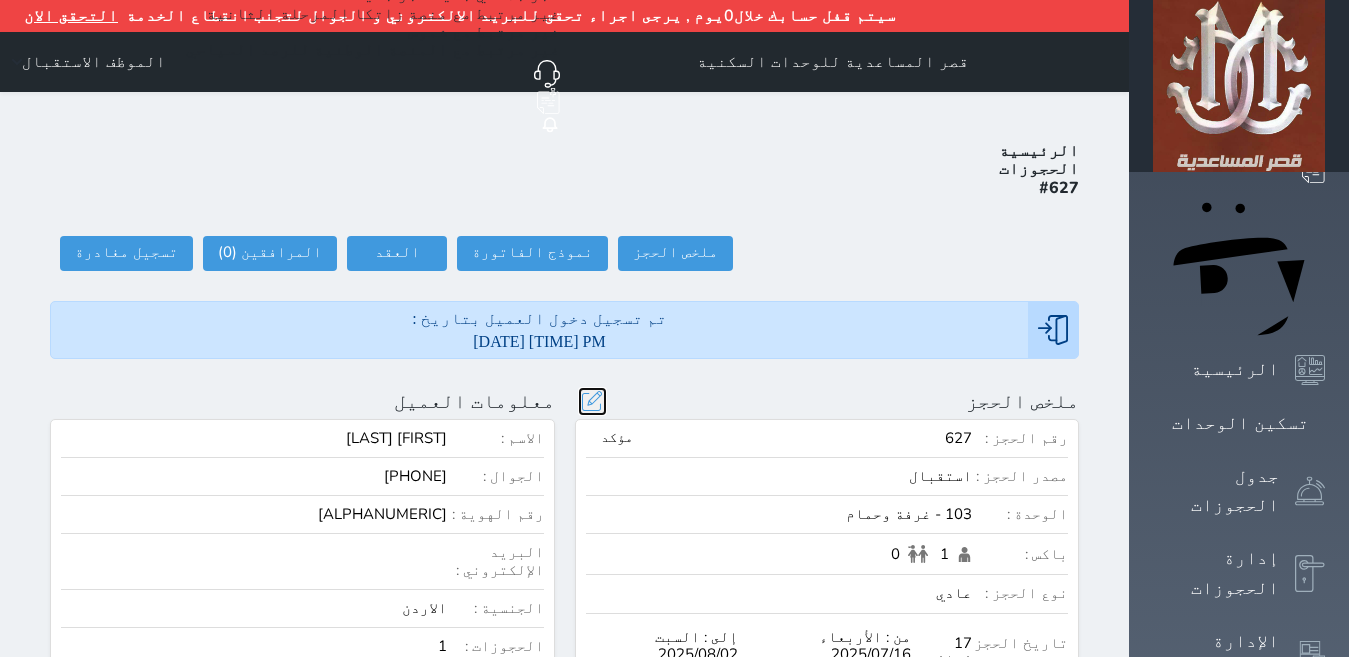 click at bounding box center [592, 401] 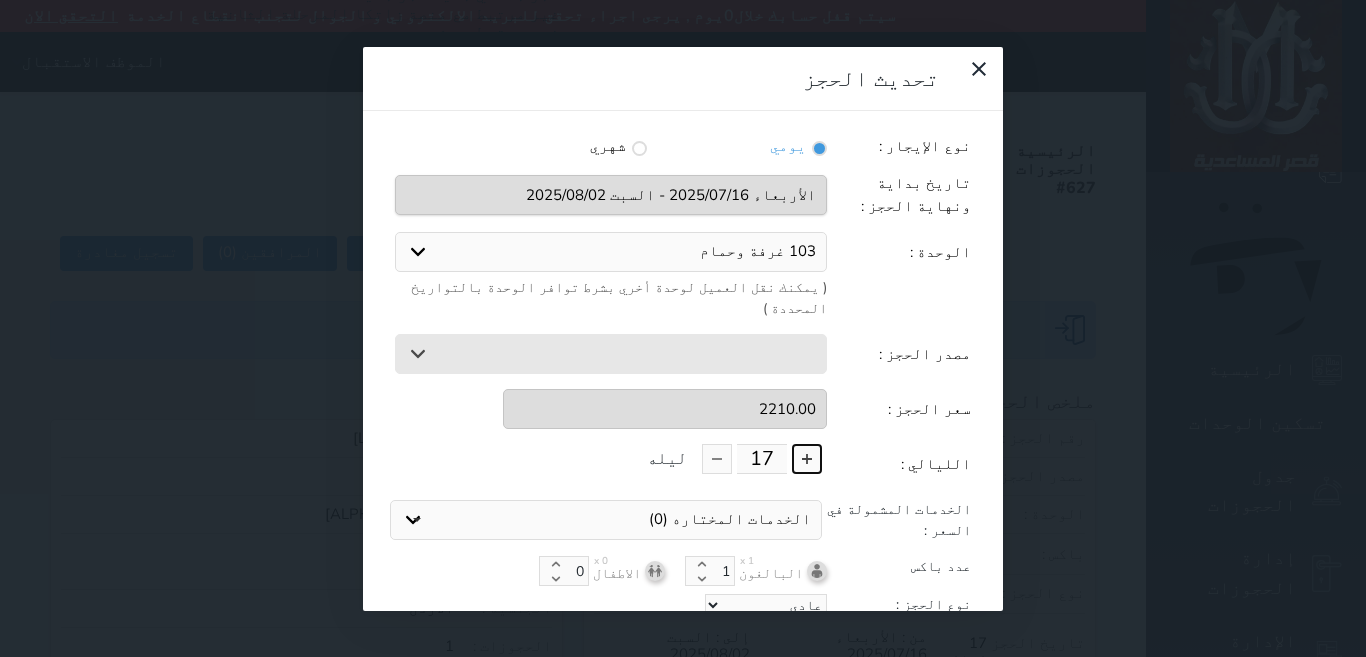 click at bounding box center [807, 459] 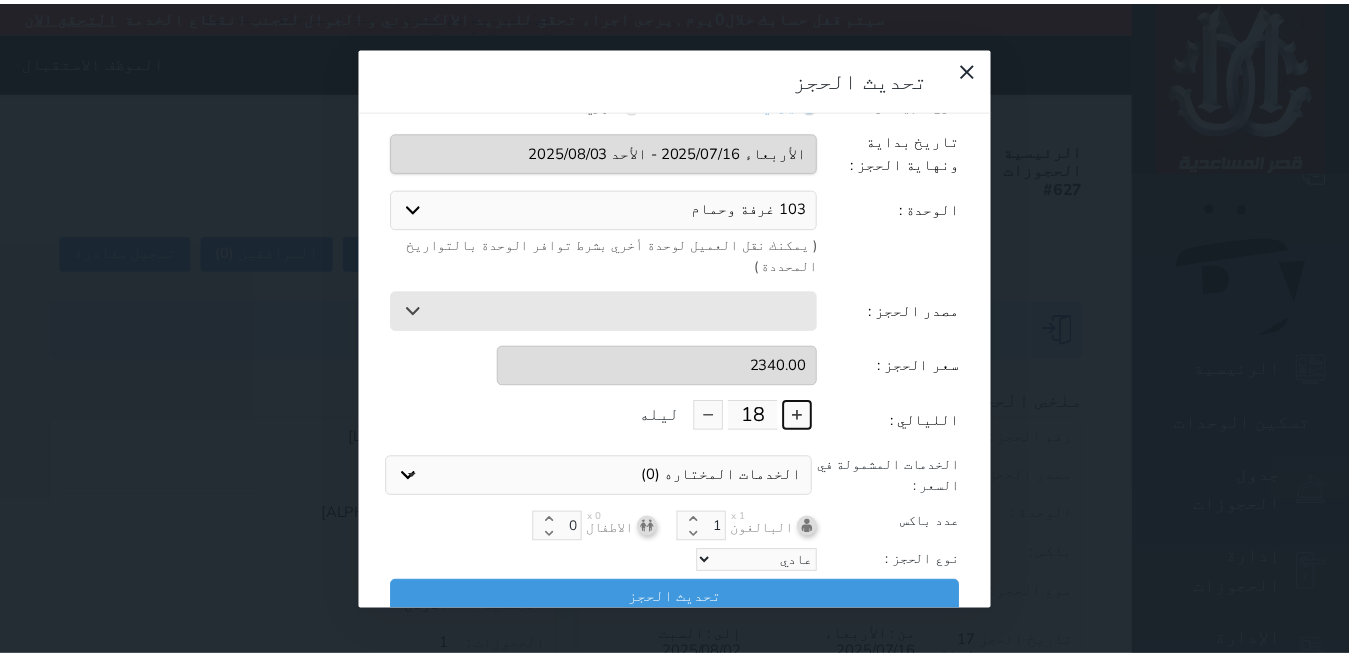 scroll, scrollTop: 45, scrollLeft: 0, axis: vertical 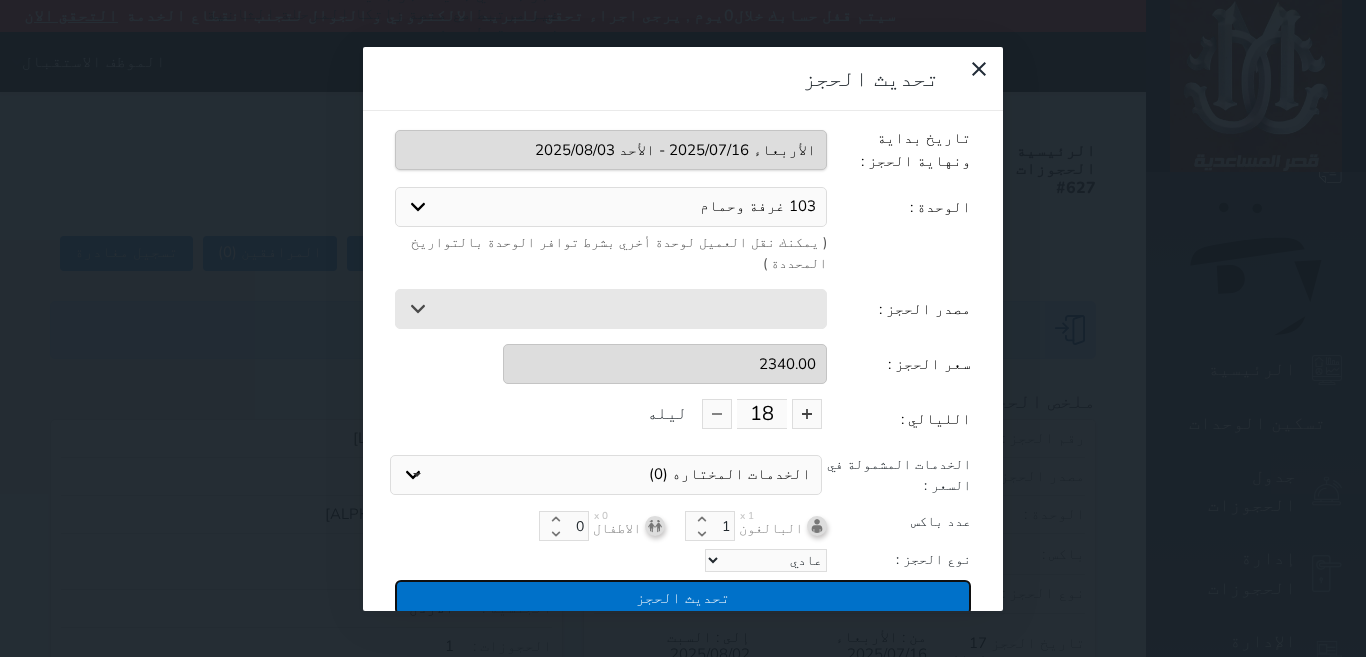 click on "تحديث الحجز" at bounding box center [683, 597] 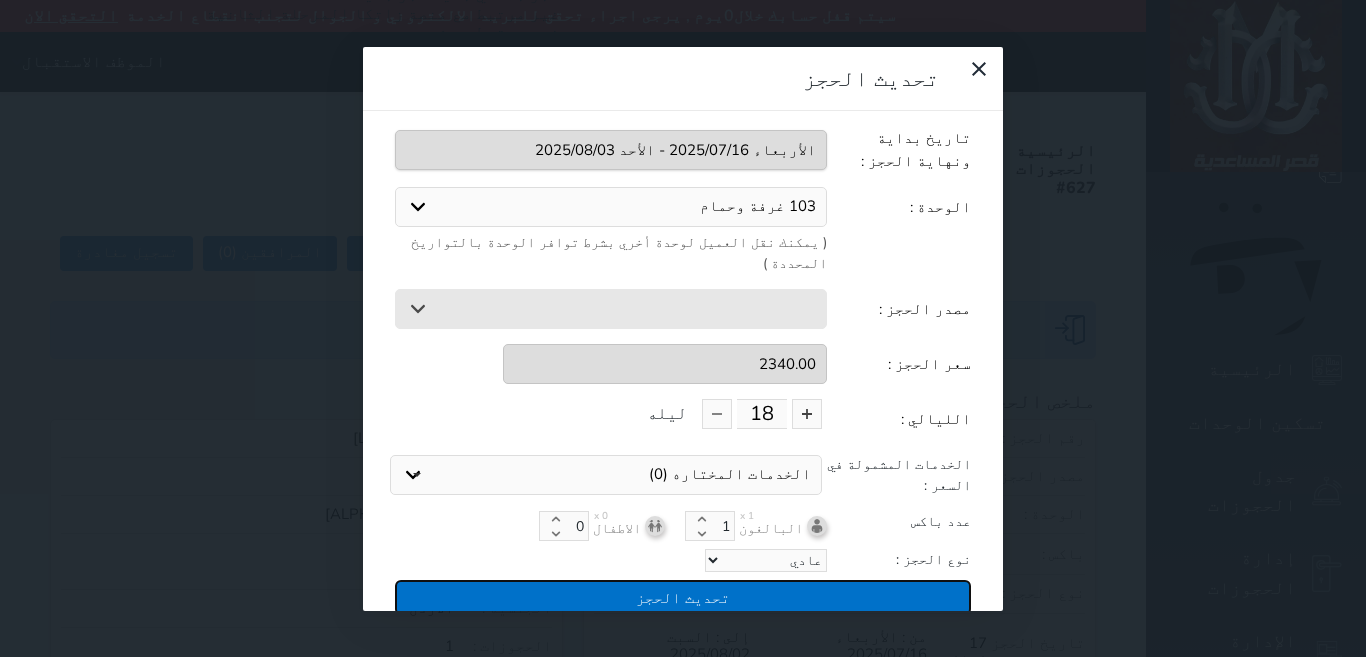 type on "2340" 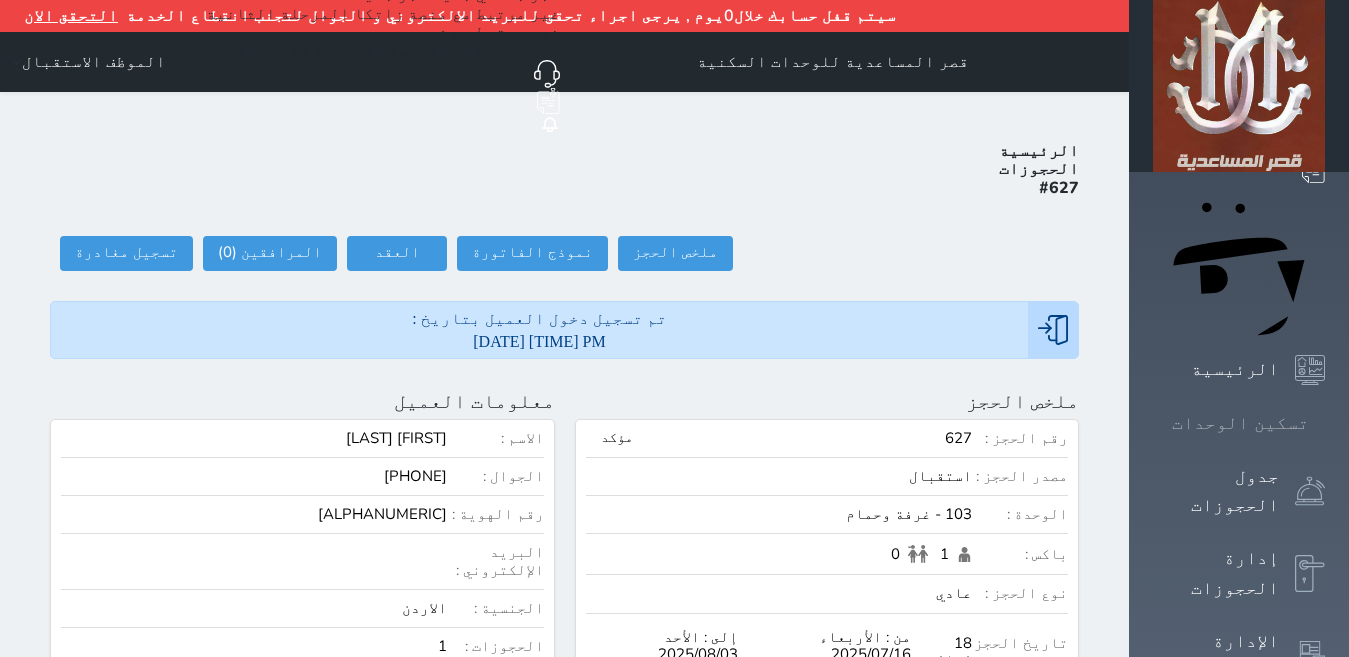 click on "تسكين الوحدات" at bounding box center [1239, 423] 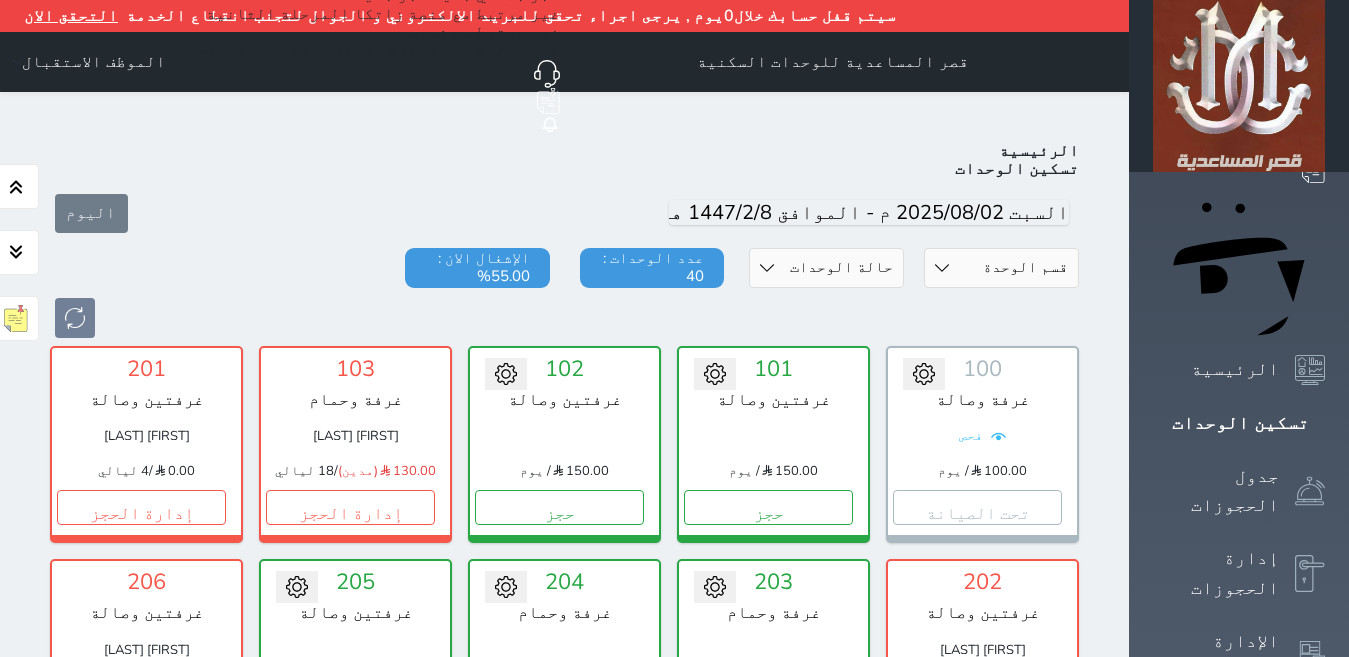 scroll, scrollTop: 110, scrollLeft: 0, axis: vertical 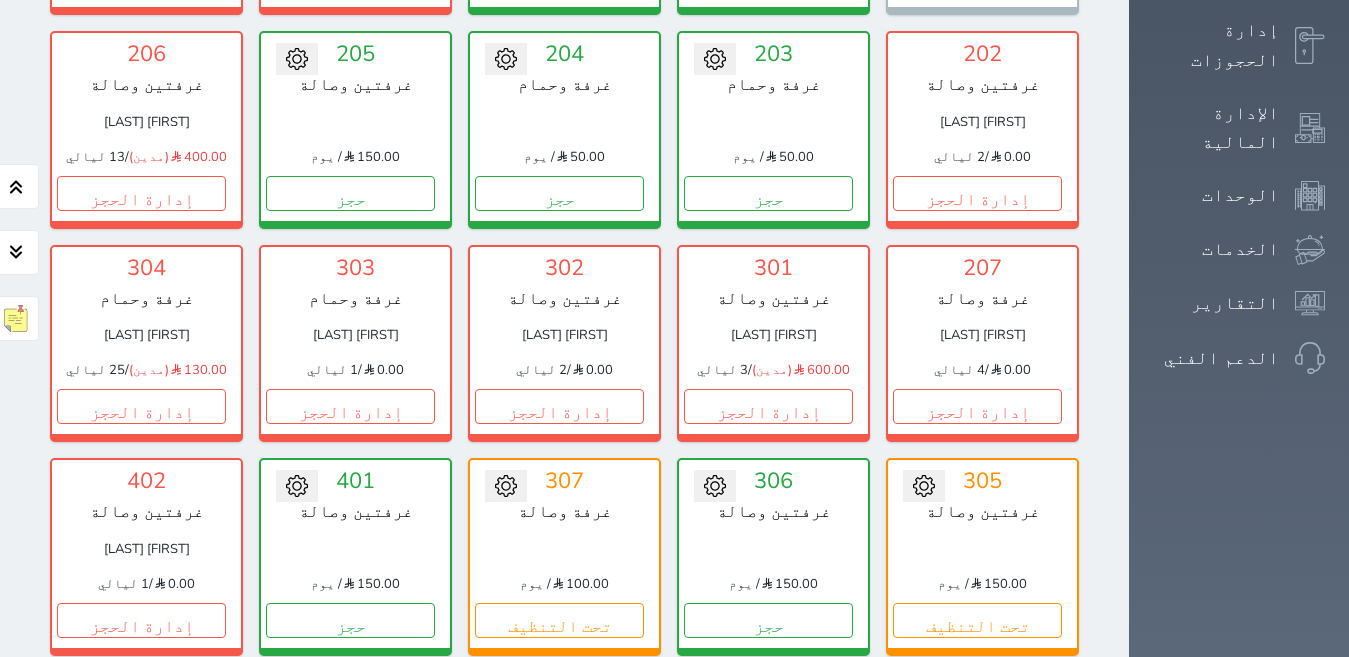 drag, startPoint x: 638, startPoint y: 535, endPoint x: 407, endPoint y: 607, distance: 241.96074 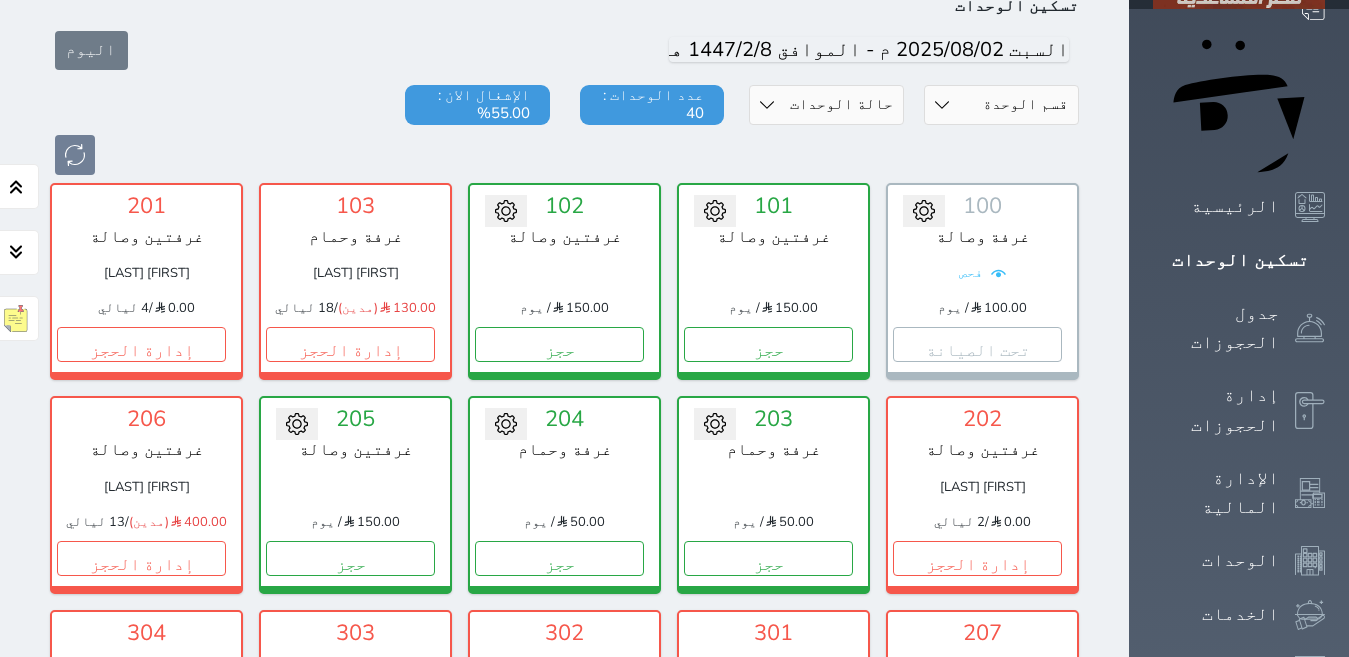 scroll, scrollTop: 128, scrollLeft: 0, axis: vertical 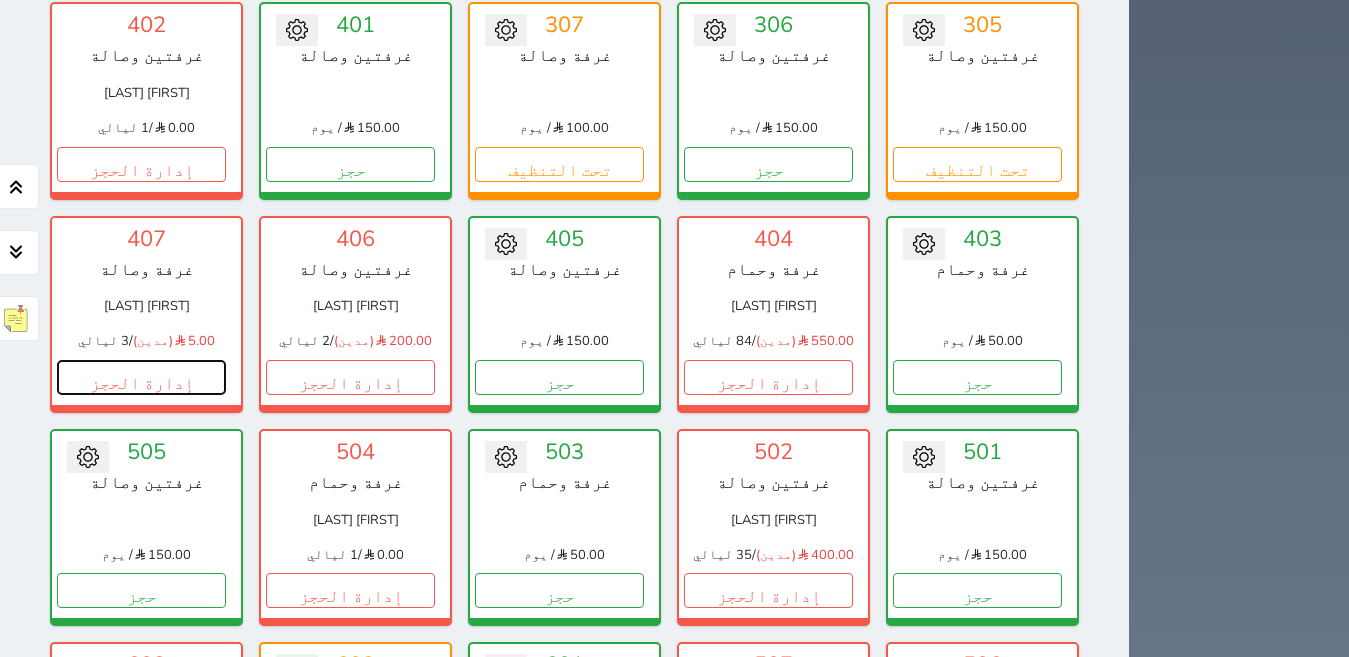 click on "إدارة الحجز" at bounding box center [141, 377] 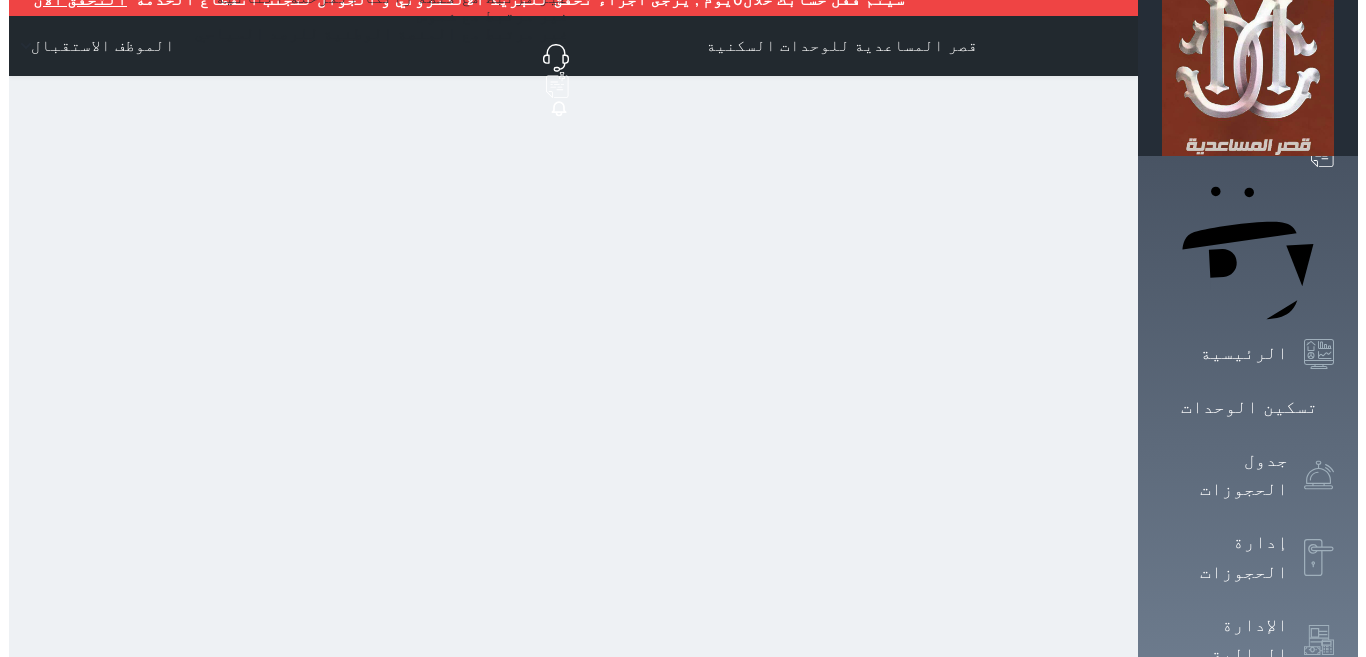 scroll, scrollTop: 0, scrollLeft: 0, axis: both 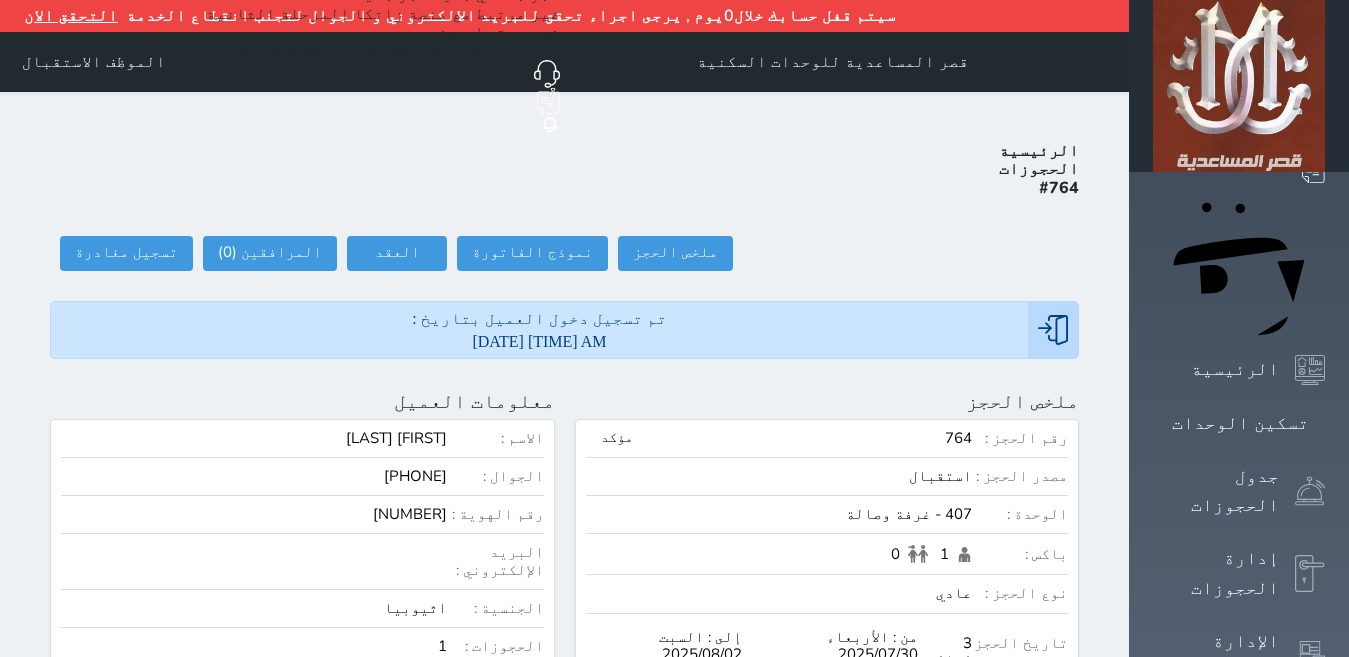 click on "الاسم *     الجنس    اختر الجنس   ذكر انثى   تاريخ الميلاد         تاريخ الميلاد الهجرى         صلة القرابة
اختر صلة القرابة   ابن ابنه زوجة اخ اخت اب ام زوج أخرى   نوع العميل   اختر نوع   مواطن مواطن خليجي زائر" at bounding box center [564, 965] 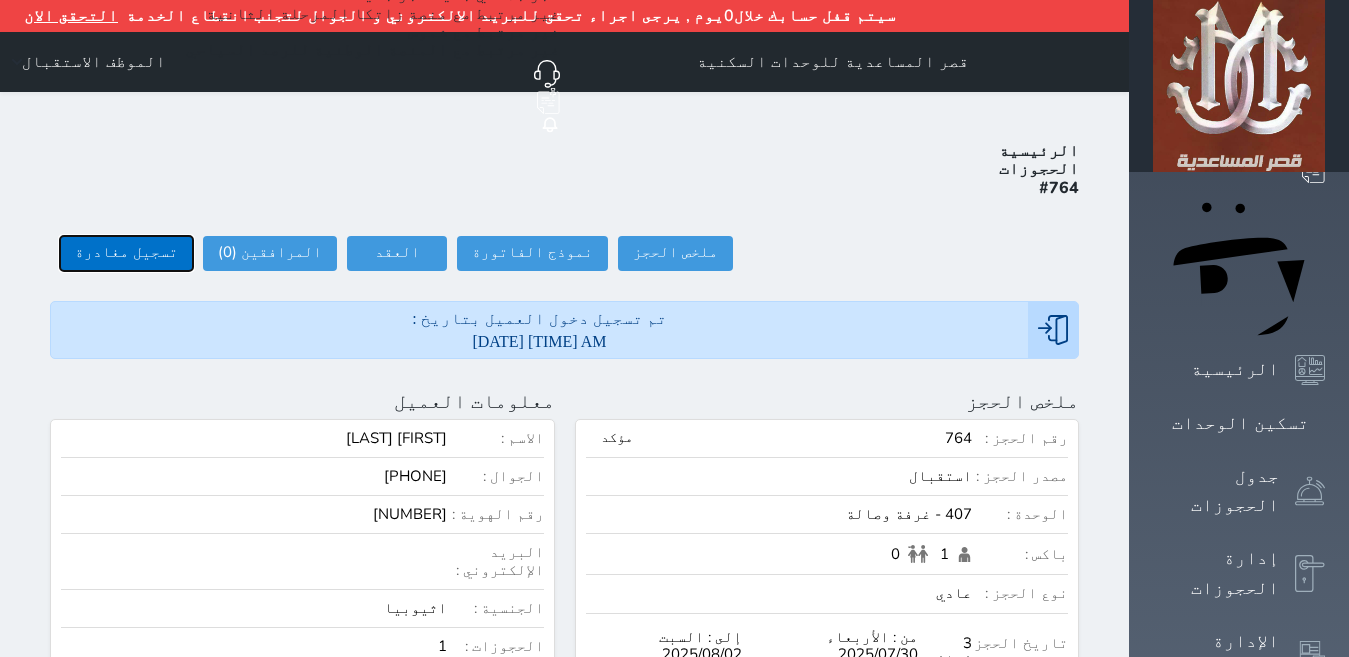 click on "تسجيل مغادرة" at bounding box center [126, 253] 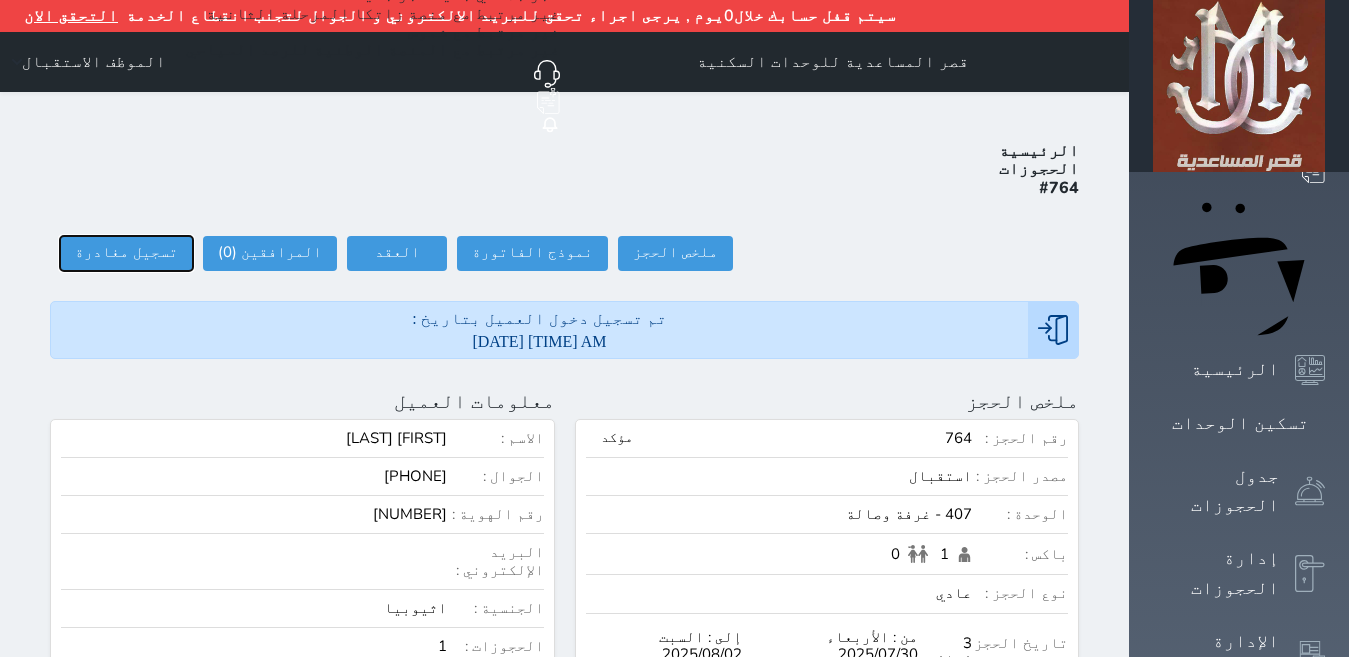 select 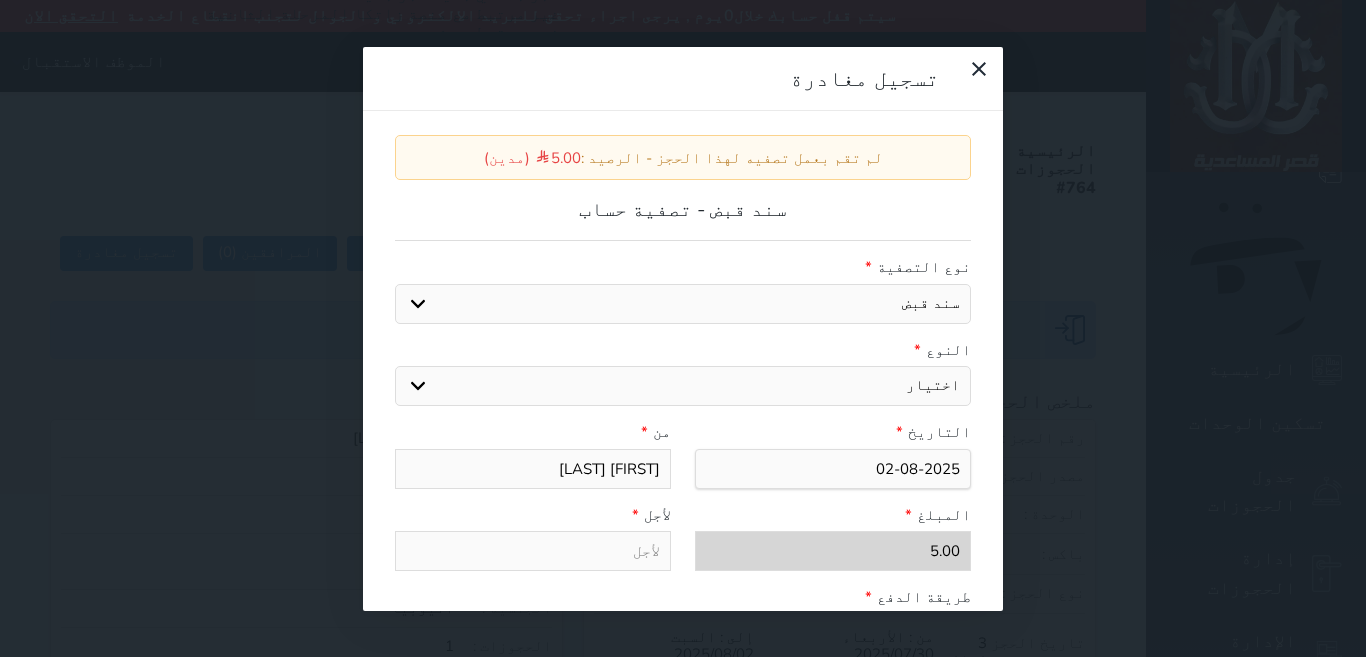 click on "النوع *" at bounding box center [683, 350] 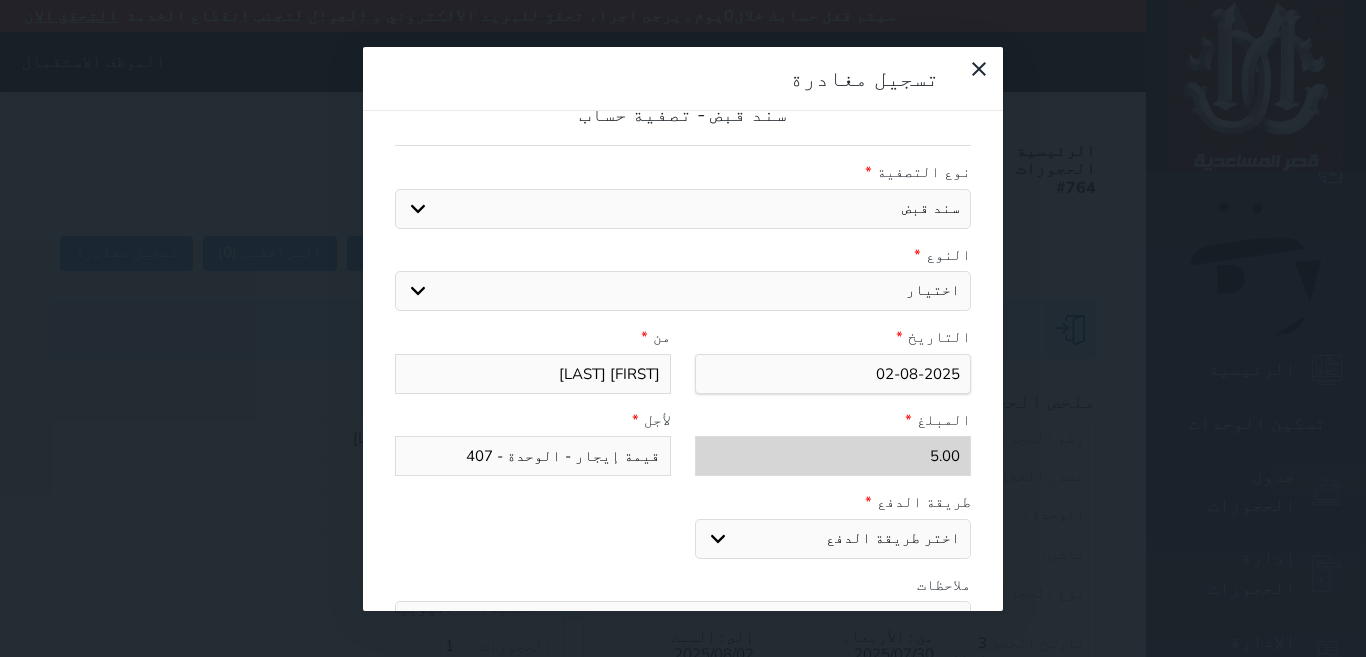 scroll, scrollTop: 100, scrollLeft: 0, axis: vertical 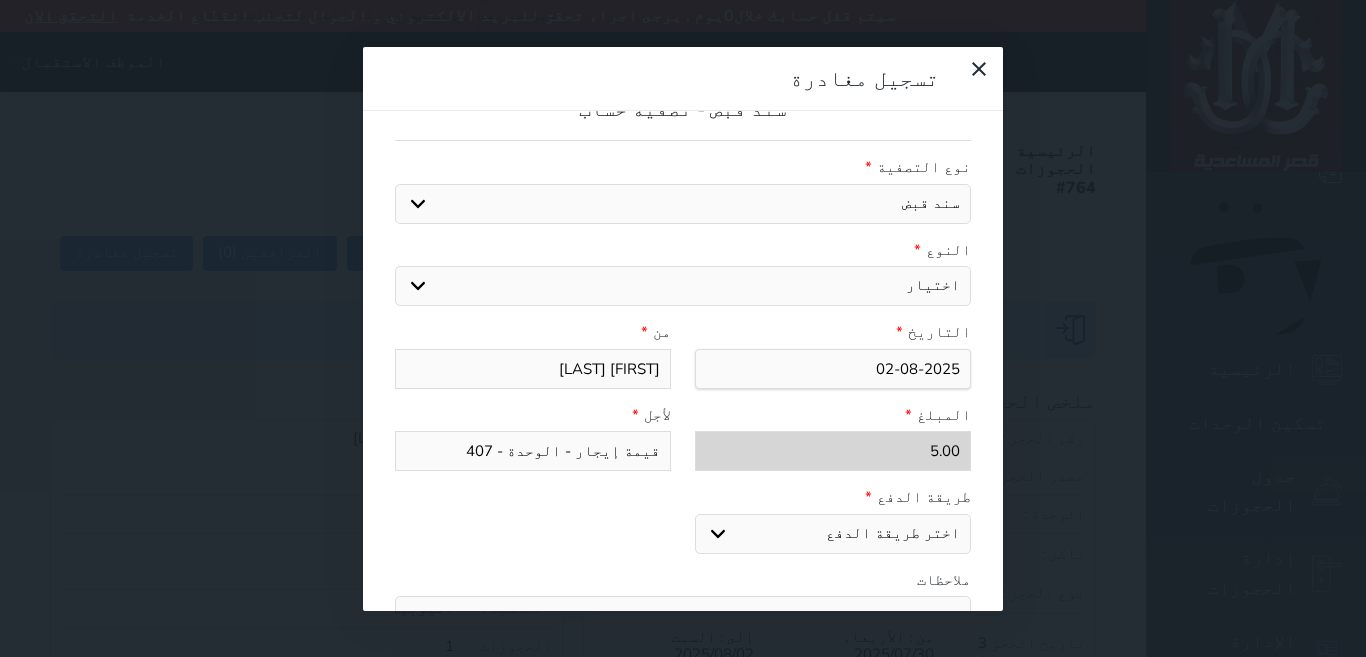 click on "اختر طريقة الدفع   دفع نقدى   تحويل بنكى   مدى   بطاقة ائتمان" at bounding box center [833, 534] 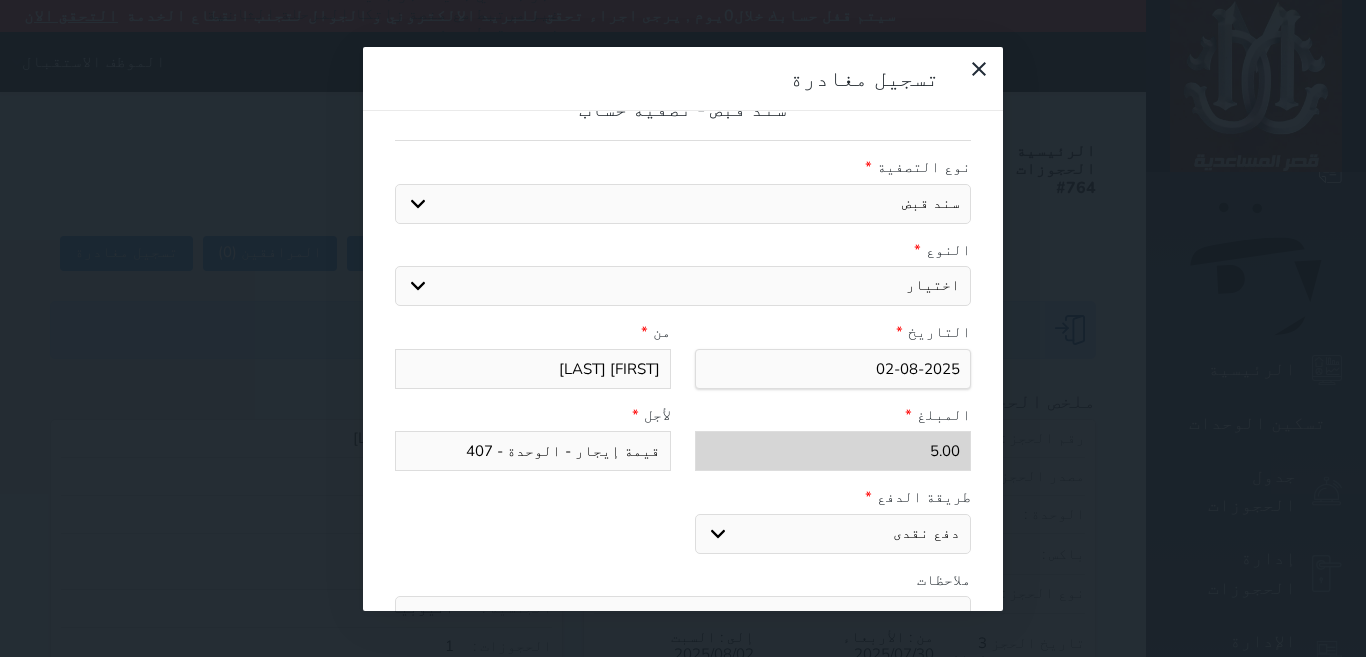 click on "اختر طريقة الدفع   دفع نقدى   تحويل بنكى   مدى   بطاقة ائتمان" at bounding box center (833, 534) 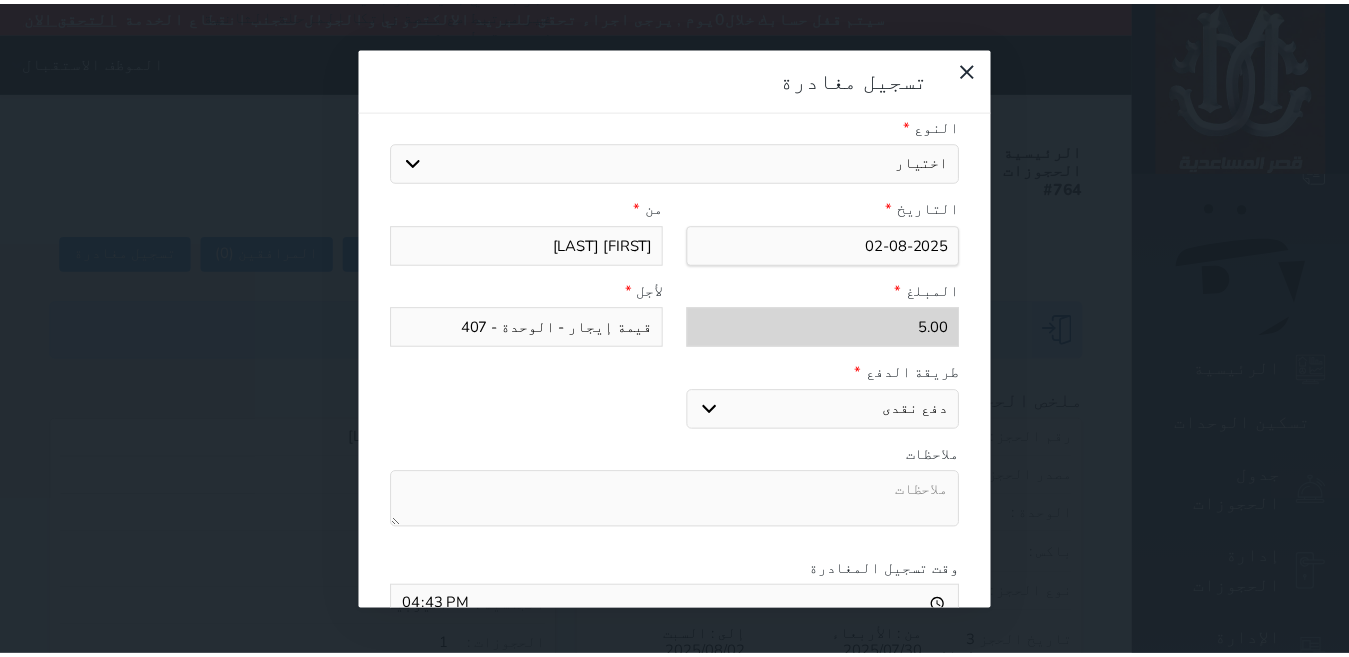 scroll, scrollTop: 300, scrollLeft: 0, axis: vertical 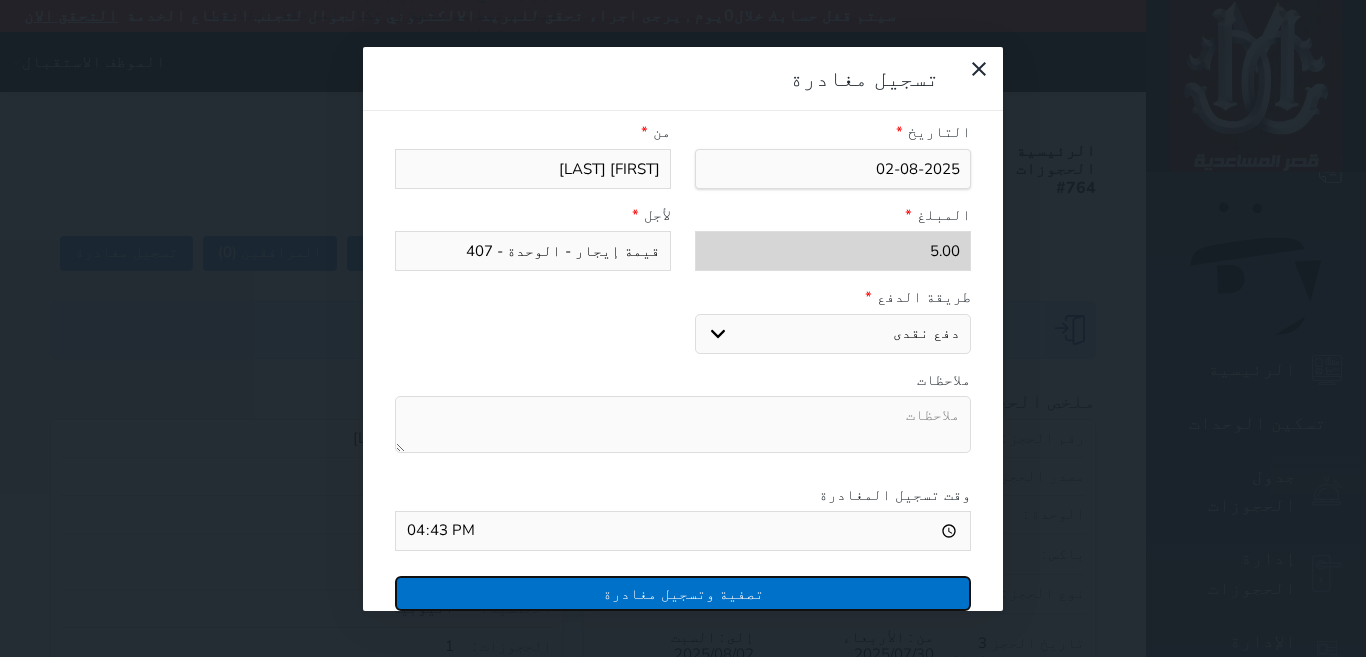 click on "تصفية وتسجيل مغادرة" at bounding box center [683, 593] 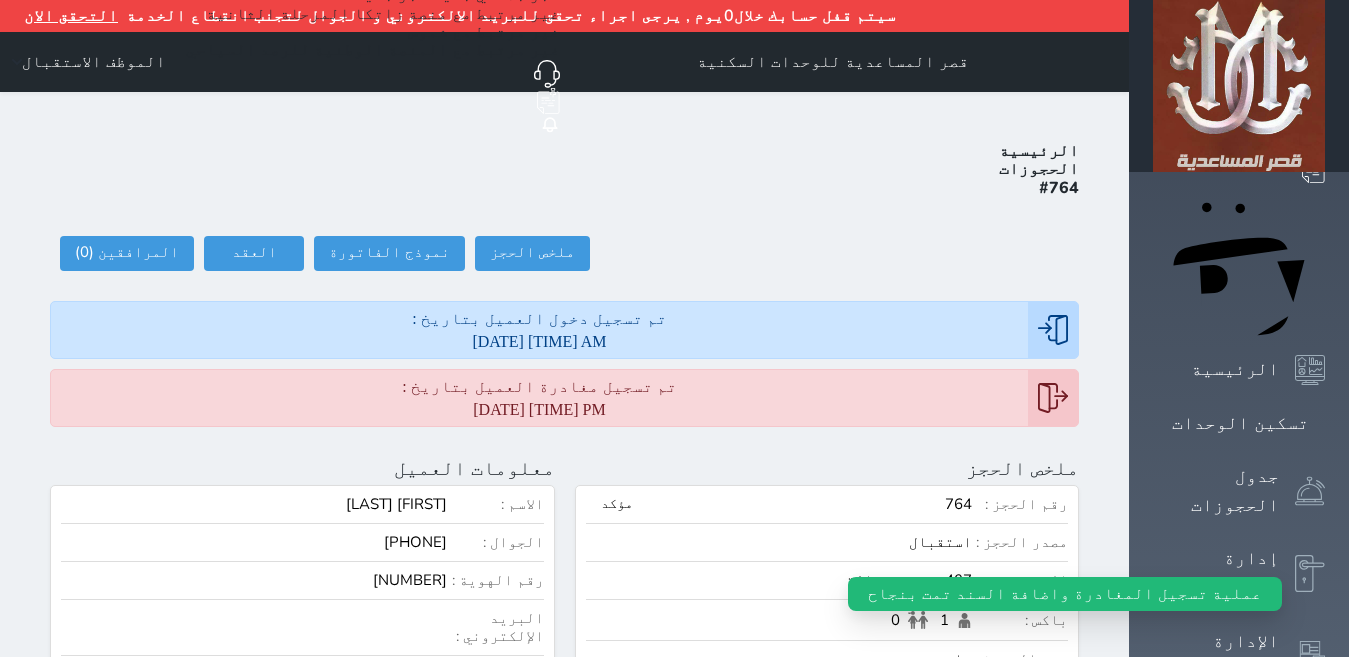 click on "تسكين الوحدات" at bounding box center [1239, 423] 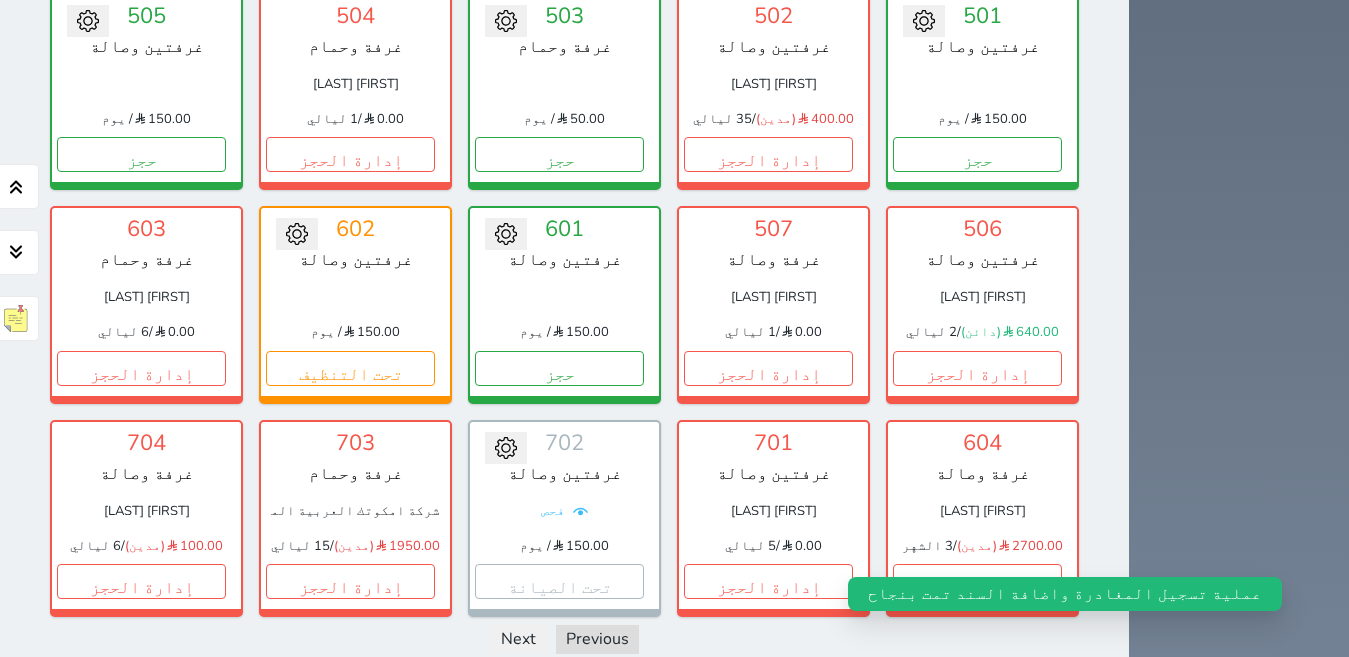 scroll, scrollTop: 1571, scrollLeft: 0, axis: vertical 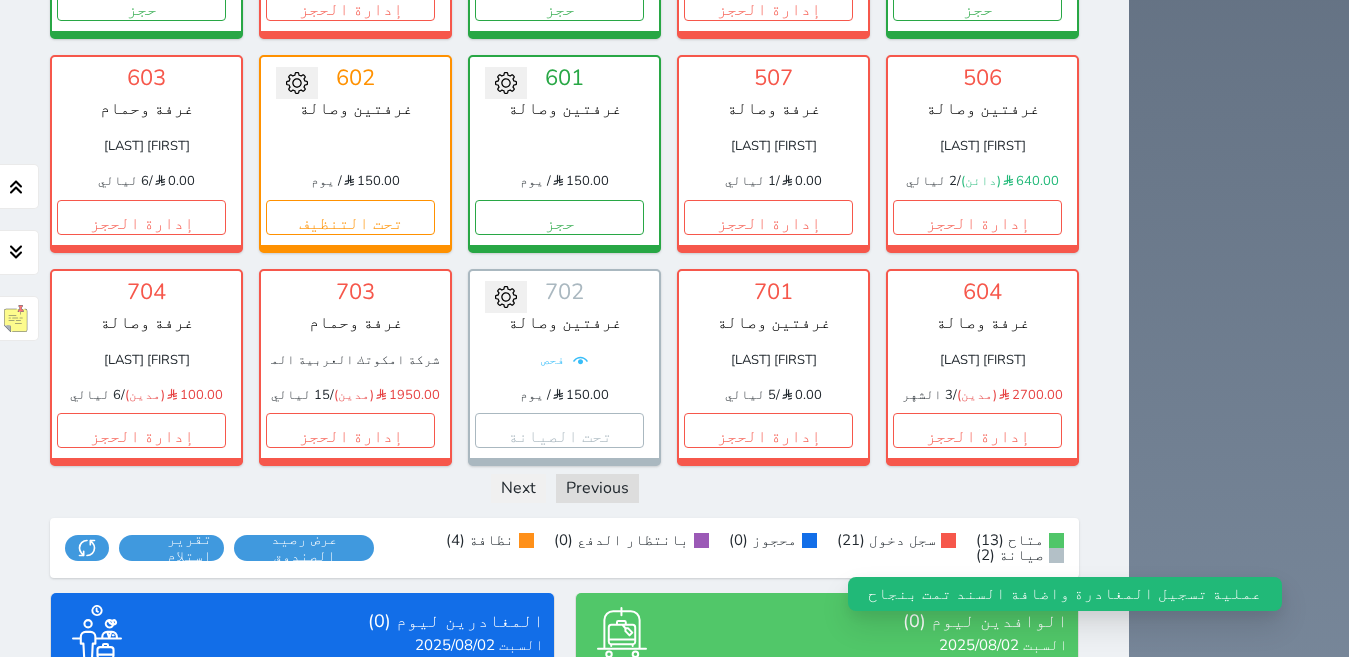 click on "الكل   تم الدخول   تم المغادرة" at bounding box center (483, 695) 